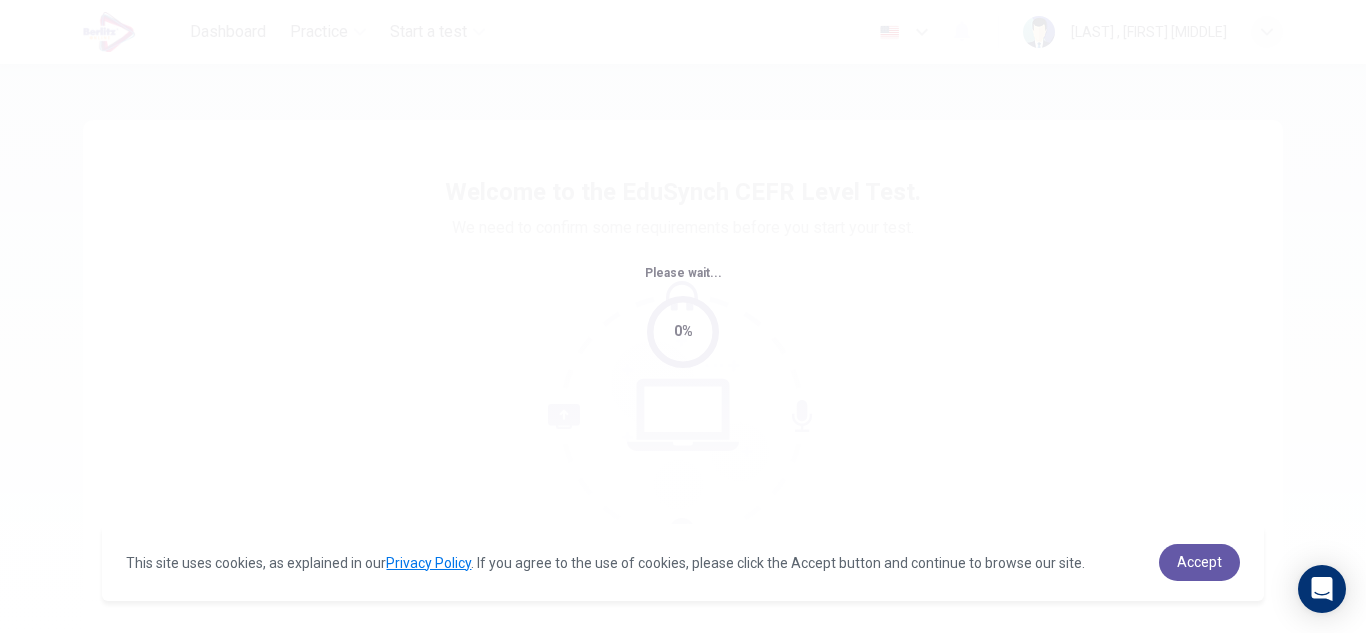scroll, scrollTop: 0, scrollLeft: 0, axis: both 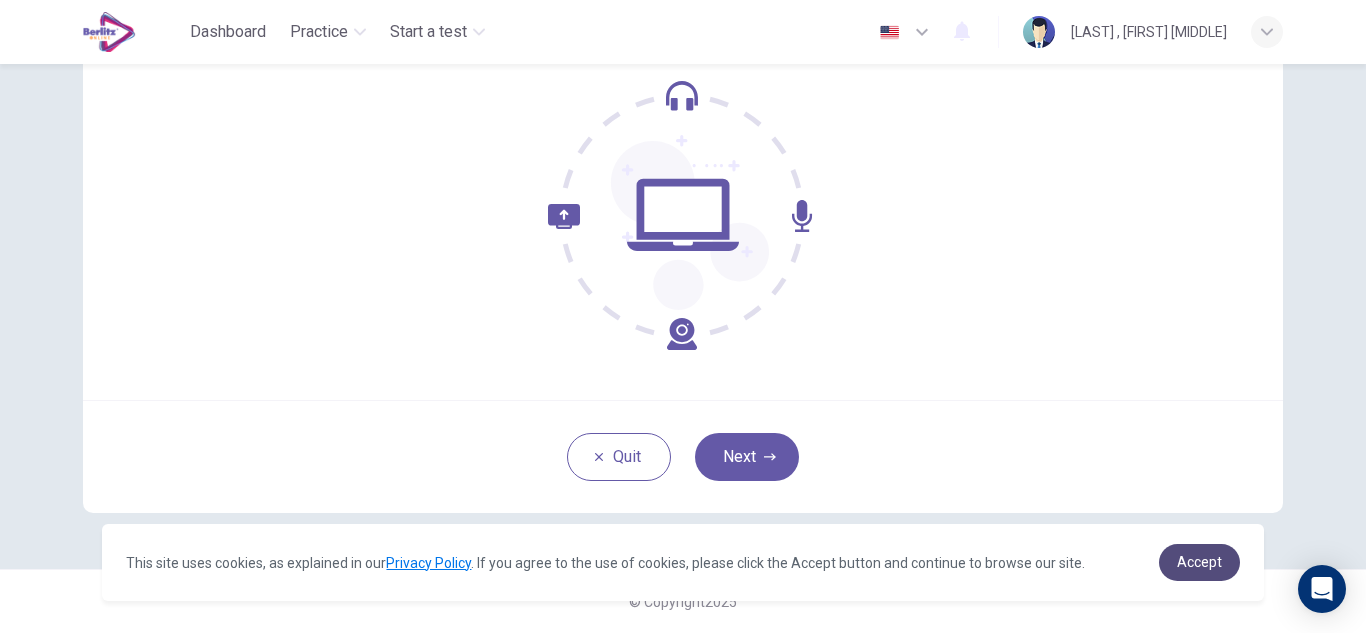 click on "Accept" at bounding box center [1199, 562] 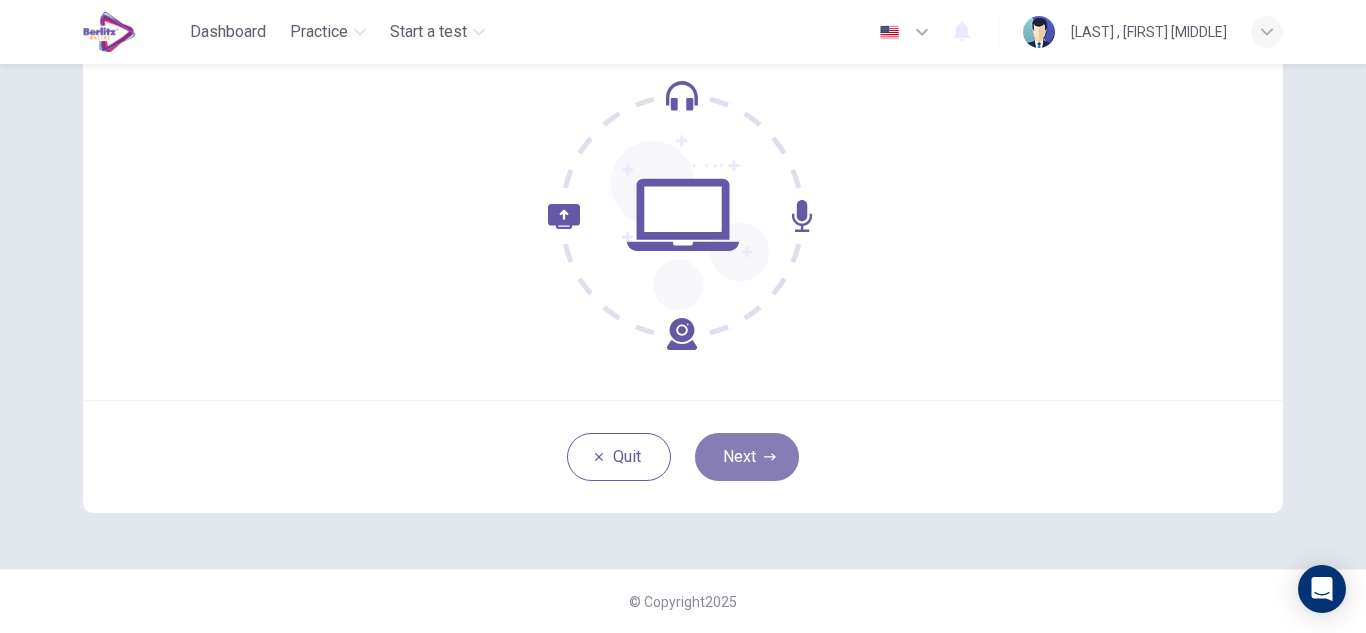 click on "Next" at bounding box center (747, 457) 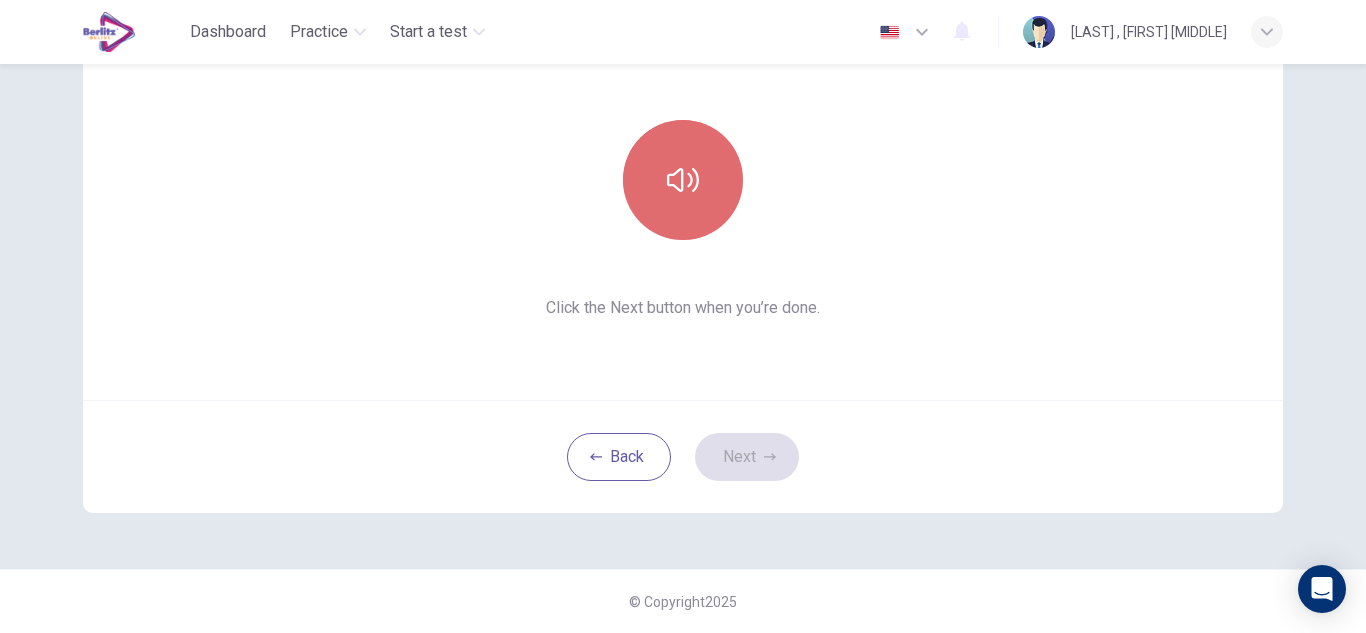 click at bounding box center [683, 180] 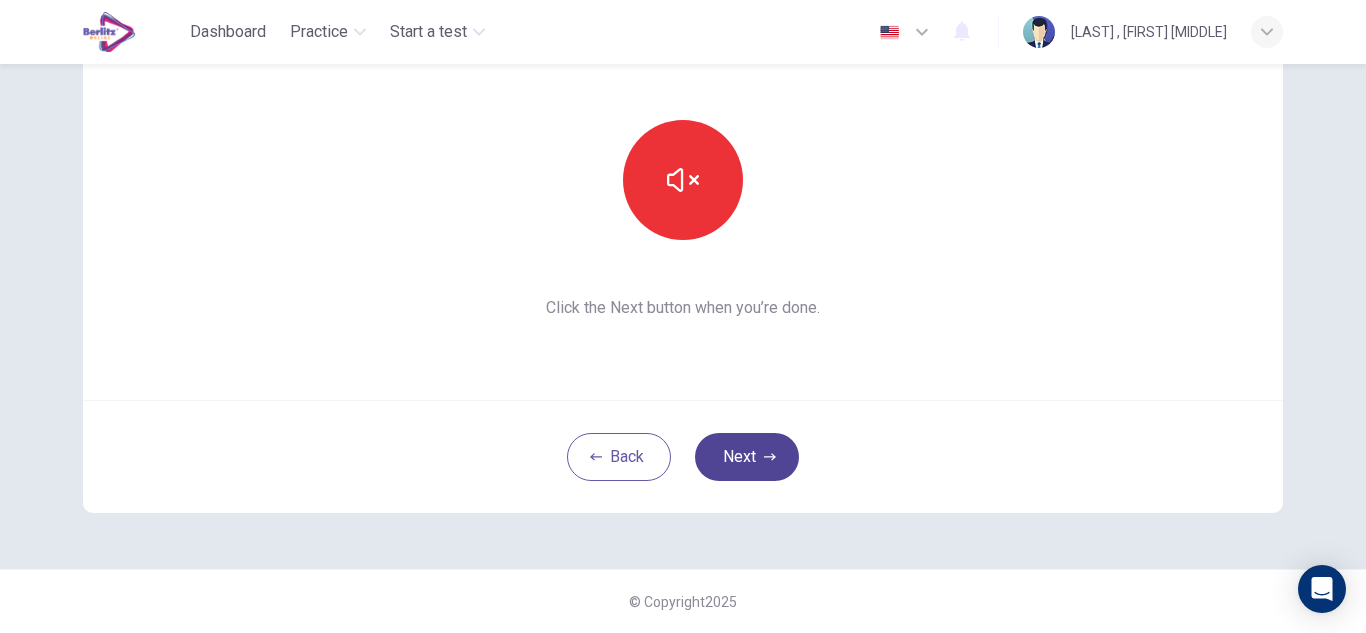 click at bounding box center [770, 457] 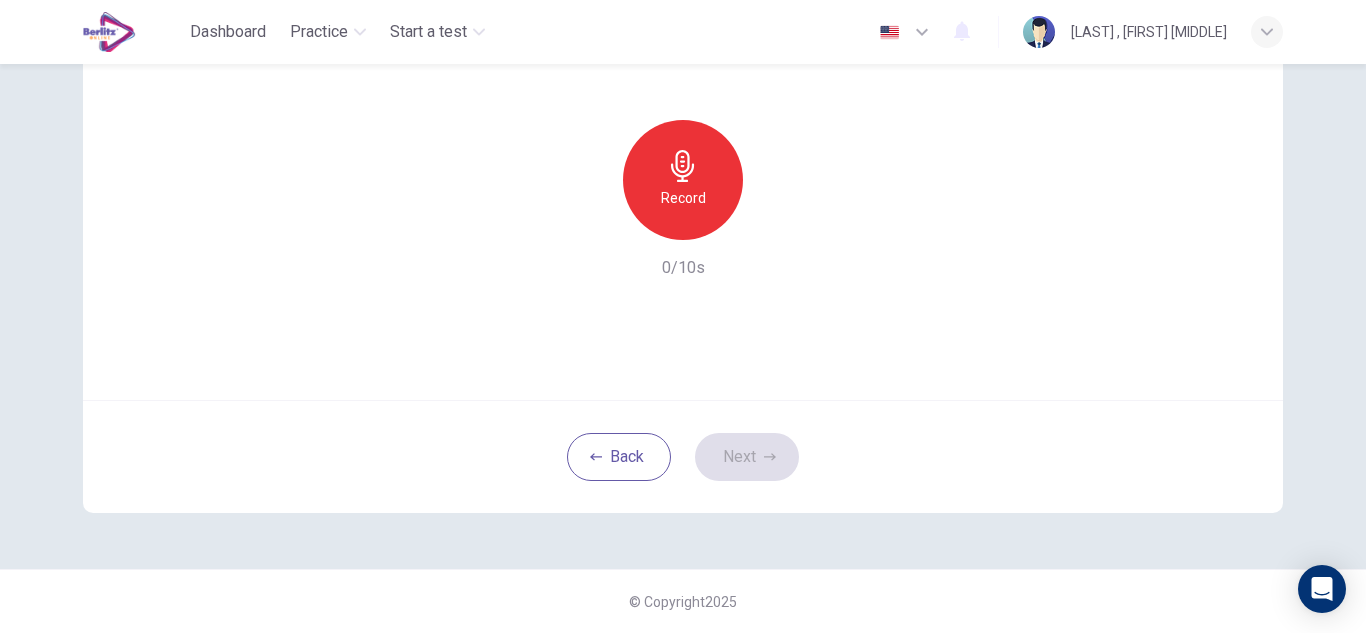 click on "Record" at bounding box center (683, 198) 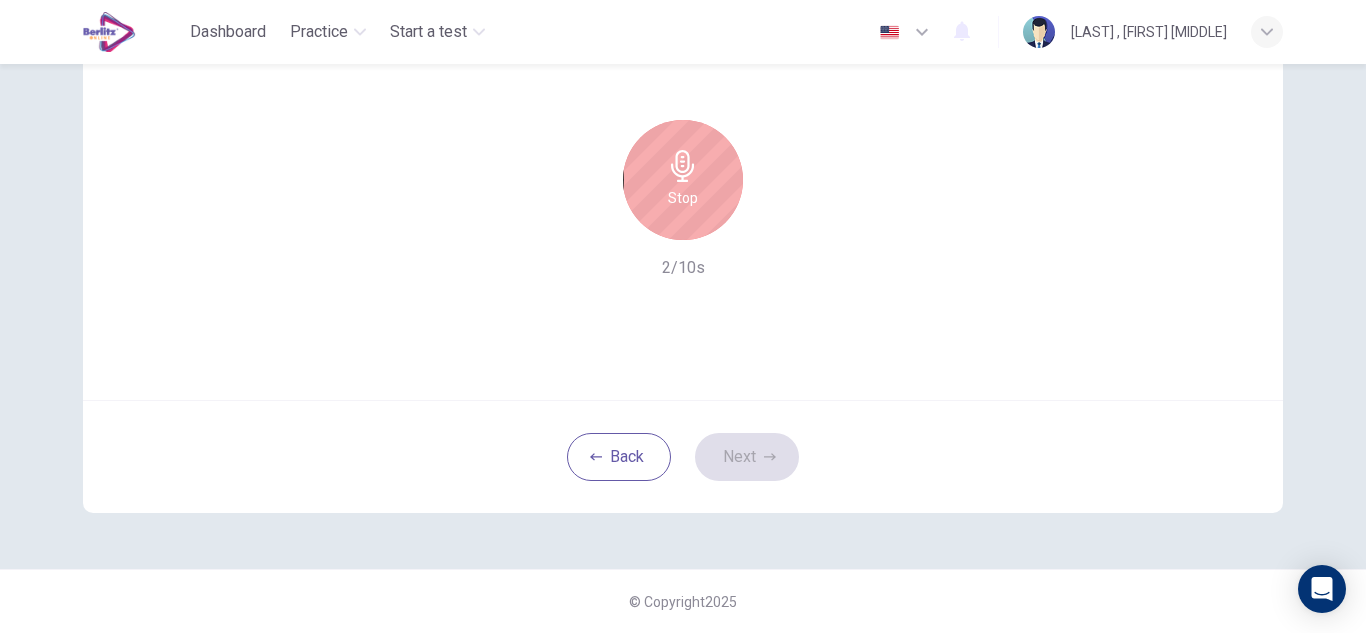 click on "Stop" at bounding box center [683, 198] 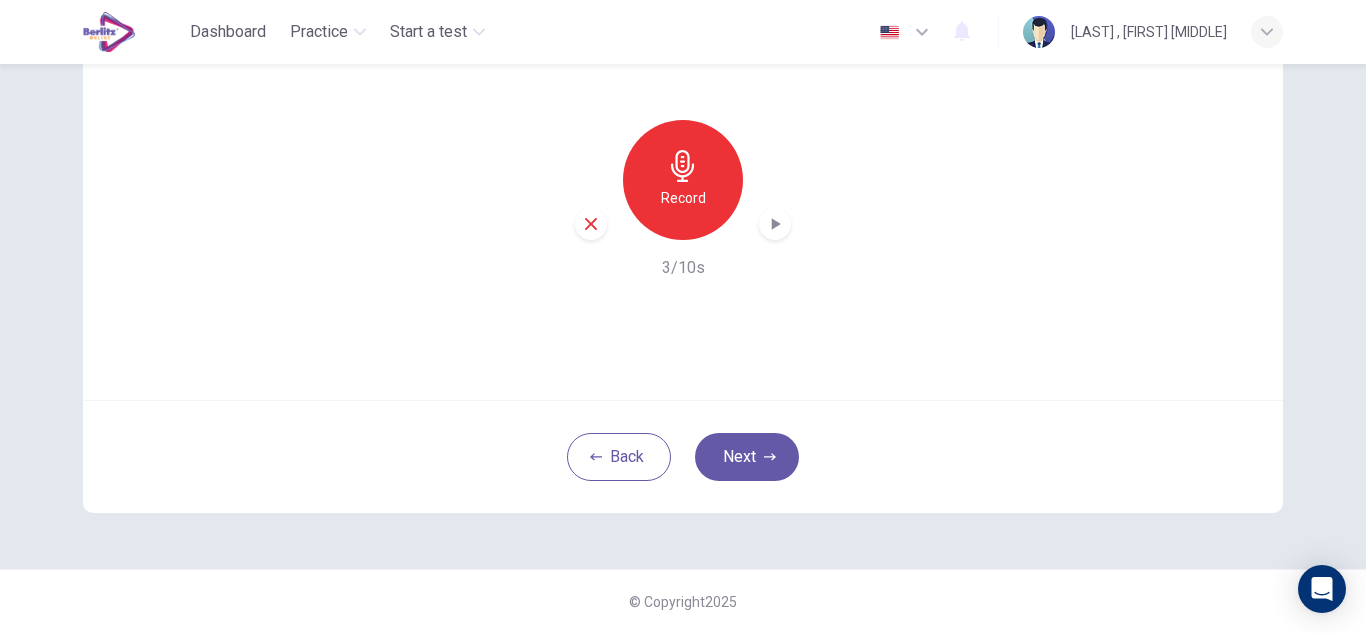 click at bounding box center (775, 224) 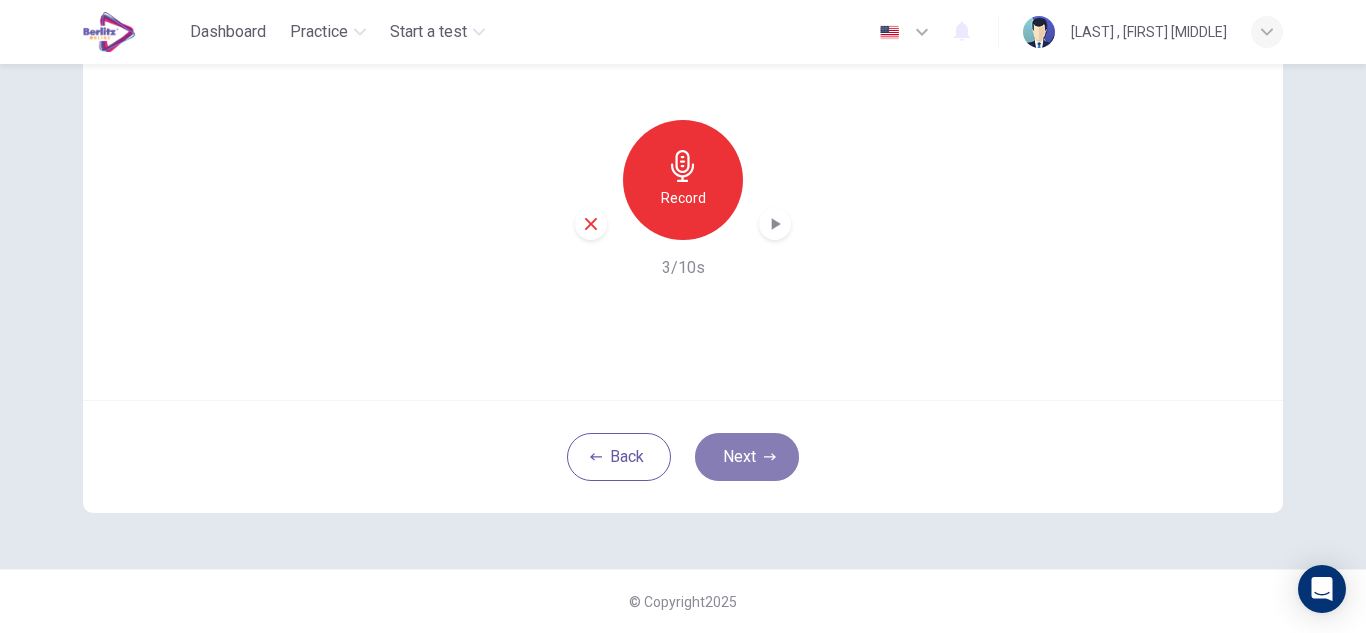 click on "Next" at bounding box center [747, 457] 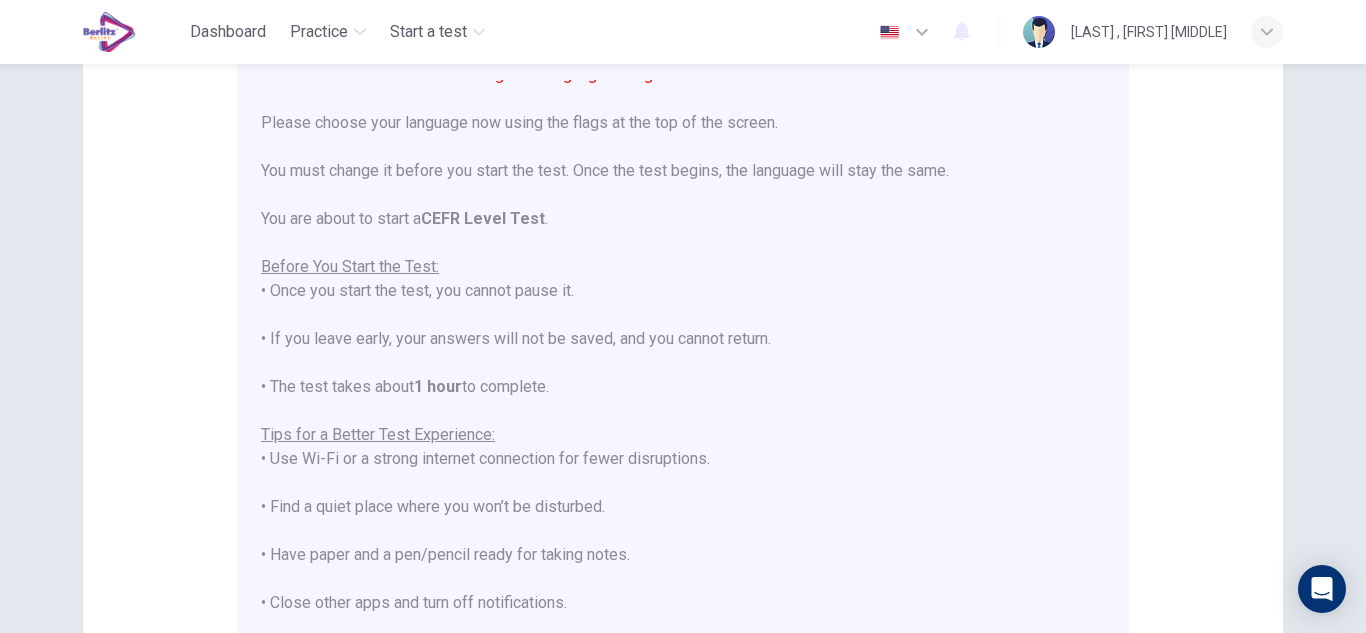 scroll, scrollTop: 0, scrollLeft: 0, axis: both 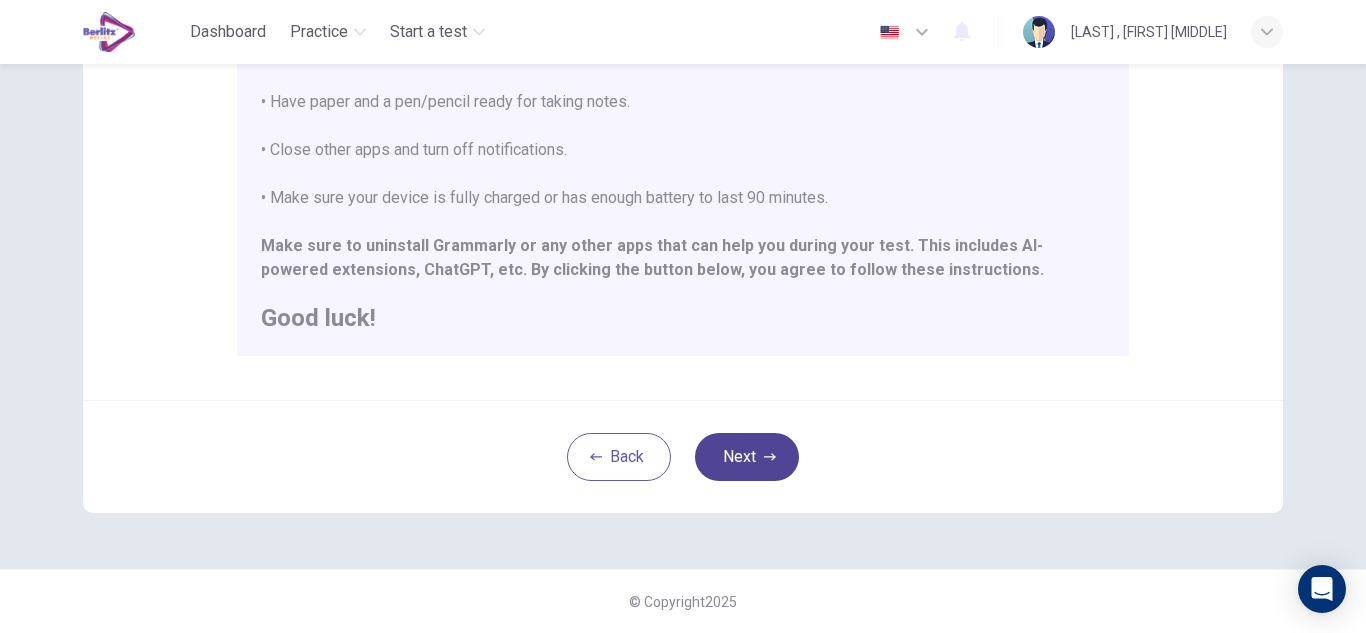 click on "Next" at bounding box center (747, 457) 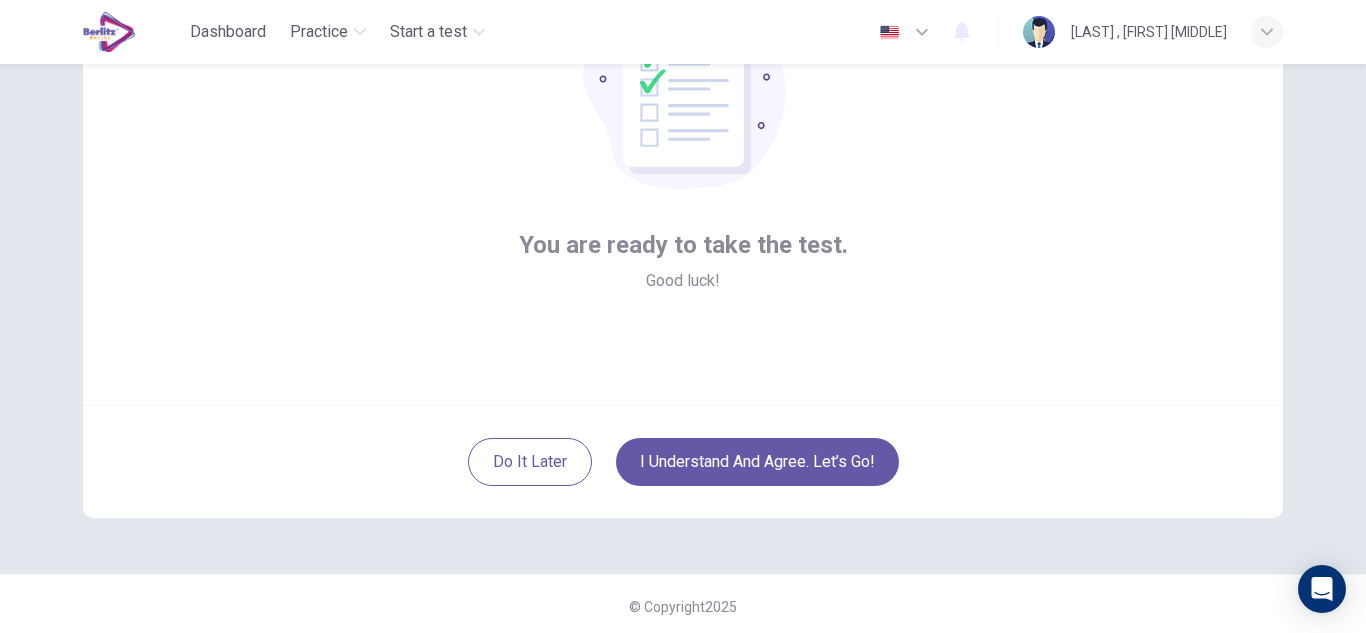 scroll, scrollTop: 200, scrollLeft: 0, axis: vertical 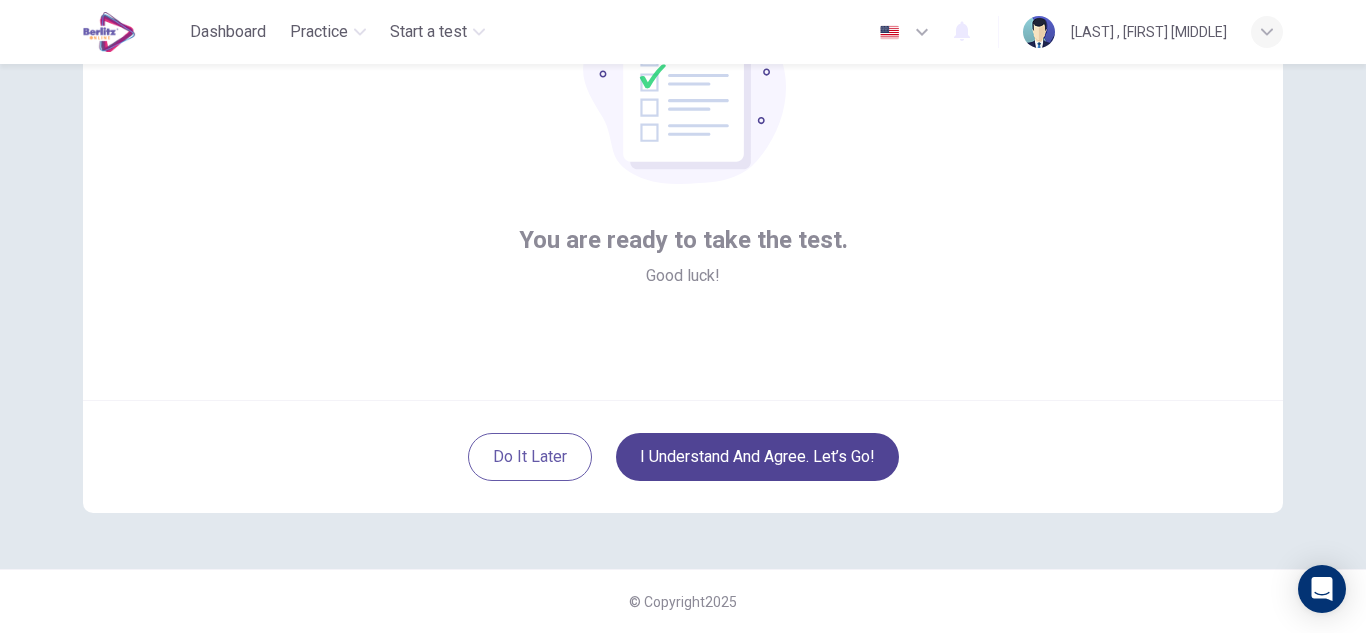click on "I understand and agree. Let’s go!" at bounding box center [757, 457] 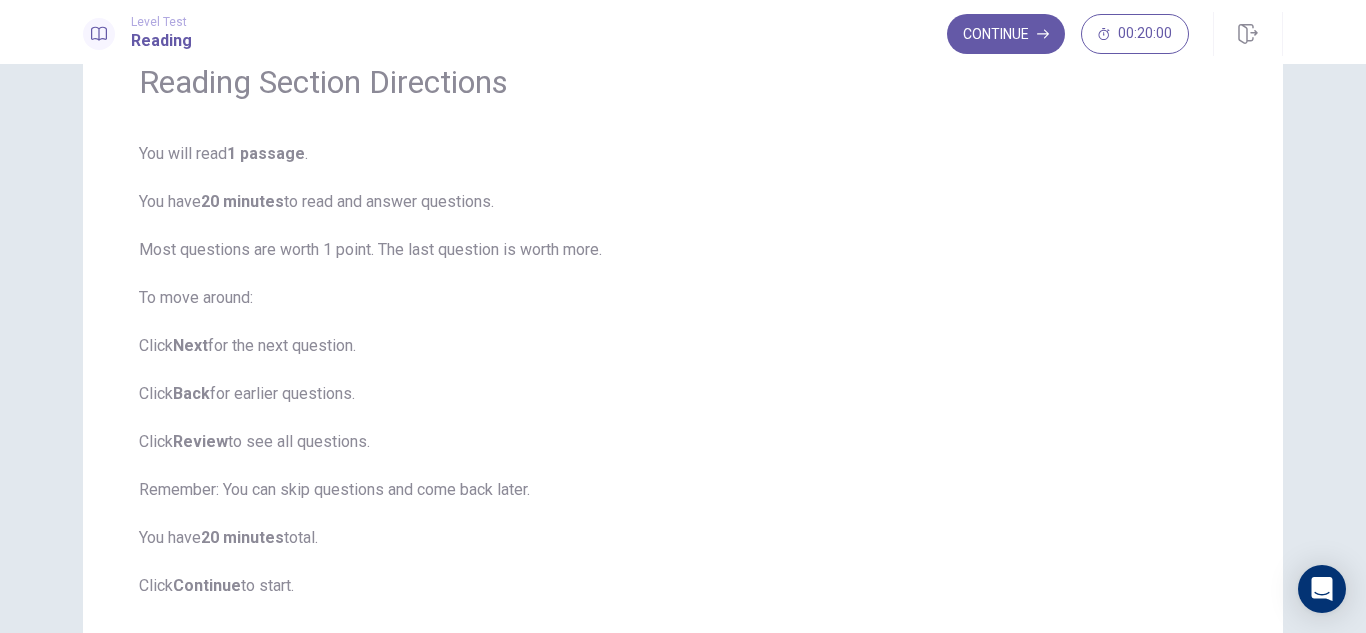 scroll, scrollTop: 0, scrollLeft: 0, axis: both 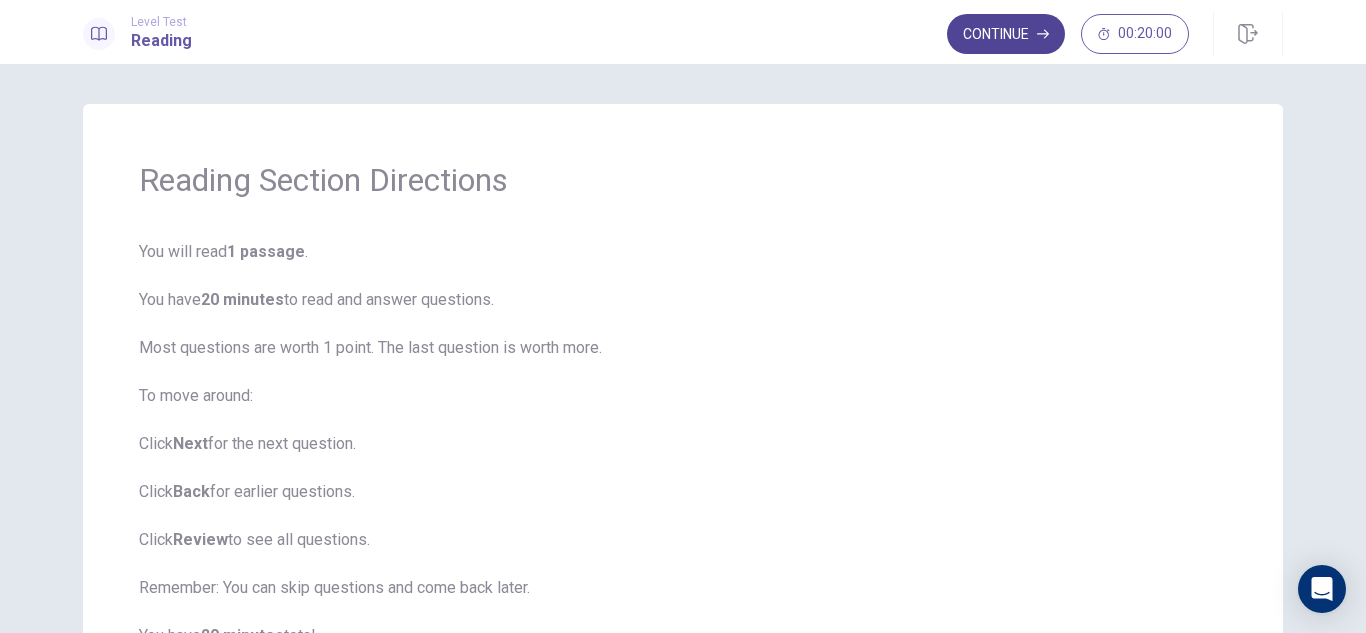 click on "Continue" at bounding box center [1006, 34] 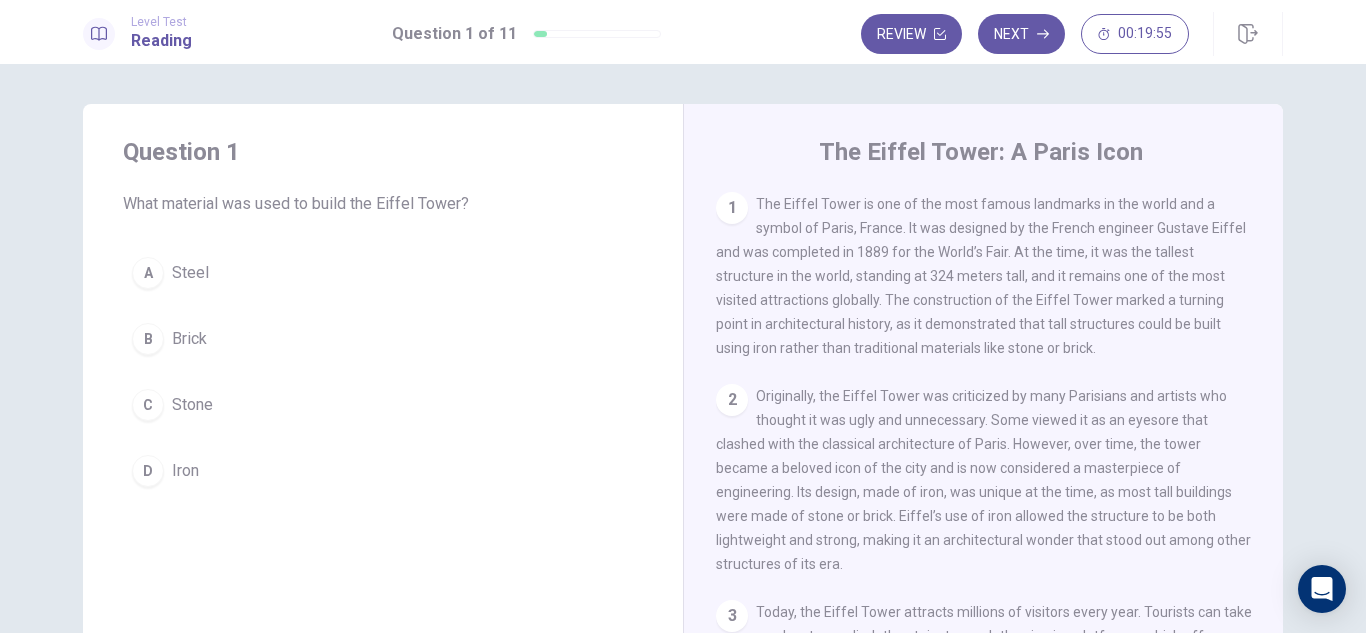 scroll, scrollTop: 1, scrollLeft: 0, axis: vertical 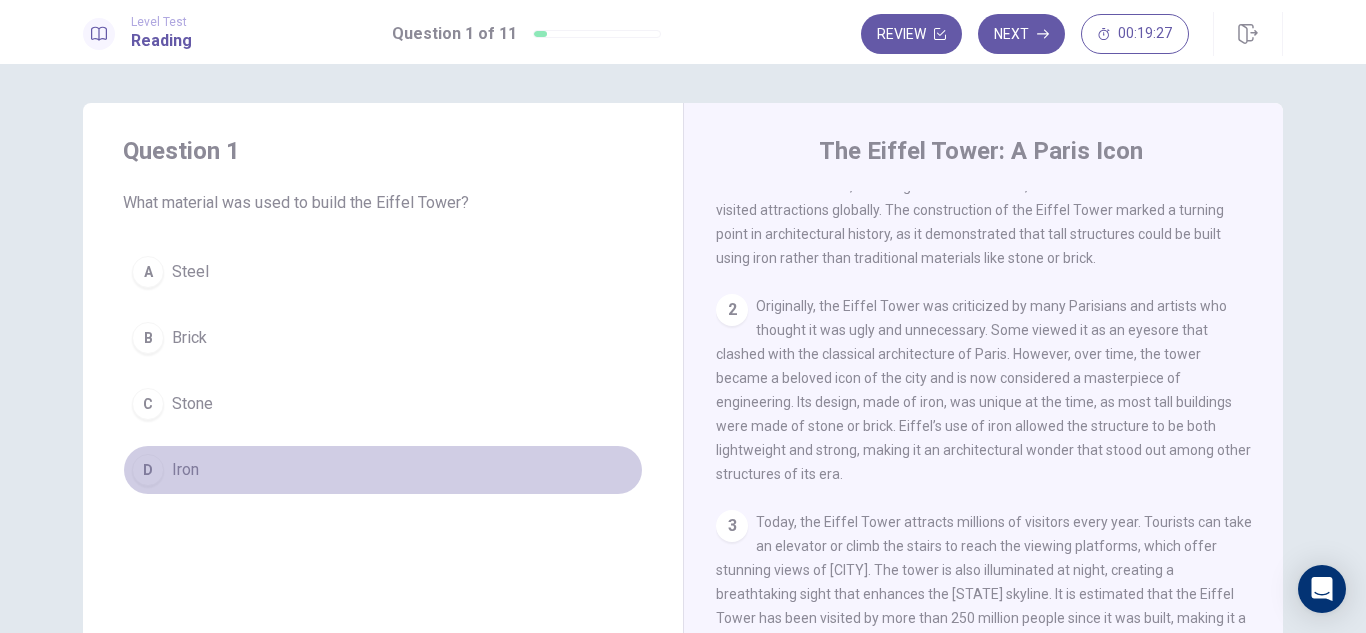 click on "Iron" at bounding box center [190, 272] 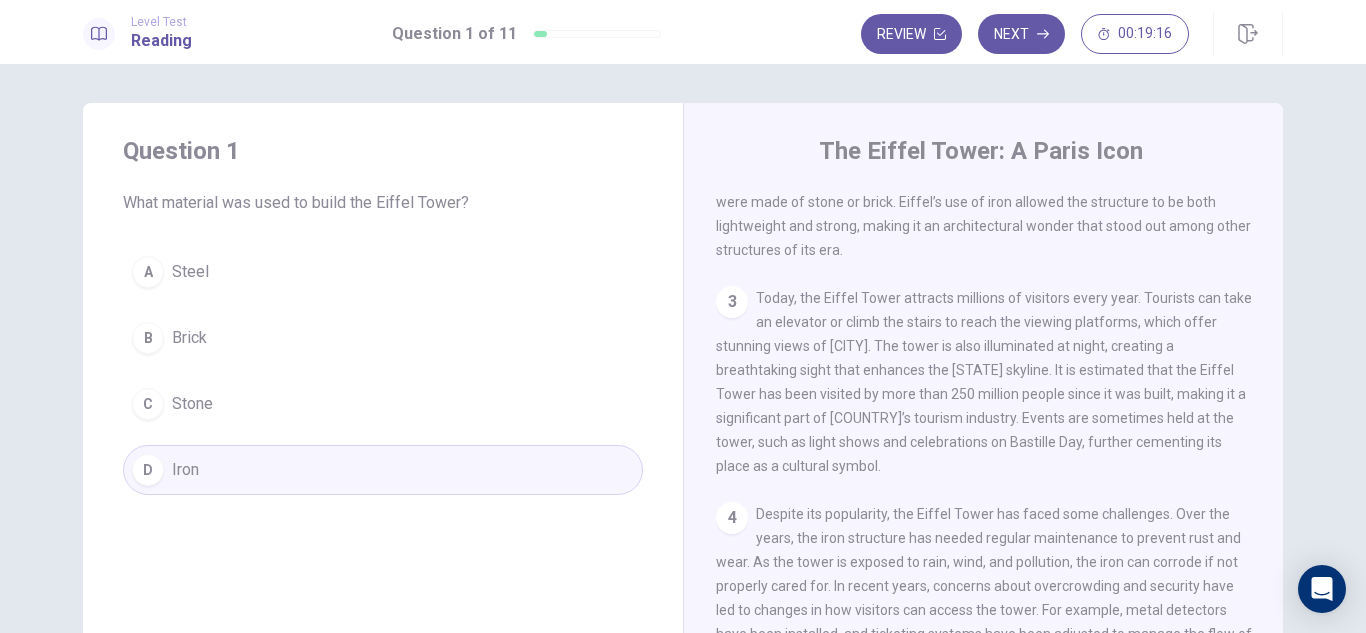 scroll, scrollTop: 346, scrollLeft: 0, axis: vertical 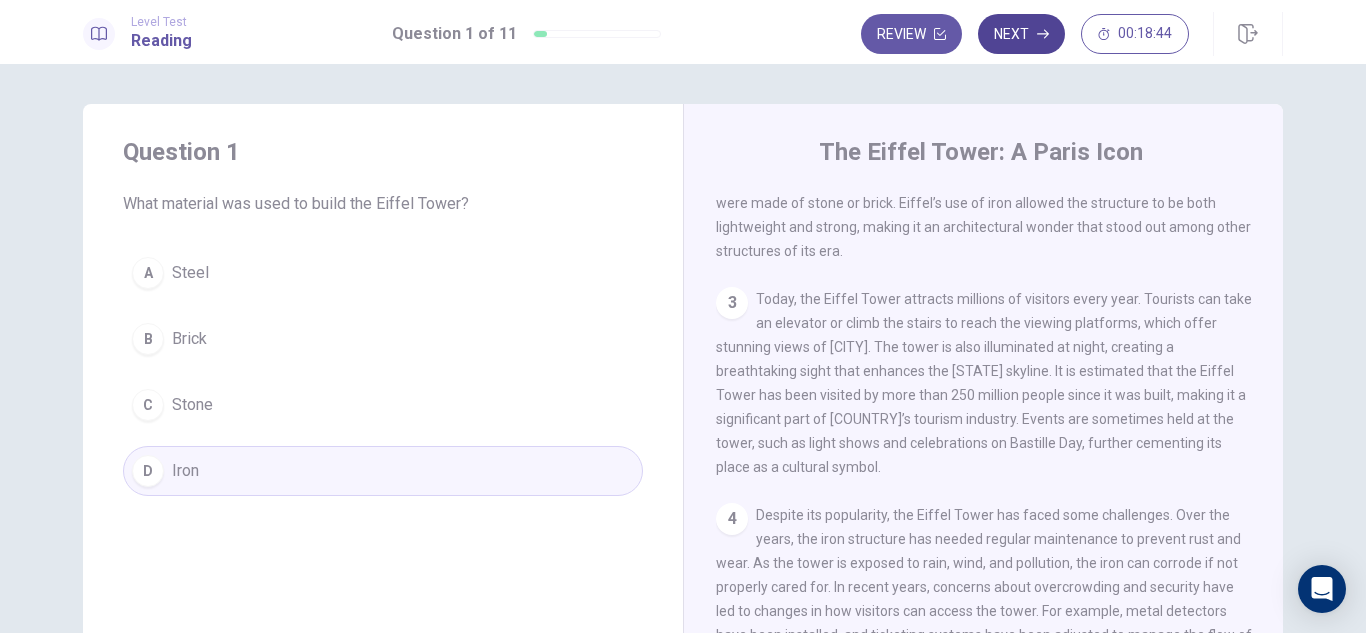 click on "Next" at bounding box center [1021, 34] 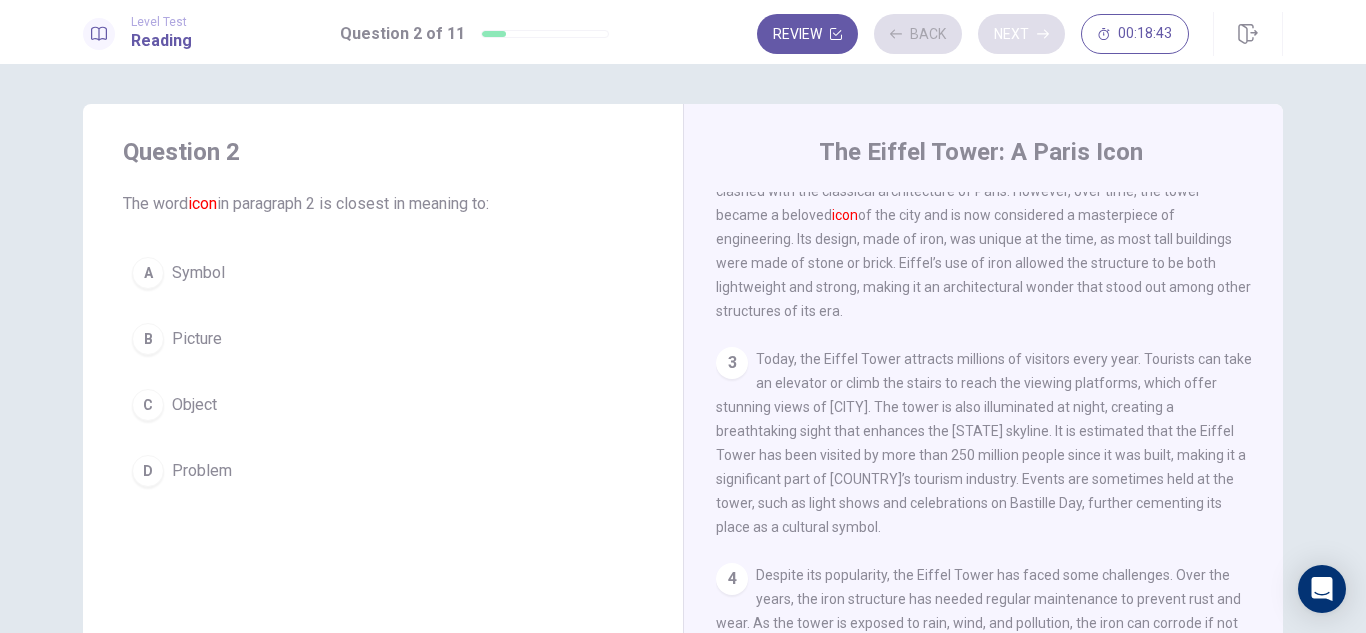 scroll, scrollTop: 199, scrollLeft: 0, axis: vertical 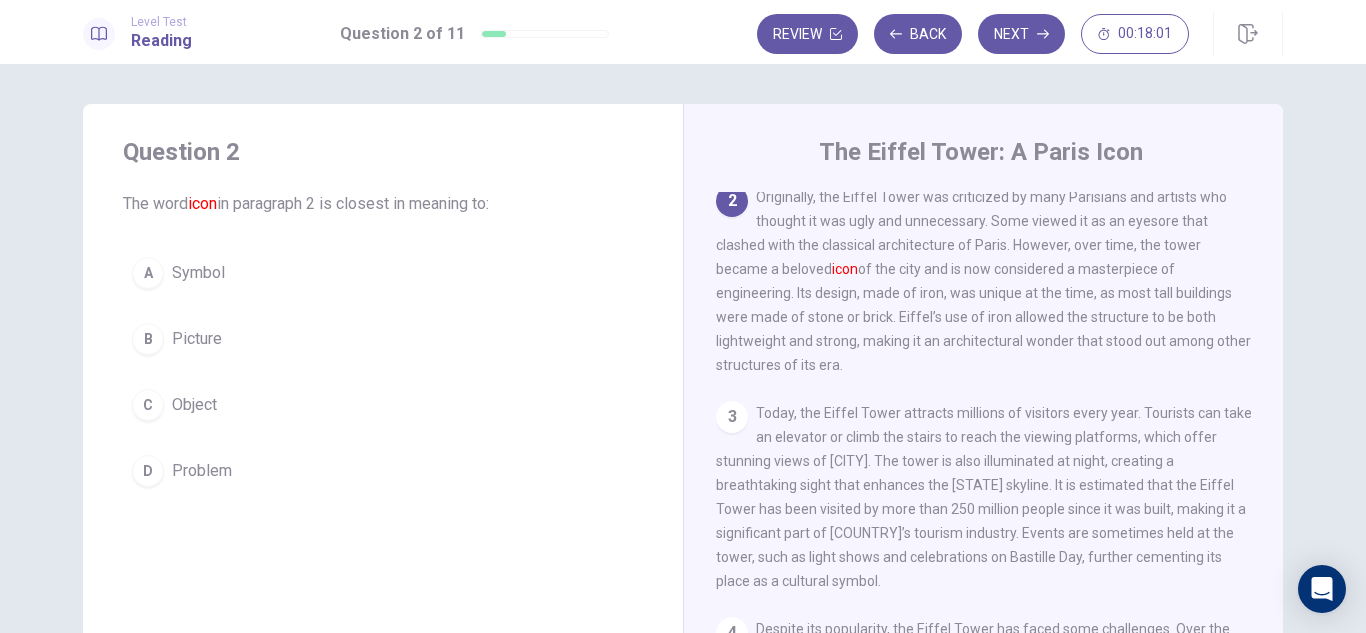 click on "Symbol" at bounding box center [198, 273] 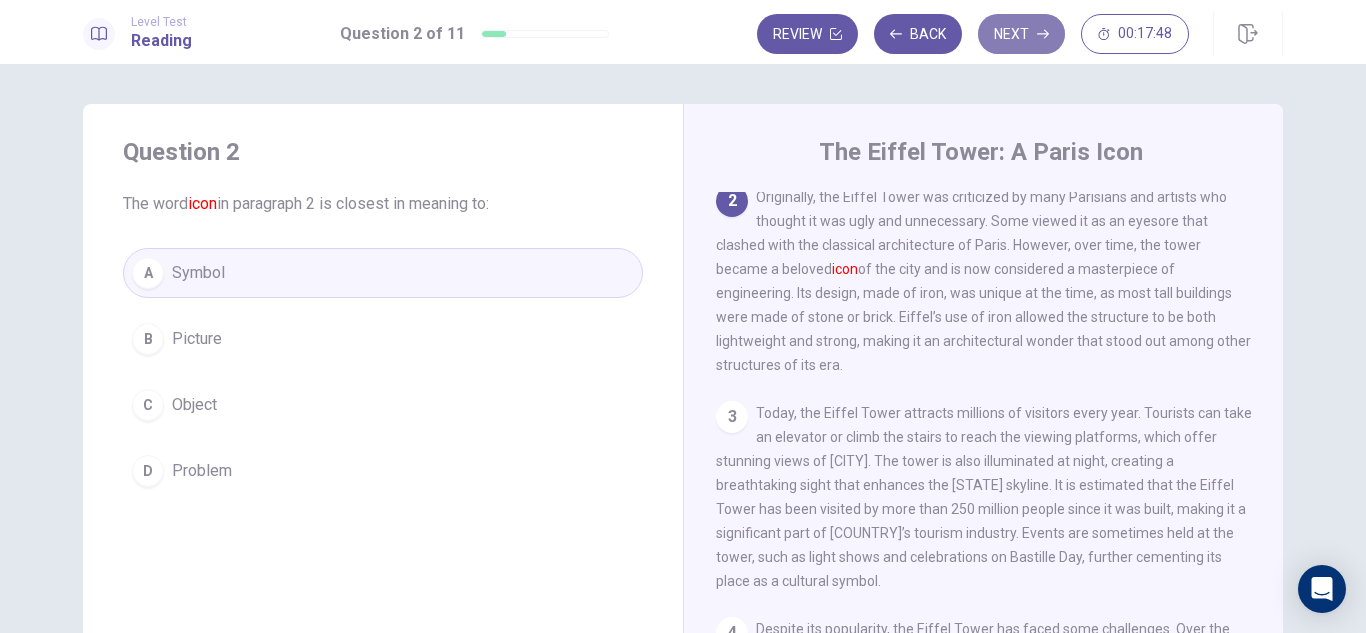 click on "Next" at bounding box center (1021, 34) 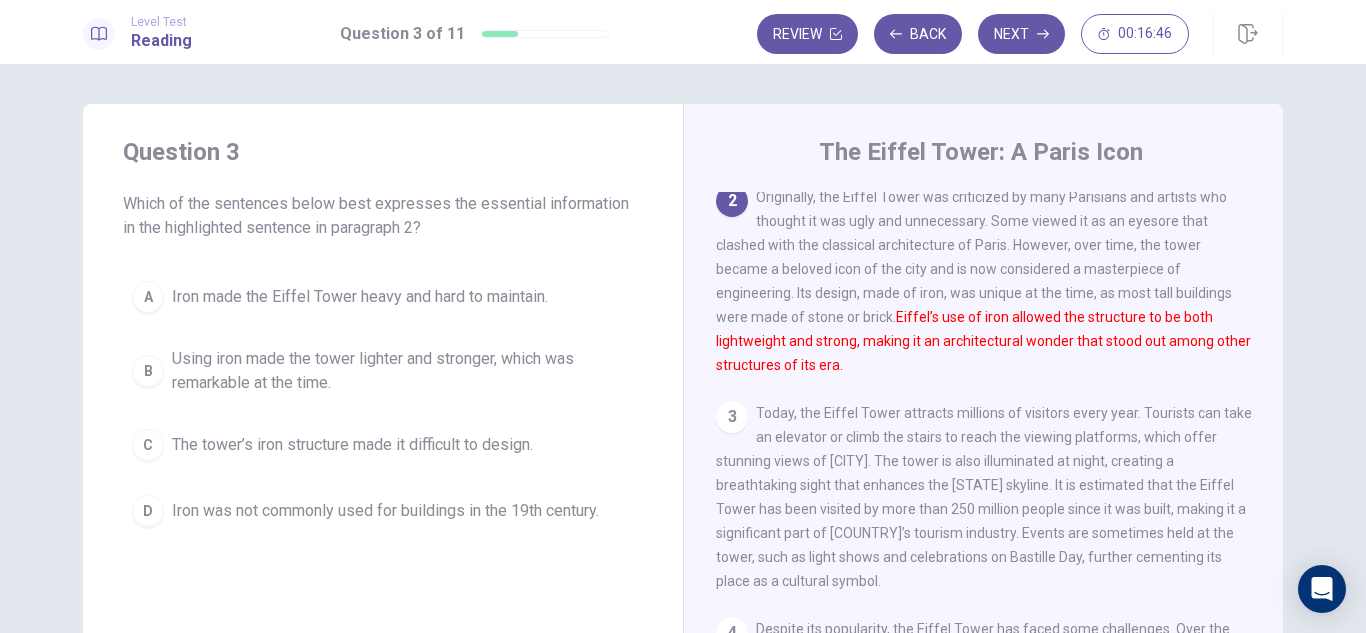click on "Using iron made the tower lighter and stronger, which was remarkable at the time." at bounding box center [360, 297] 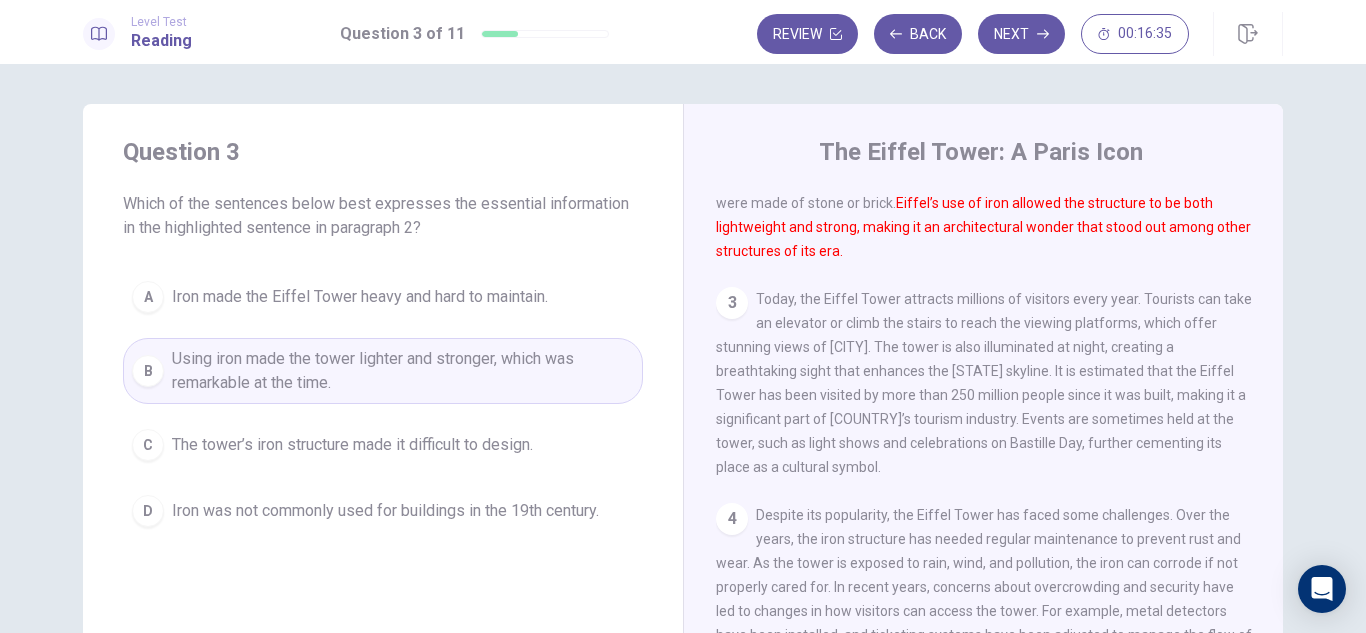 scroll, scrollTop: 346, scrollLeft: 0, axis: vertical 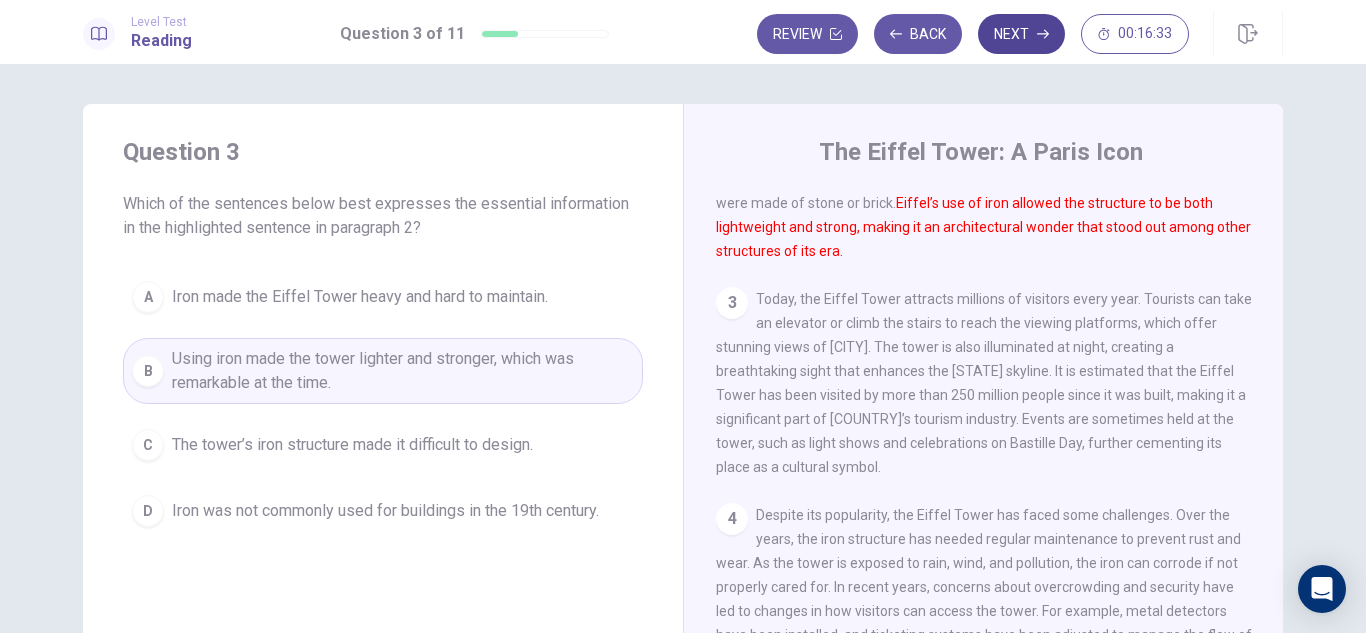 click on "Next" at bounding box center [1021, 34] 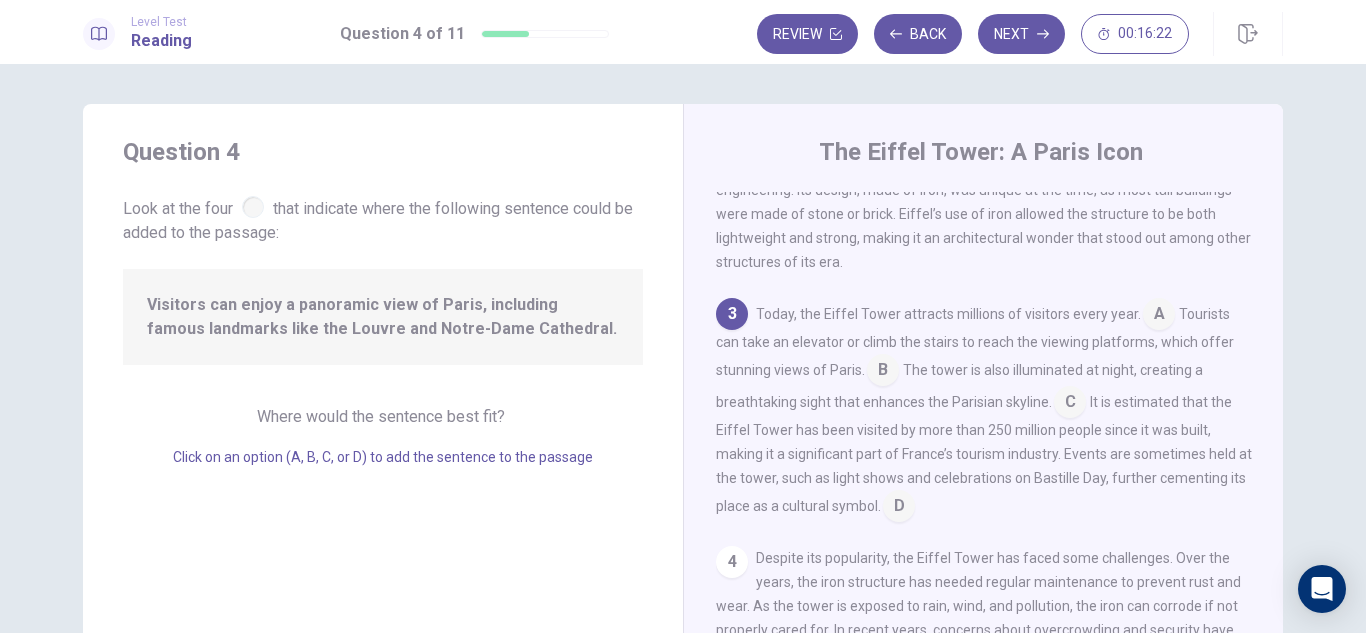 scroll, scrollTop: 303, scrollLeft: 0, axis: vertical 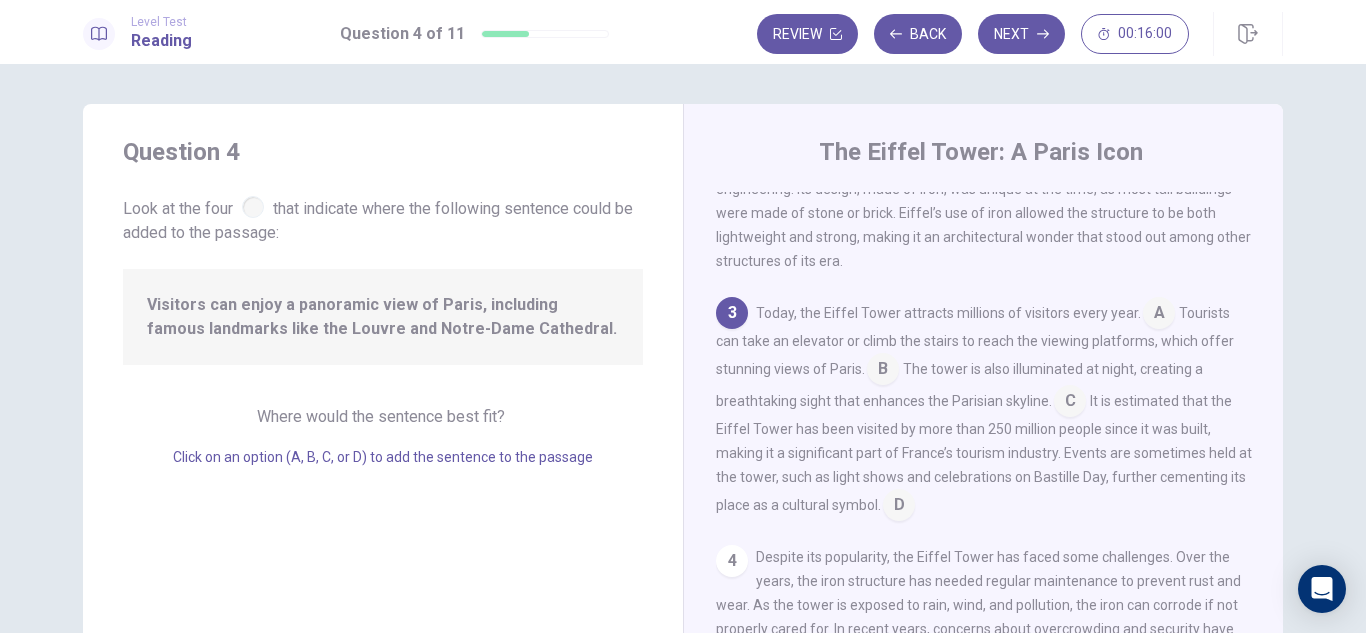 click at bounding box center (1159, 315) 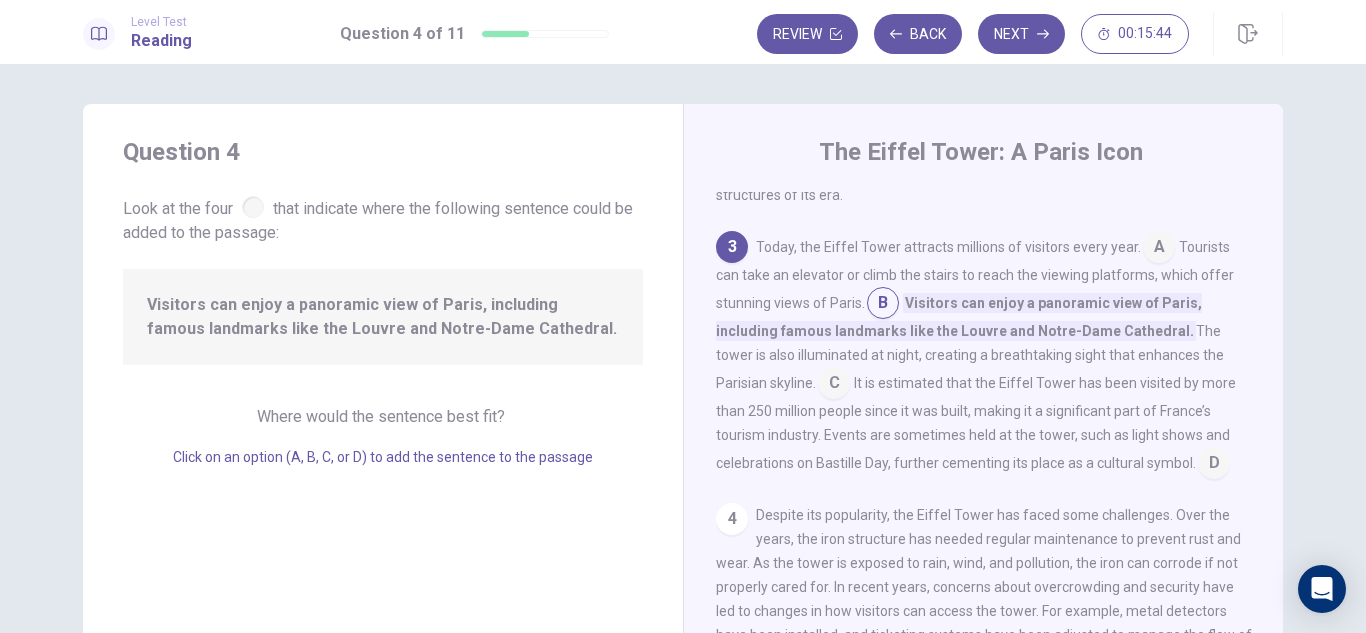 scroll, scrollTop: 394, scrollLeft: 0, axis: vertical 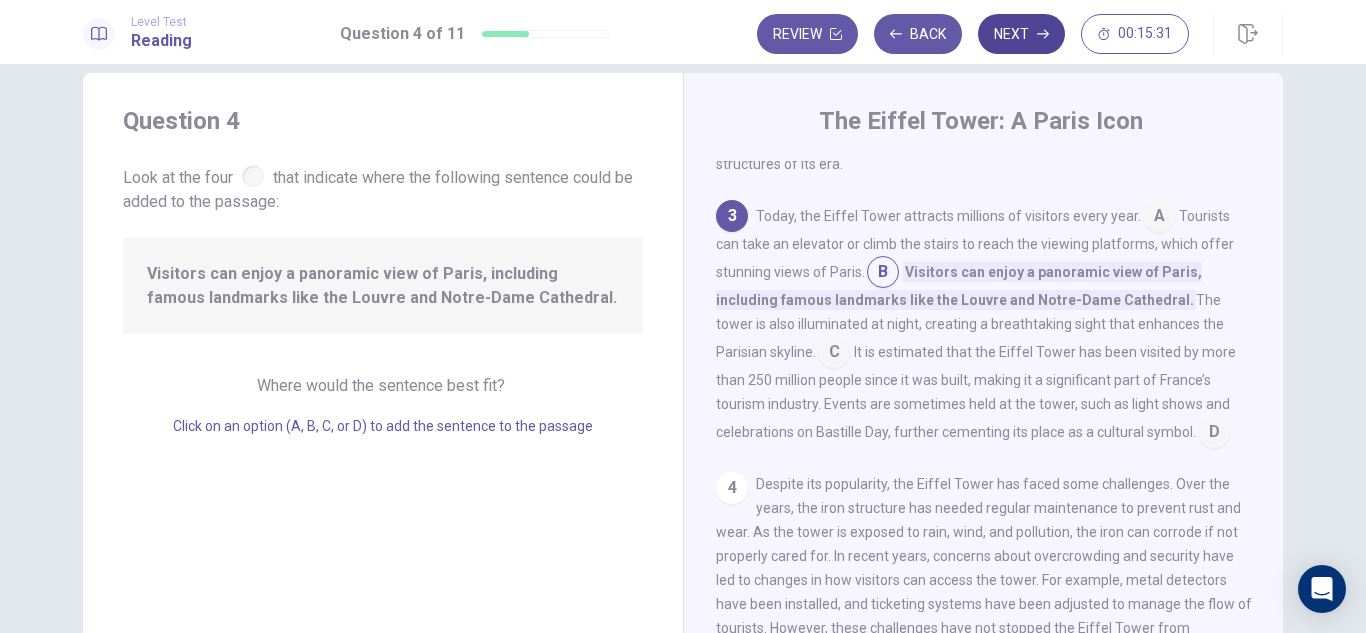 click on "Next" at bounding box center (1021, 34) 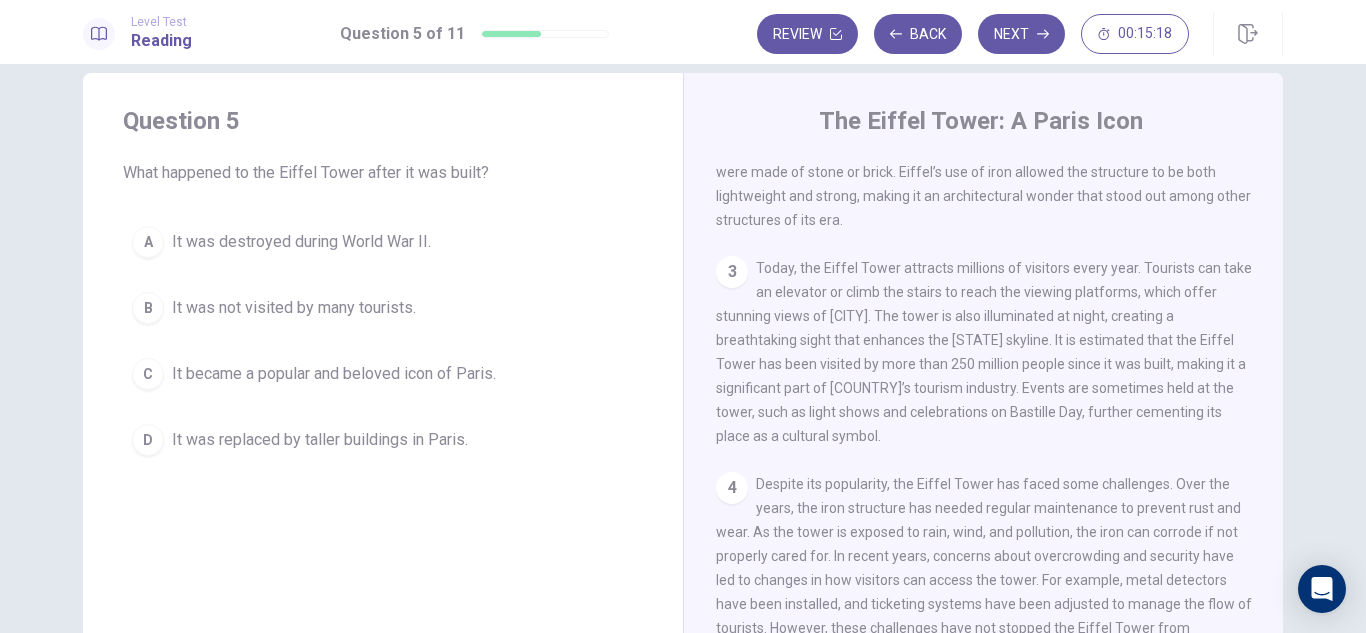 scroll, scrollTop: 346, scrollLeft: 0, axis: vertical 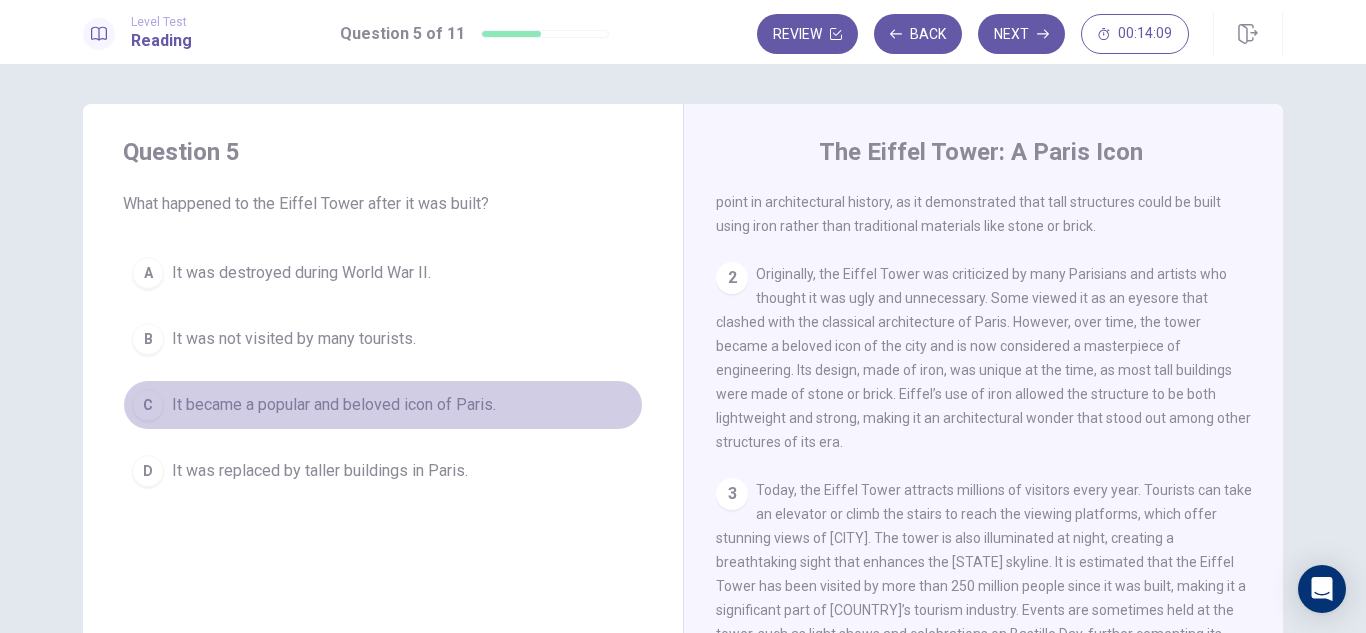 click on "It became a popular and beloved icon of Paris." at bounding box center (301, 273) 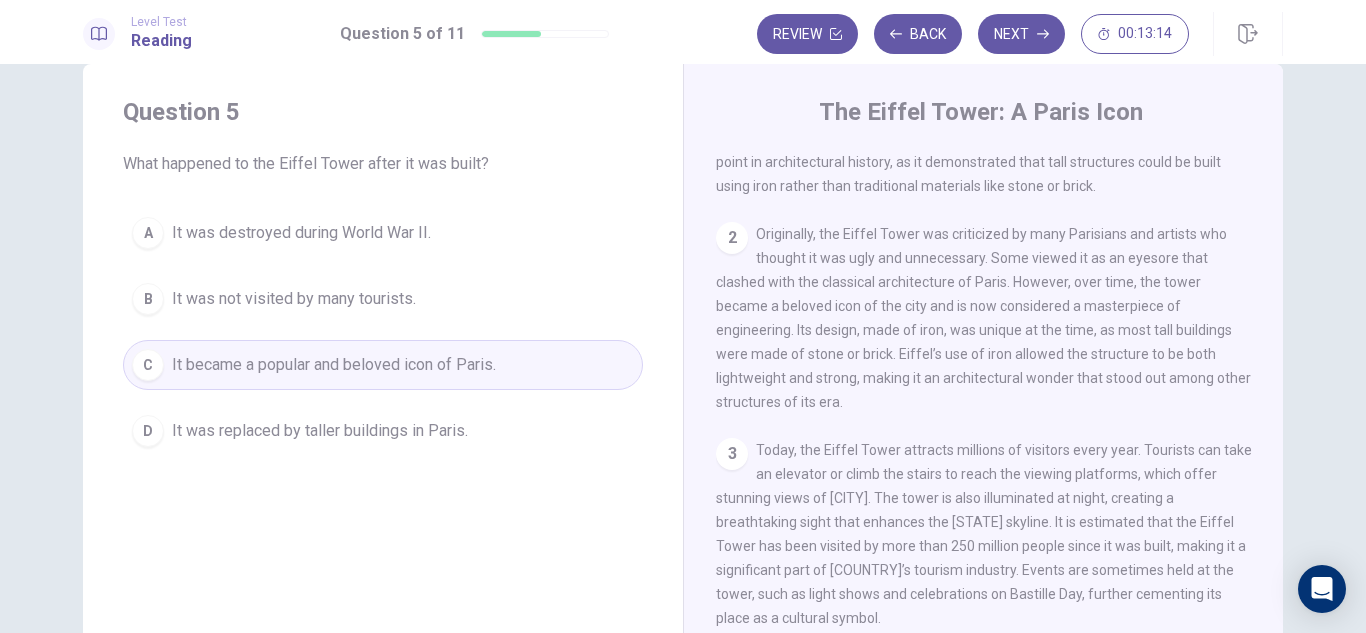 scroll, scrollTop: 41, scrollLeft: 0, axis: vertical 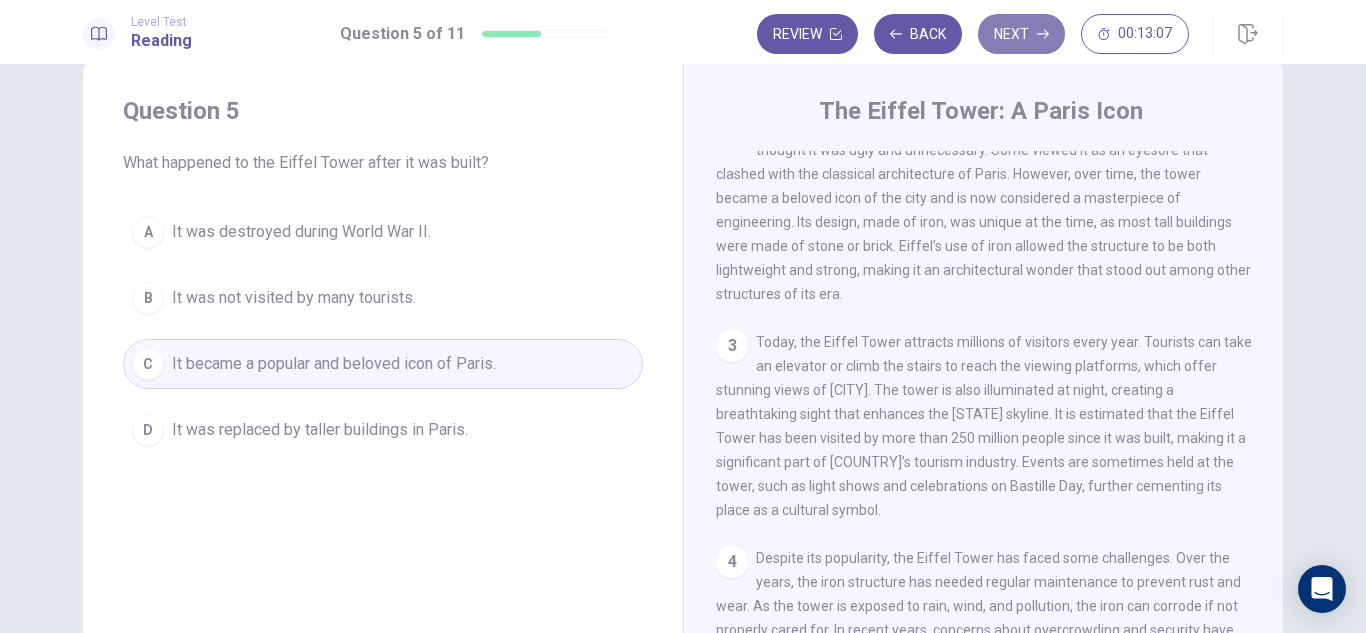 click on "Next" at bounding box center [1021, 34] 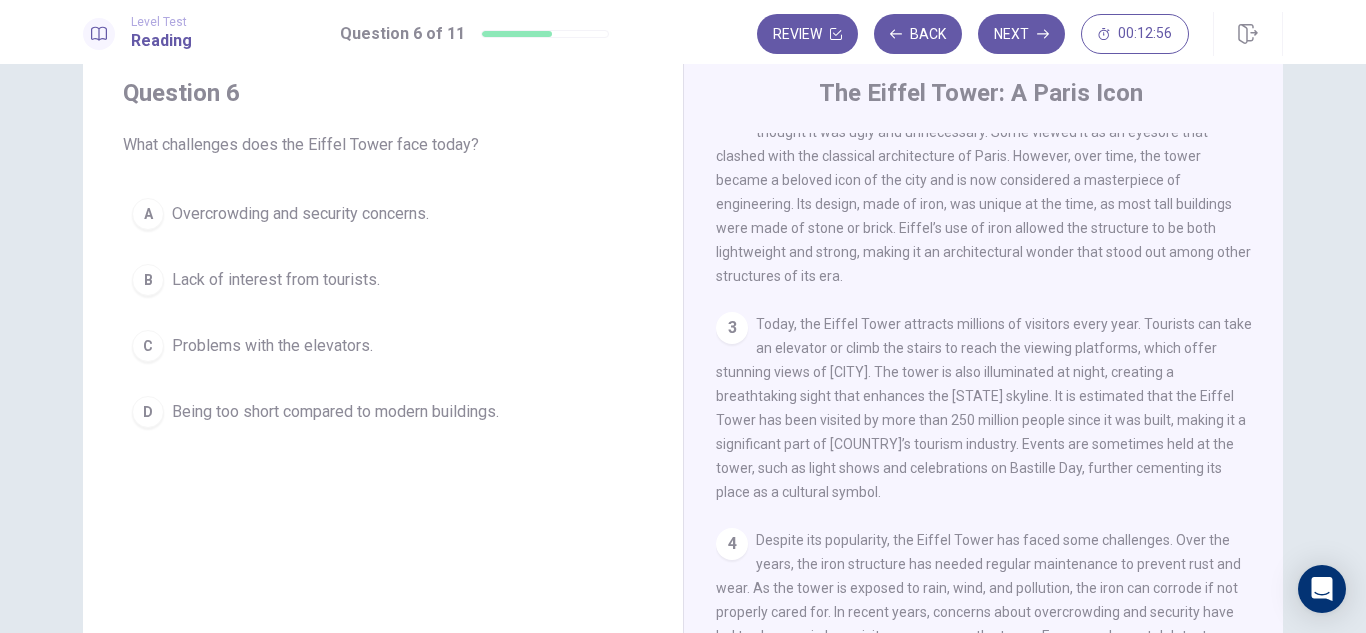 scroll, scrollTop: 71, scrollLeft: 0, axis: vertical 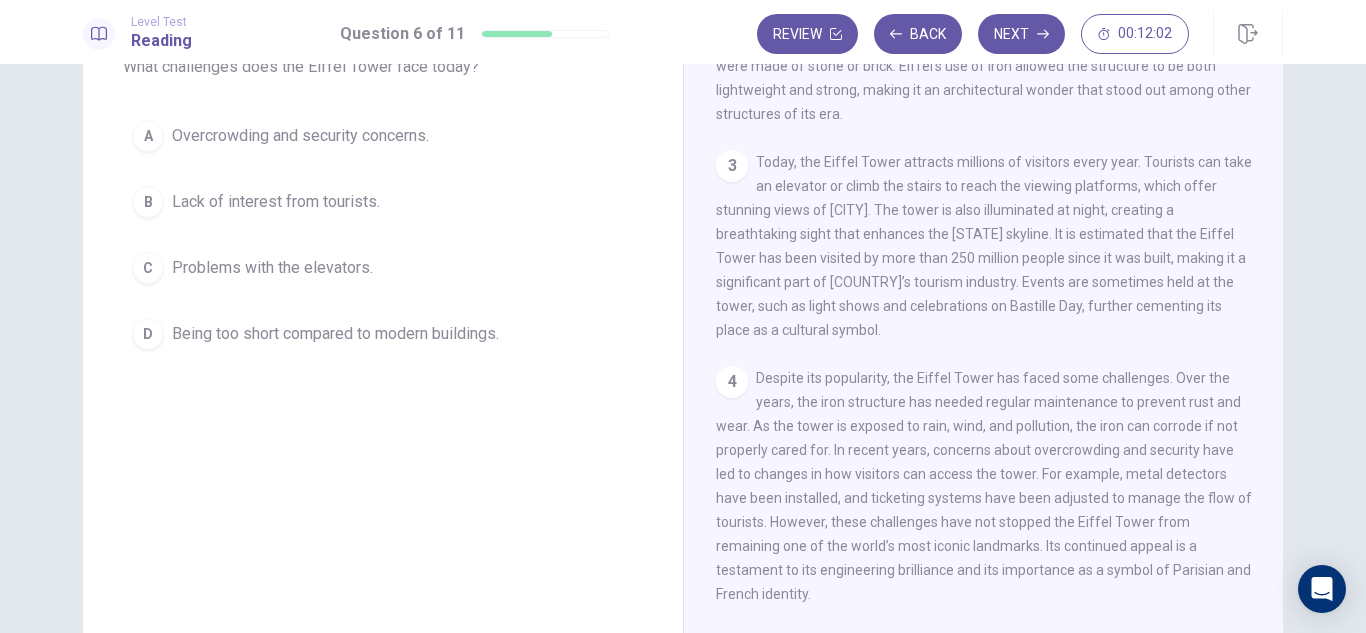click on "Overcrowding and security concerns." at bounding box center [300, 136] 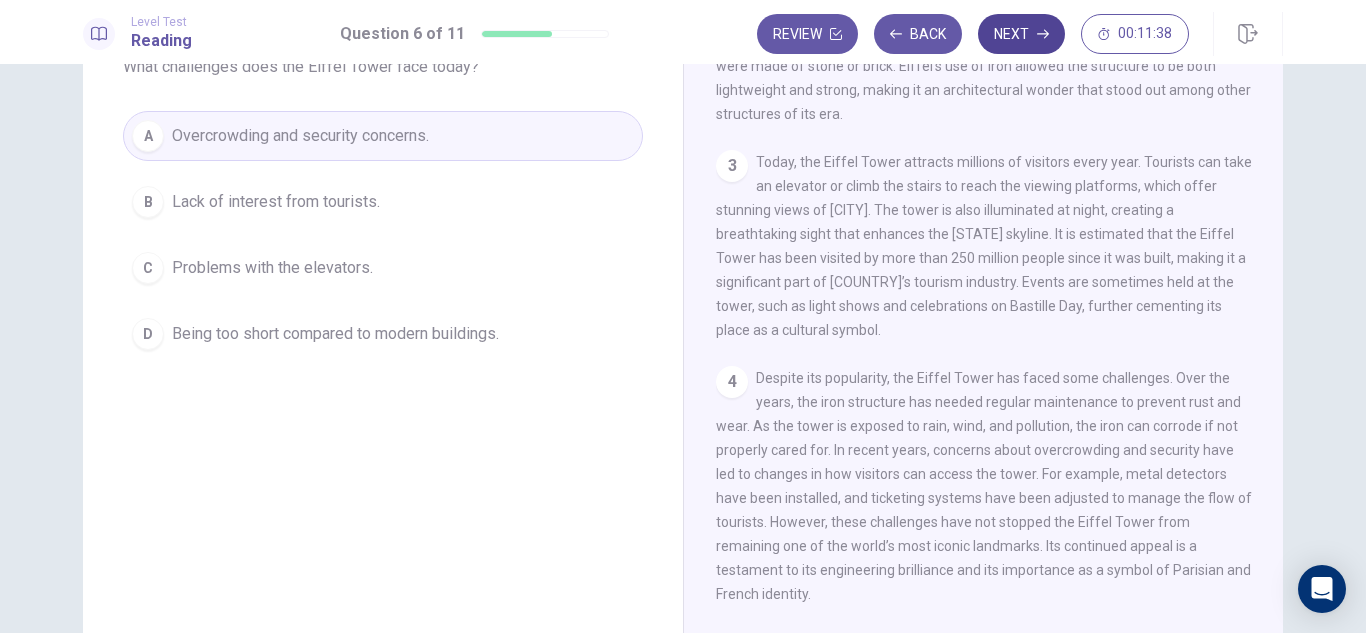 click on "Next" at bounding box center [1021, 34] 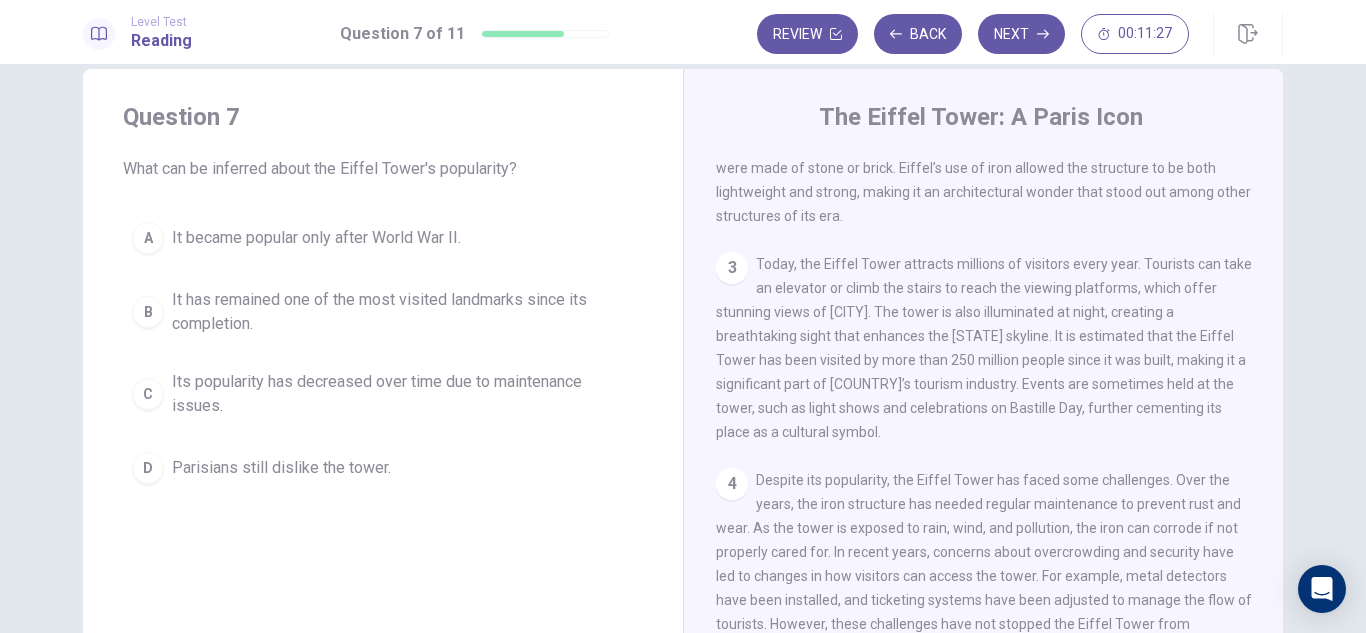 scroll, scrollTop: 0, scrollLeft: 0, axis: both 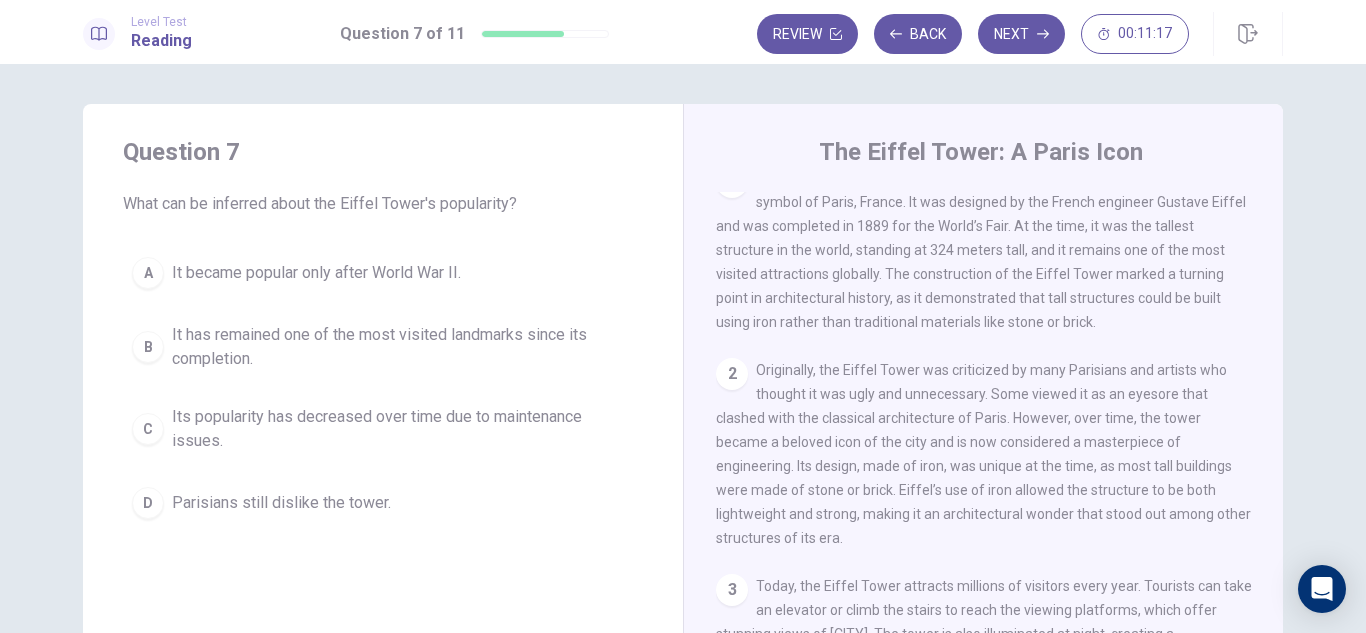 click on "It has remained one of the most visited landmarks since its completion." at bounding box center [316, 273] 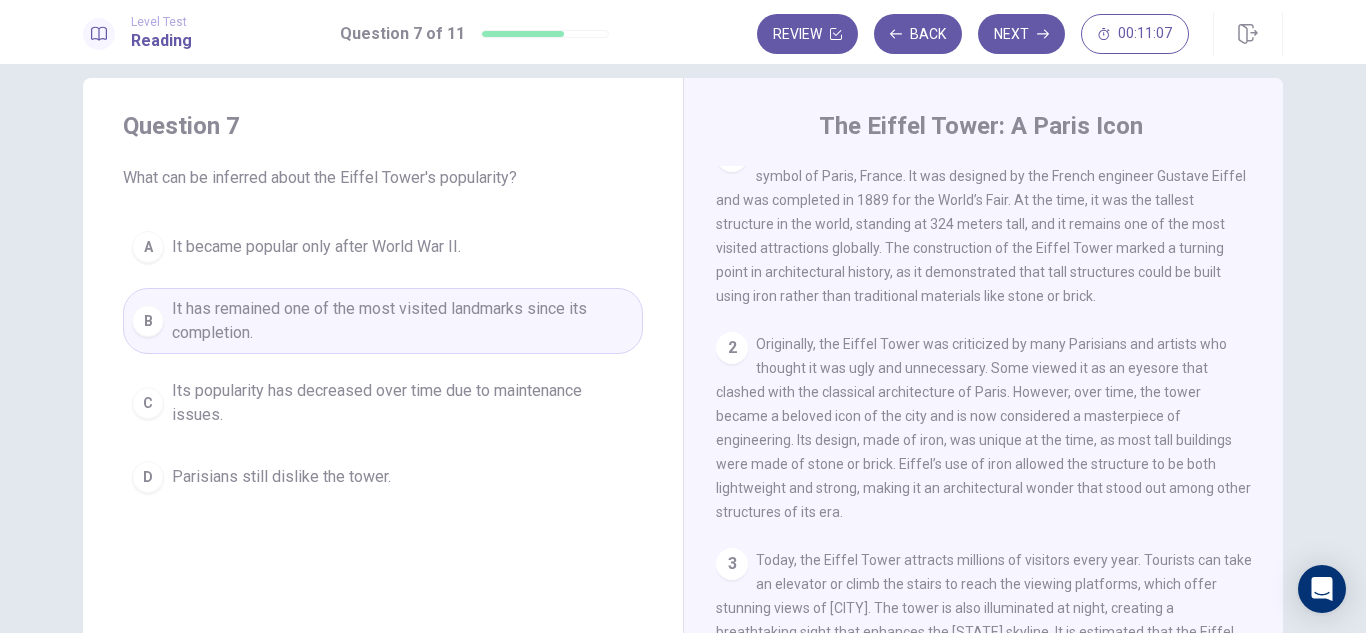 scroll, scrollTop: 18, scrollLeft: 0, axis: vertical 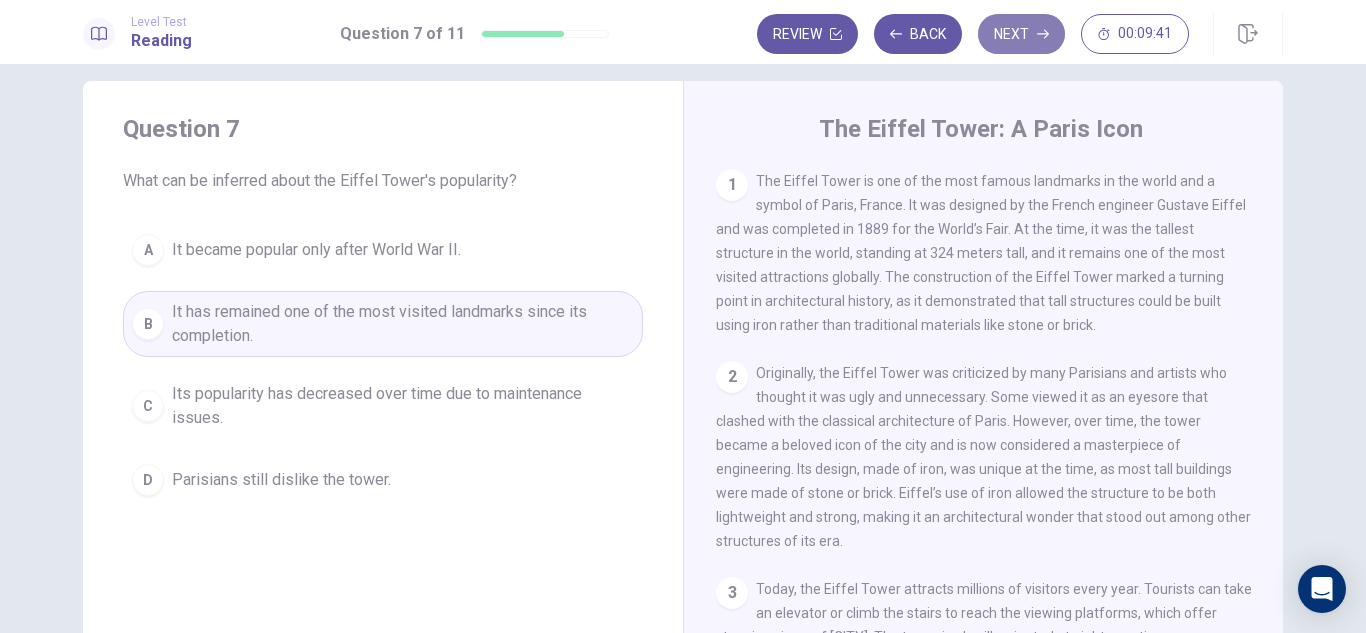 click on "Next" at bounding box center [1021, 34] 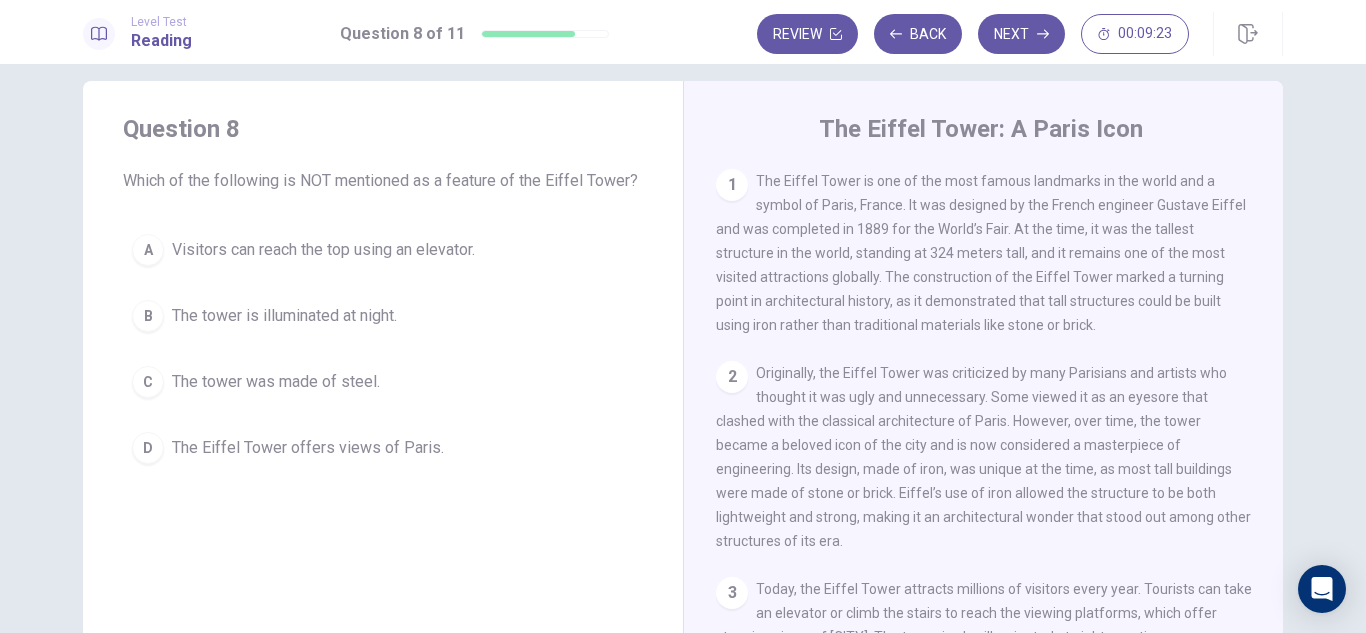 click on "The tower is illuminated at night." at bounding box center (323, 250) 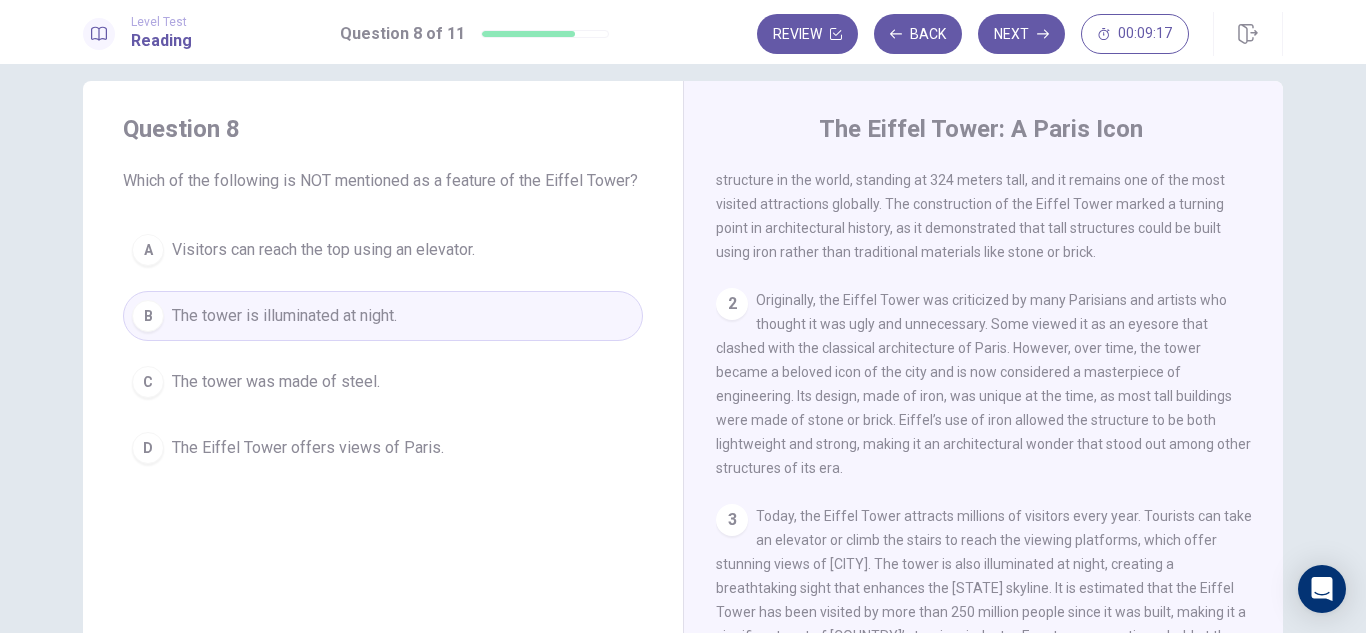 scroll, scrollTop: 74, scrollLeft: 0, axis: vertical 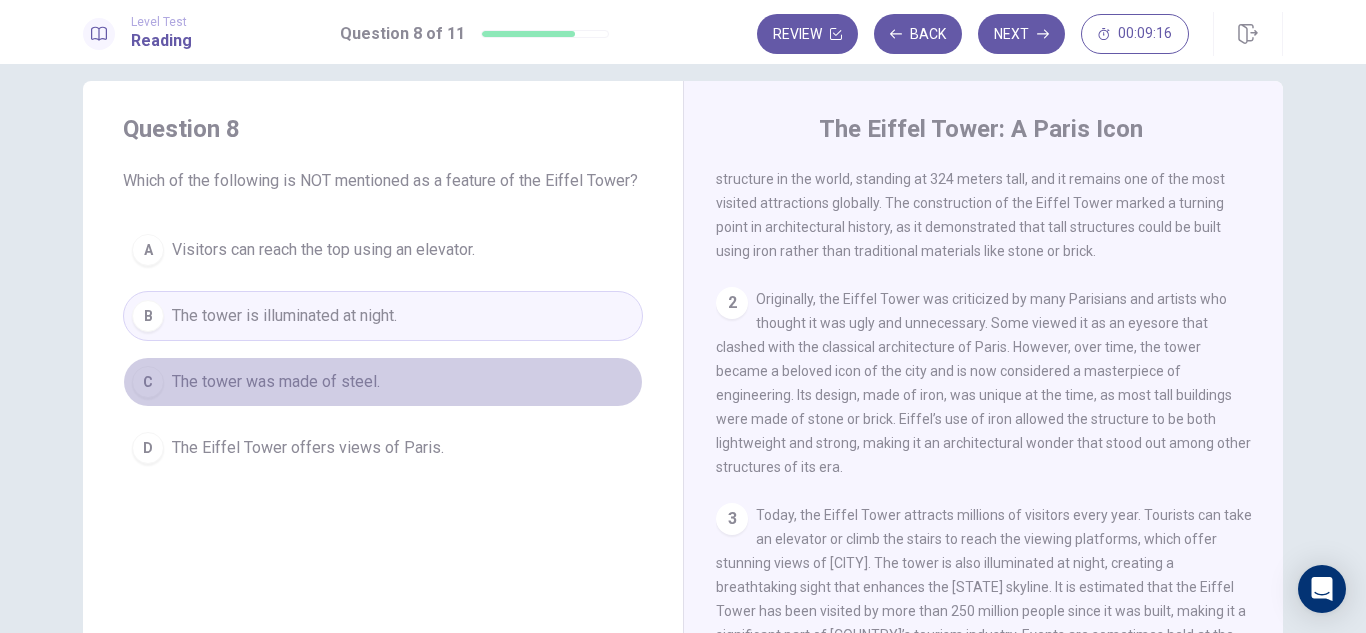 click on "The tower was made of steel." at bounding box center (323, 250) 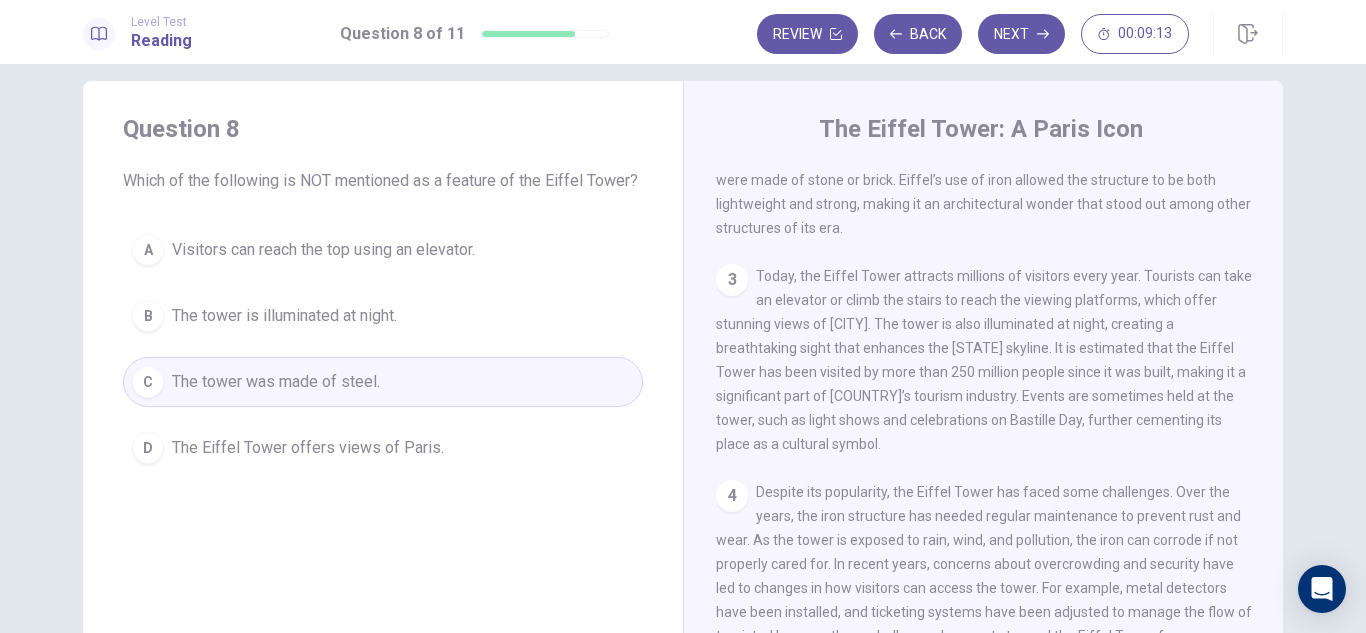 scroll, scrollTop: 346, scrollLeft: 0, axis: vertical 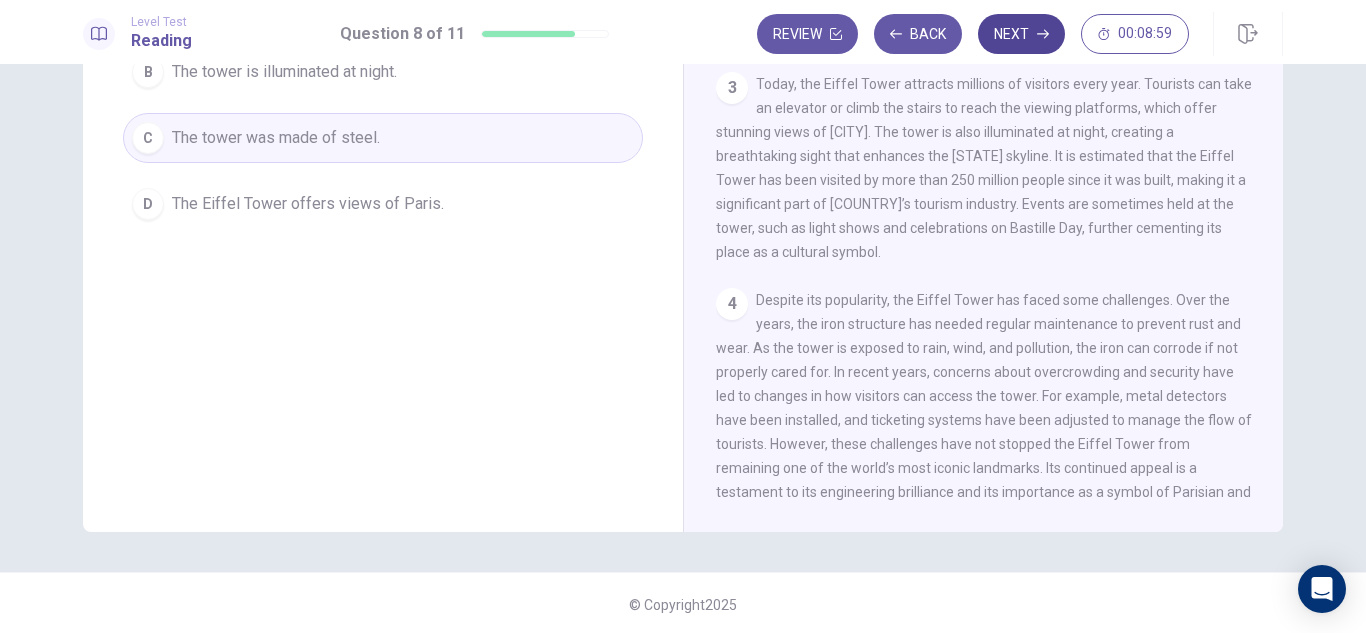 click on "Next" at bounding box center [1021, 34] 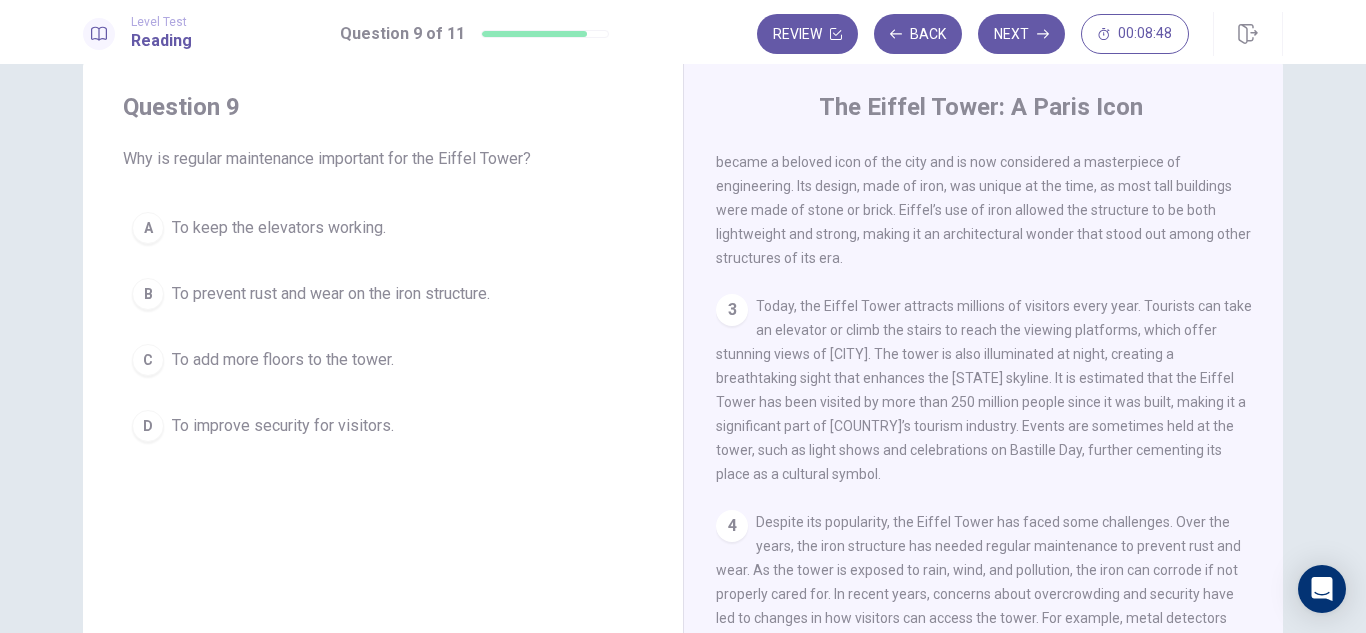 scroll, scrollTop: 46, scrollLeft: 0, axis: vertical 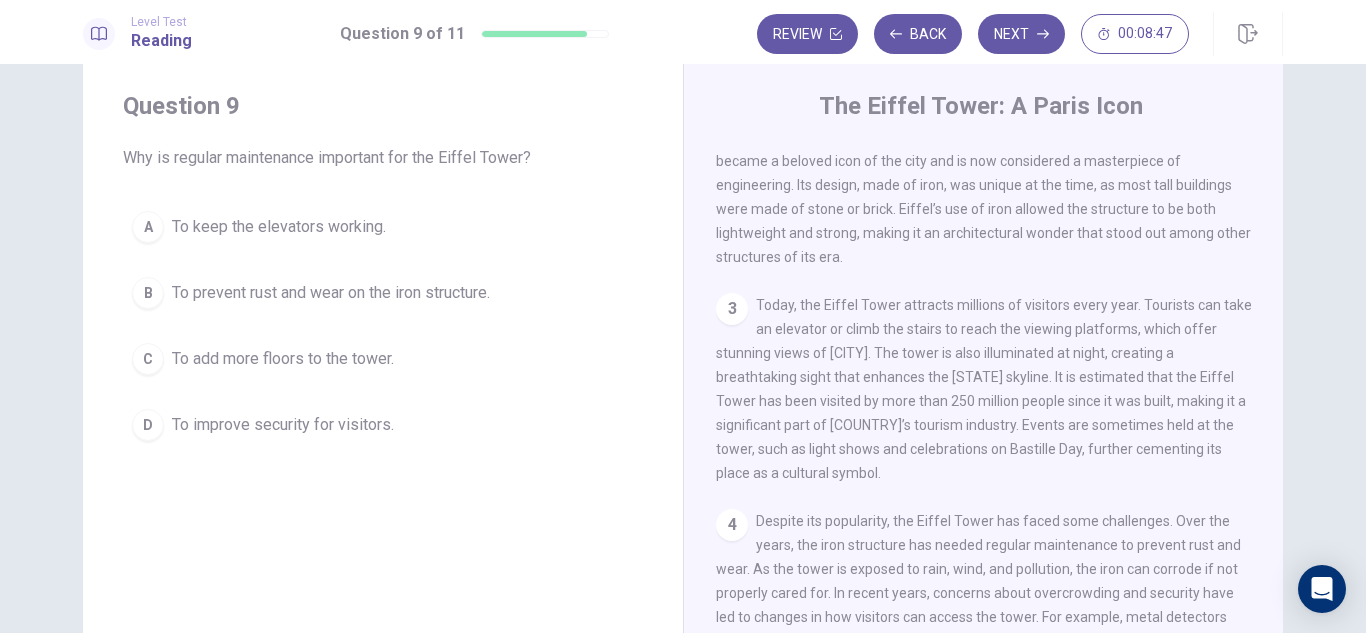 click on "To prevent rust and wear on the iron structure." at bounding box center (279, 227) 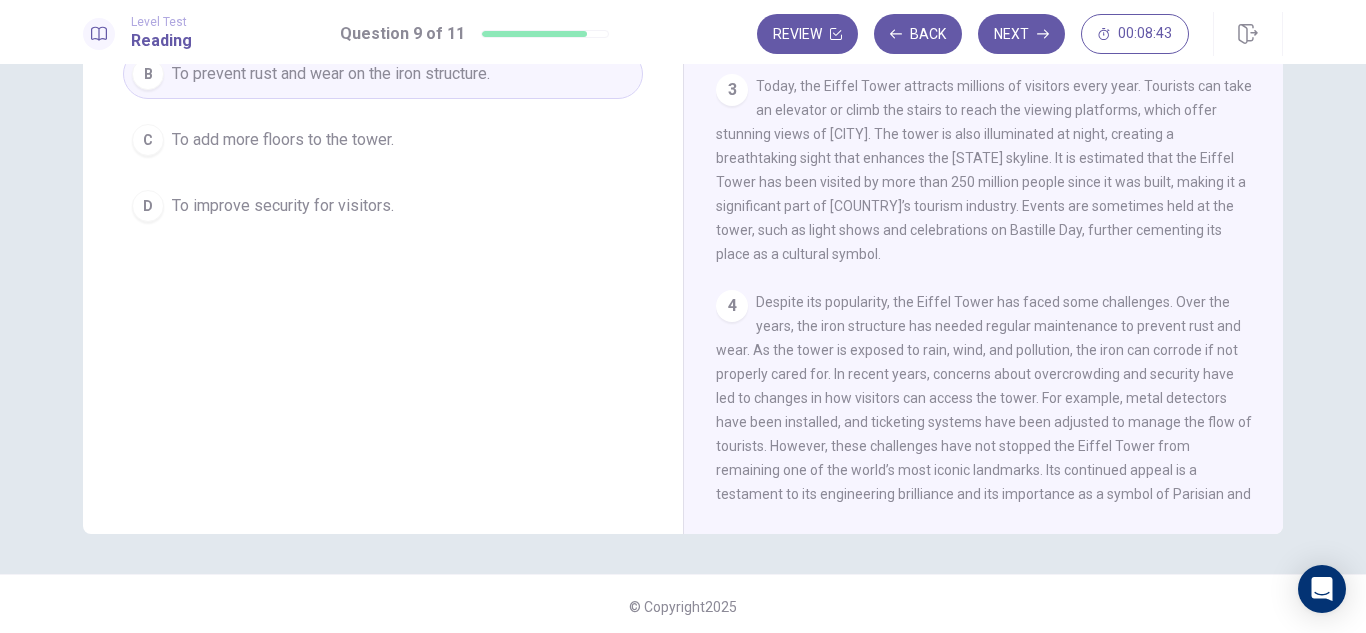 scroll, scrollTop: 270, scrollLeft: 0, axis: vertical 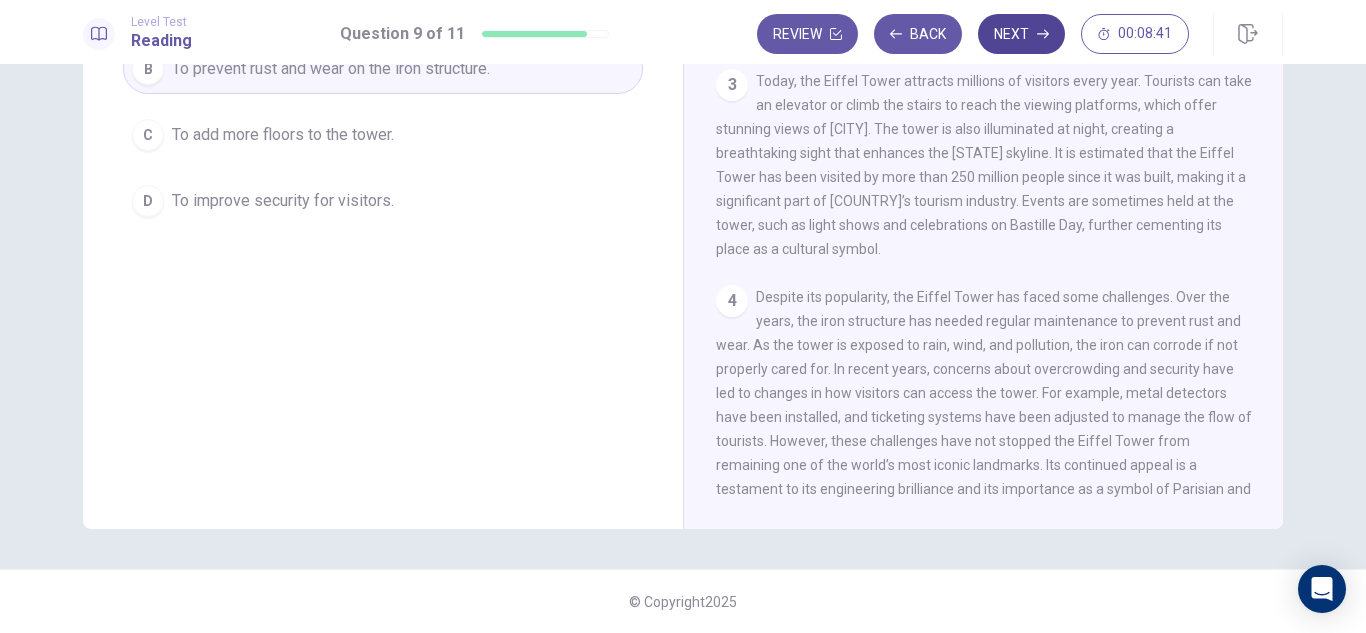 click on "Next" at bounding box center (1021, 34) 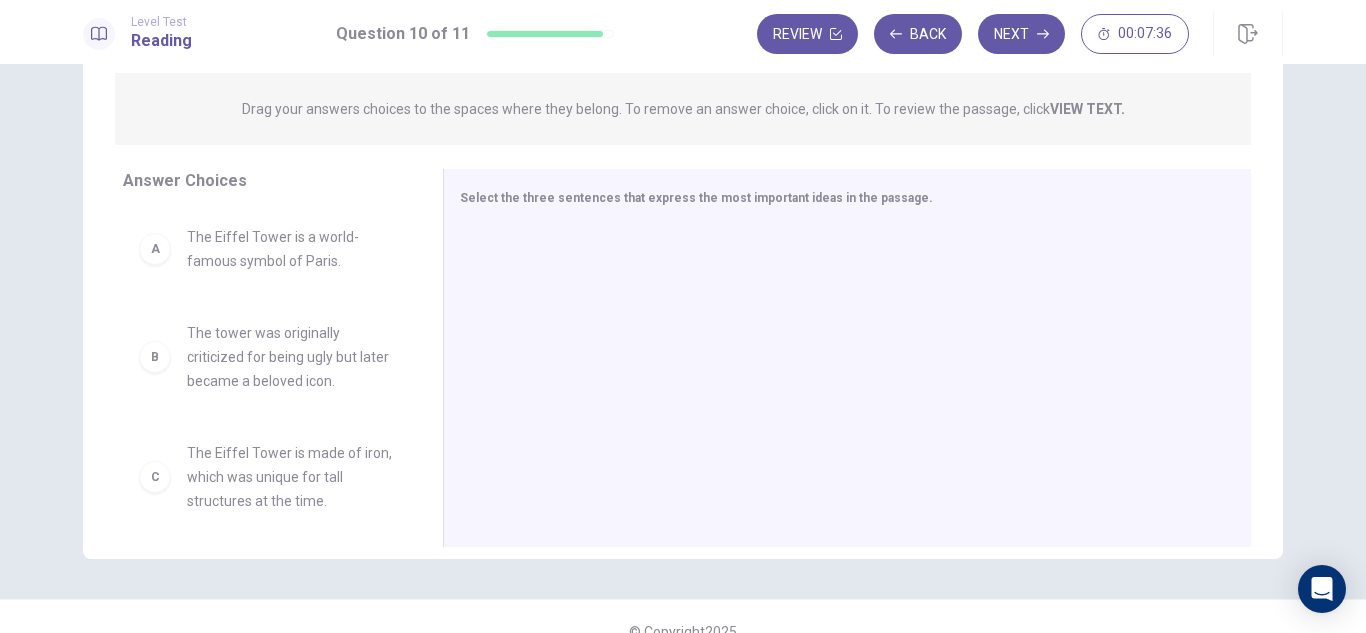 scroll, scrollTop: 241, scrollLeft: 0, axis: vertical 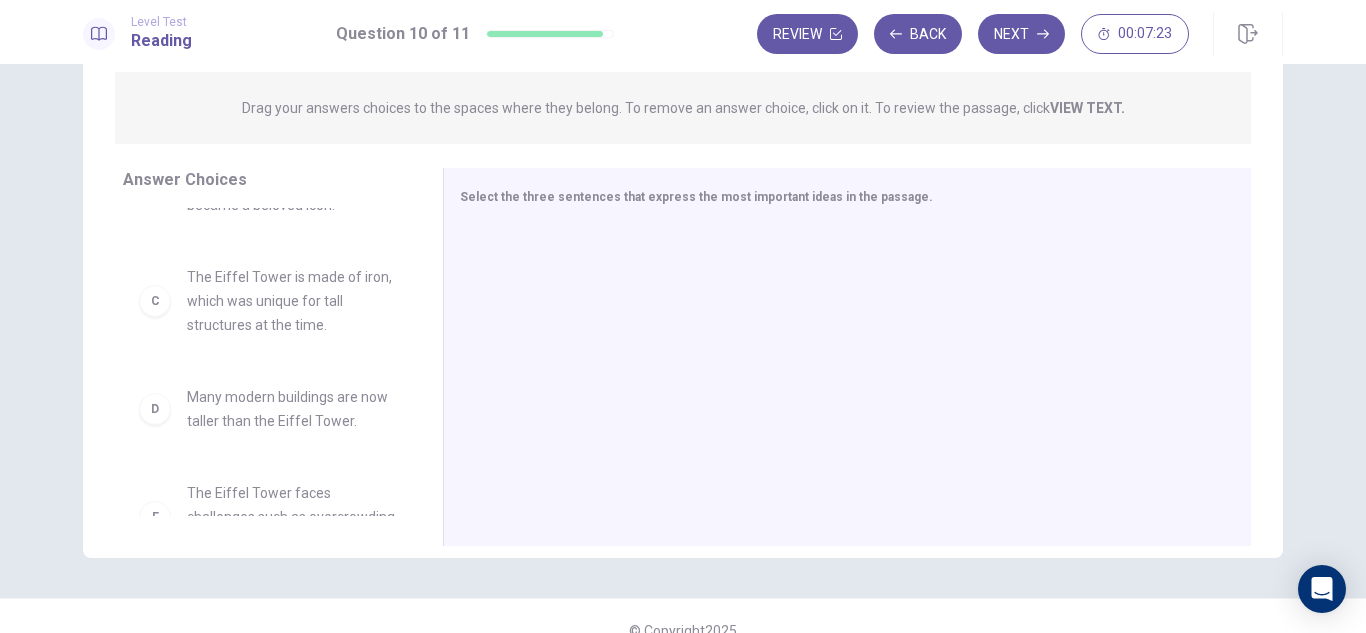 click on "The Eiffel Tower is made of iron, which was unique for tall structures at the time." at bounding box center (291, 73) 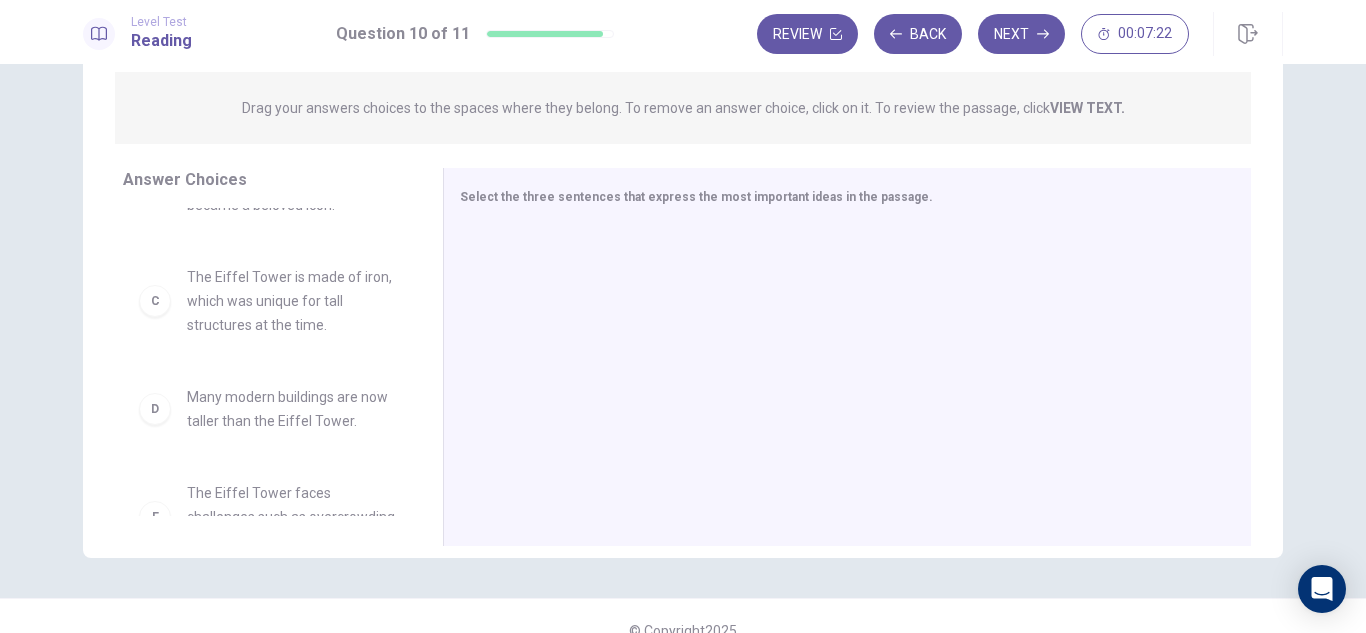 click on "The Eiffel Tower is made of iron, which was unique for tall structures at the time." at bounding box center (291, 73) 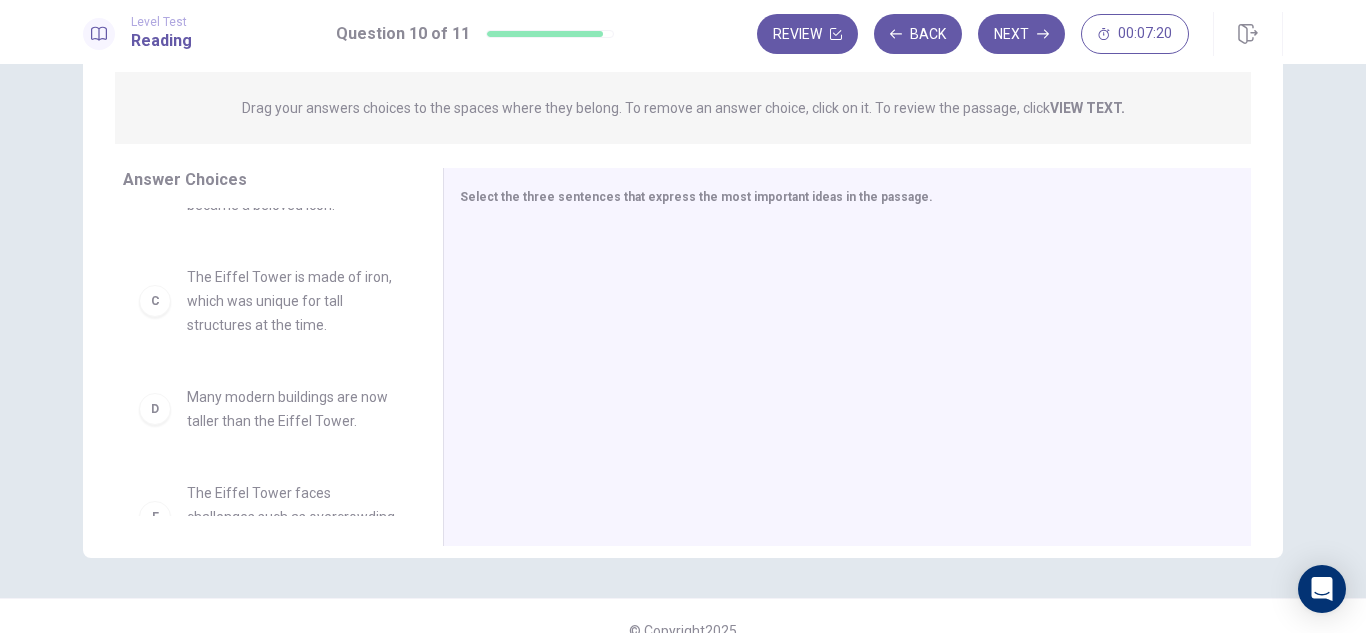 click on "C" at bounding box center [155, 73] 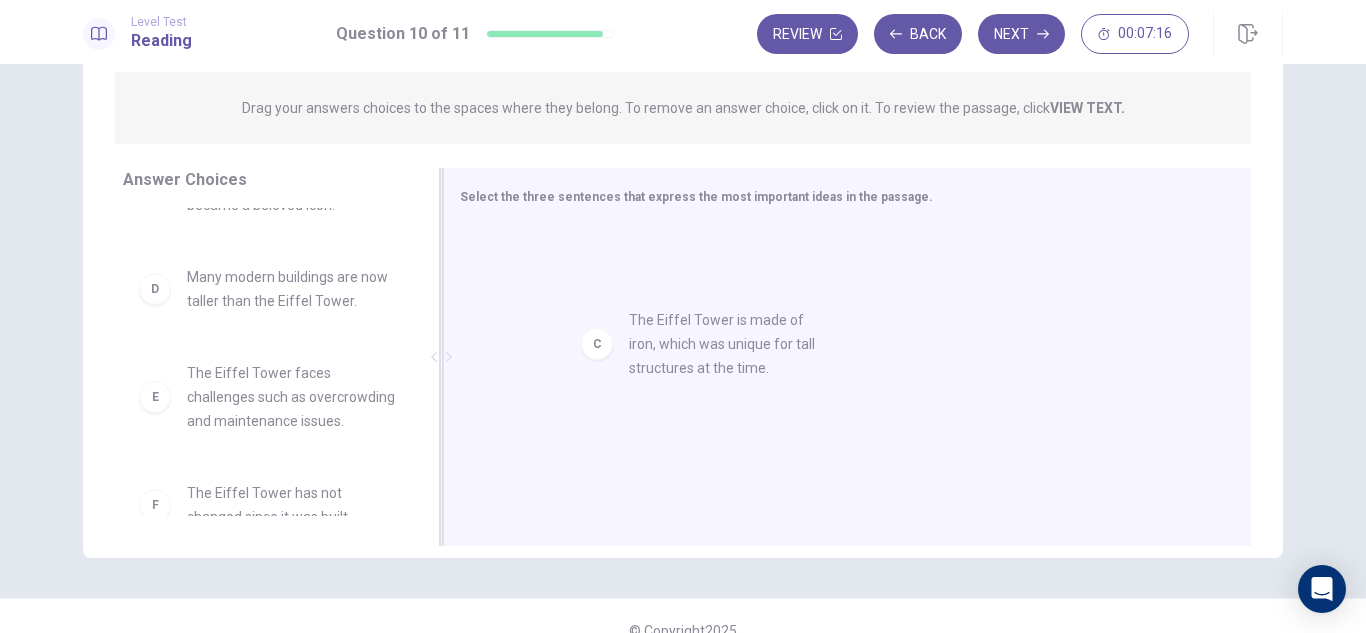 drag, startPoint x: 152, startPoint y: 306, endPoint x: 604, endPoint y: 349, distance: 454.04074 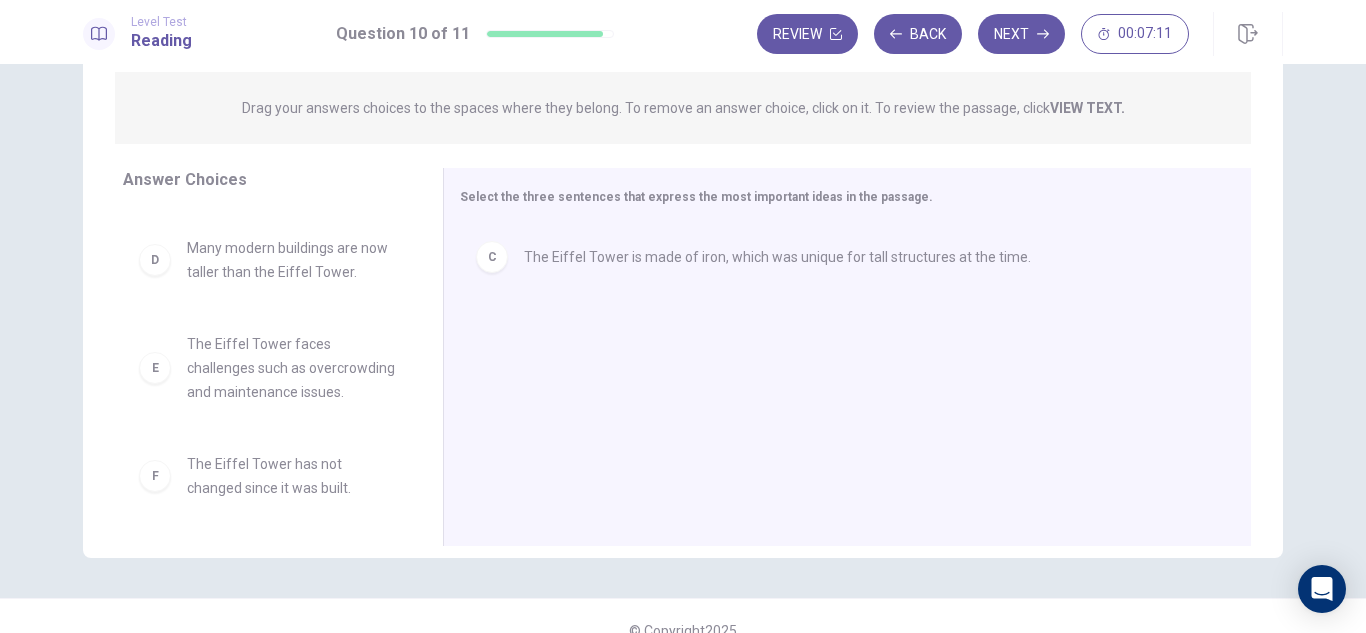 scroll, scrollTop: 228, scrollLeft: 0, axis: vertical 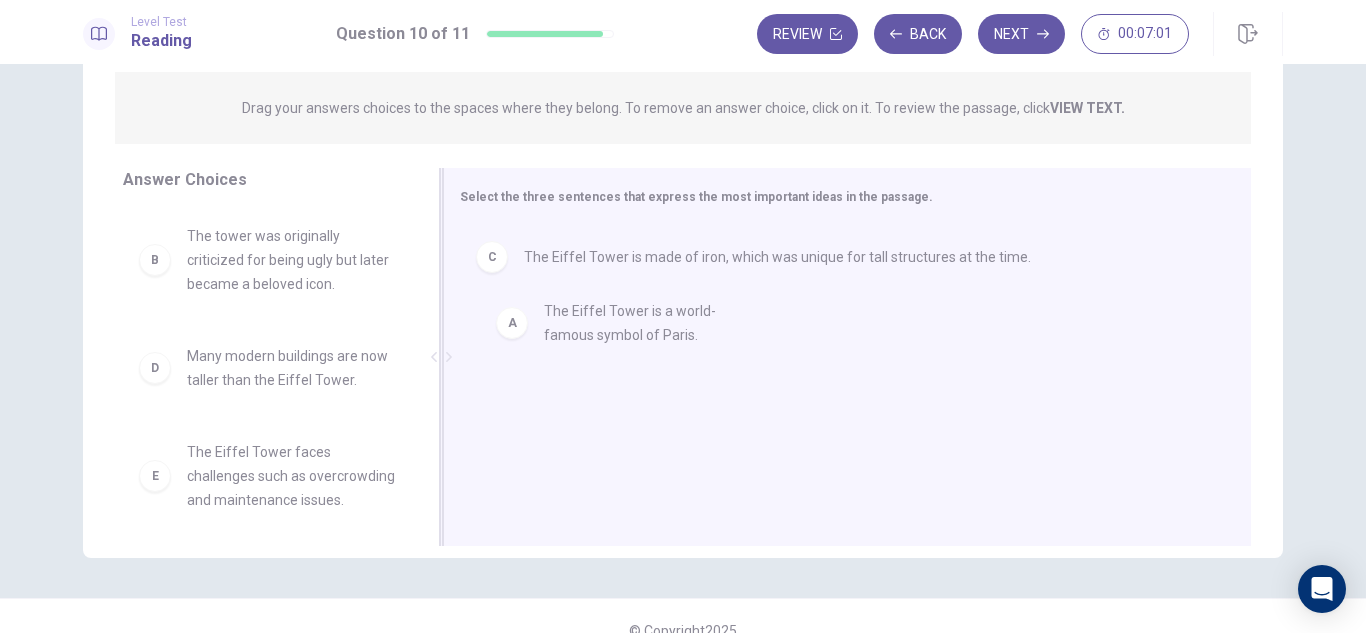 drag, startPoint x: 301, startPoint y: 251, endPoint x: 687, endPoint y: 302, distance: 389.35458 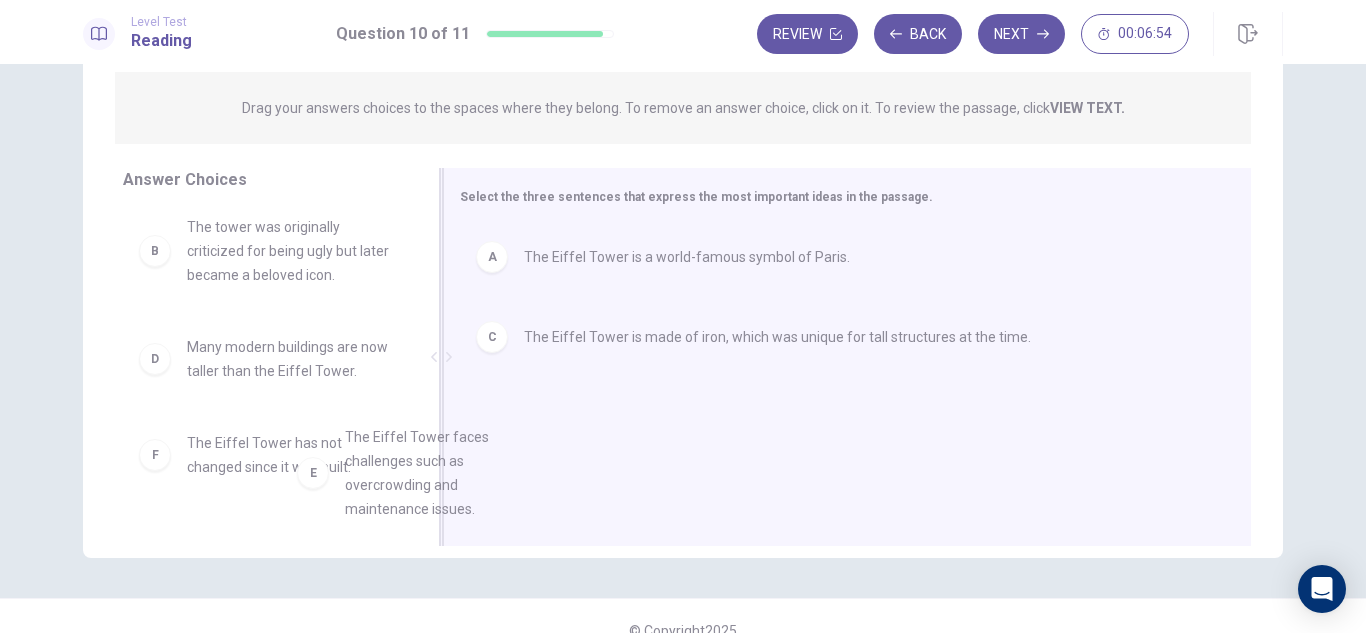 scroll, scrollTop: 10, scrollLeft: 0, axis: vertical 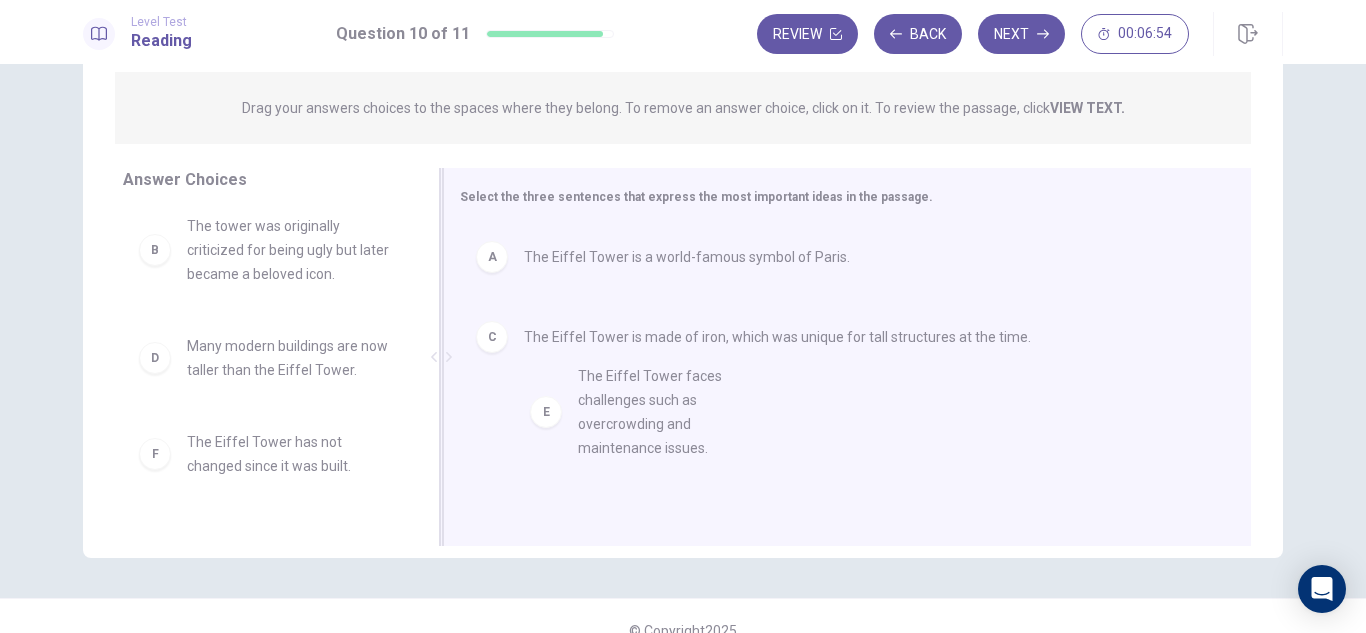 drag, startPoint x: 318, startPoint y: 452, endPoint x: 723, endPoint y: 381, distance: 411.17636 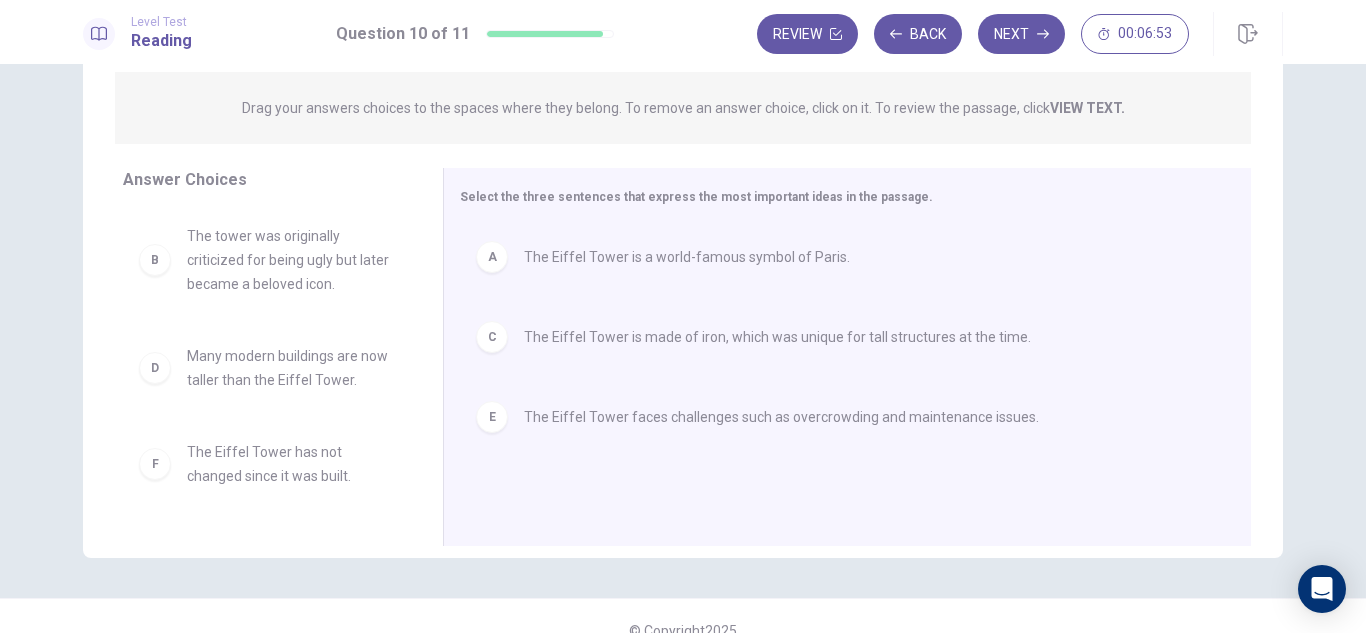 scroll, scrollTop: 0, scrollLeft: 0, axis: both 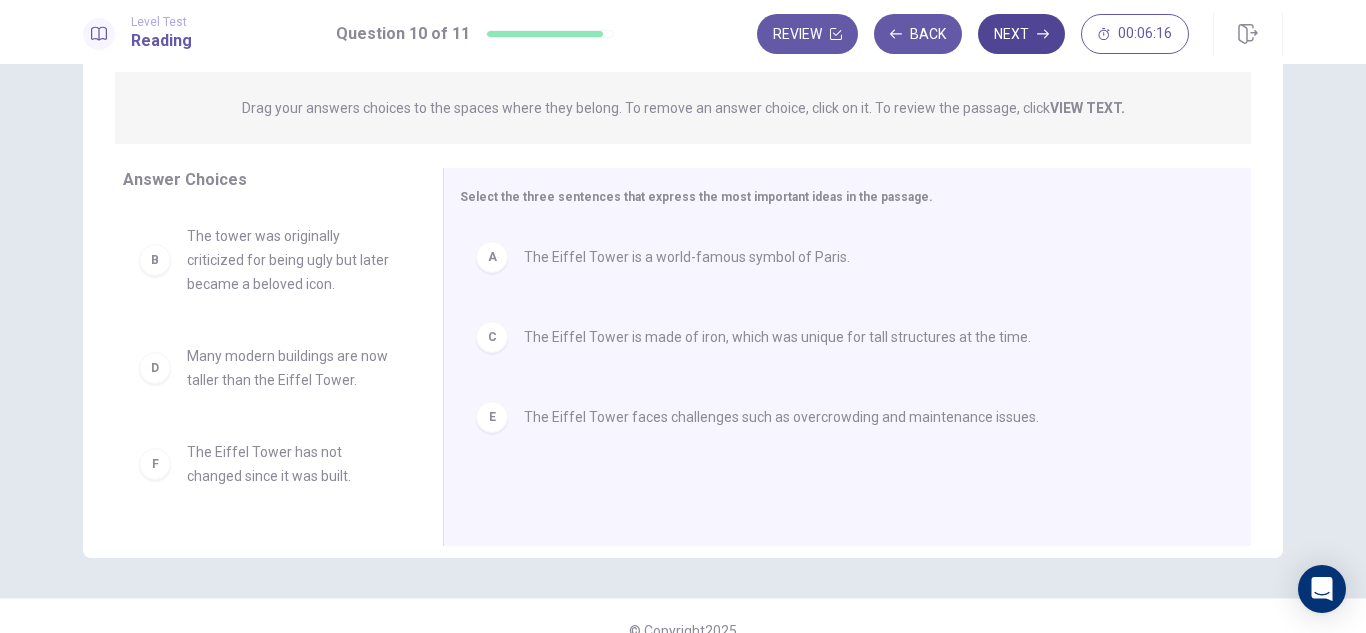 click on "Next" at bounding box center [1021, 34] 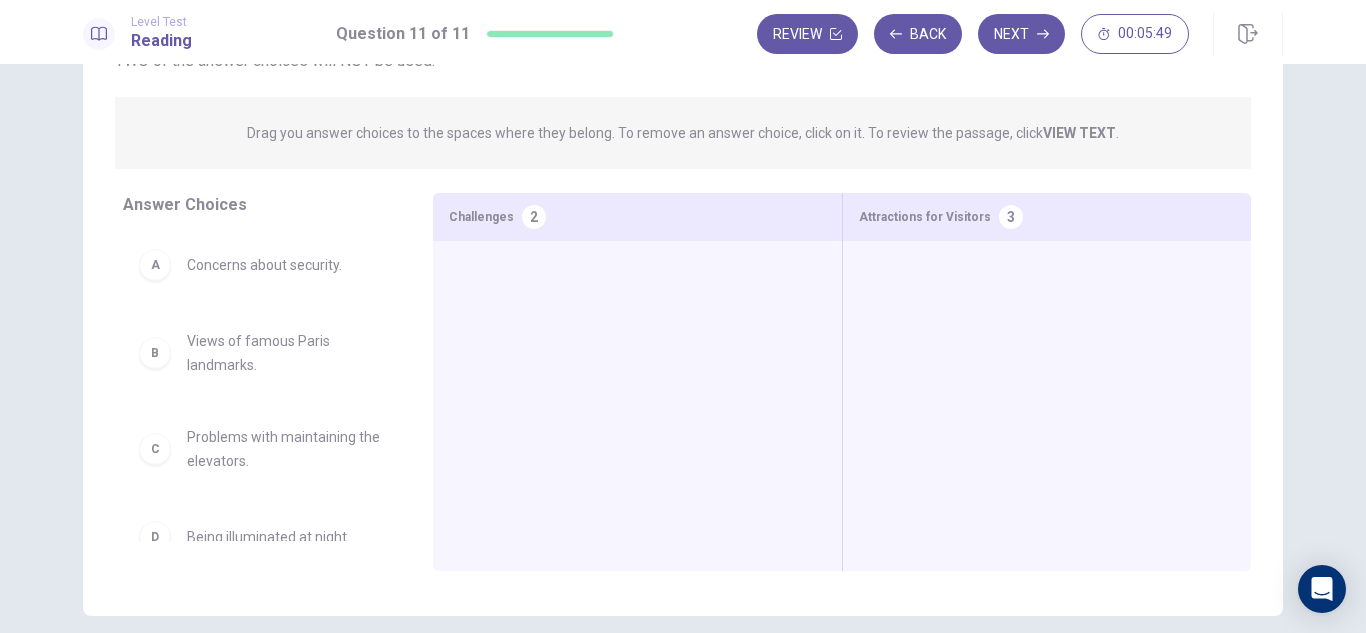 scroll, scrollTop: 208, scrollLeft: 0, axis: vertical 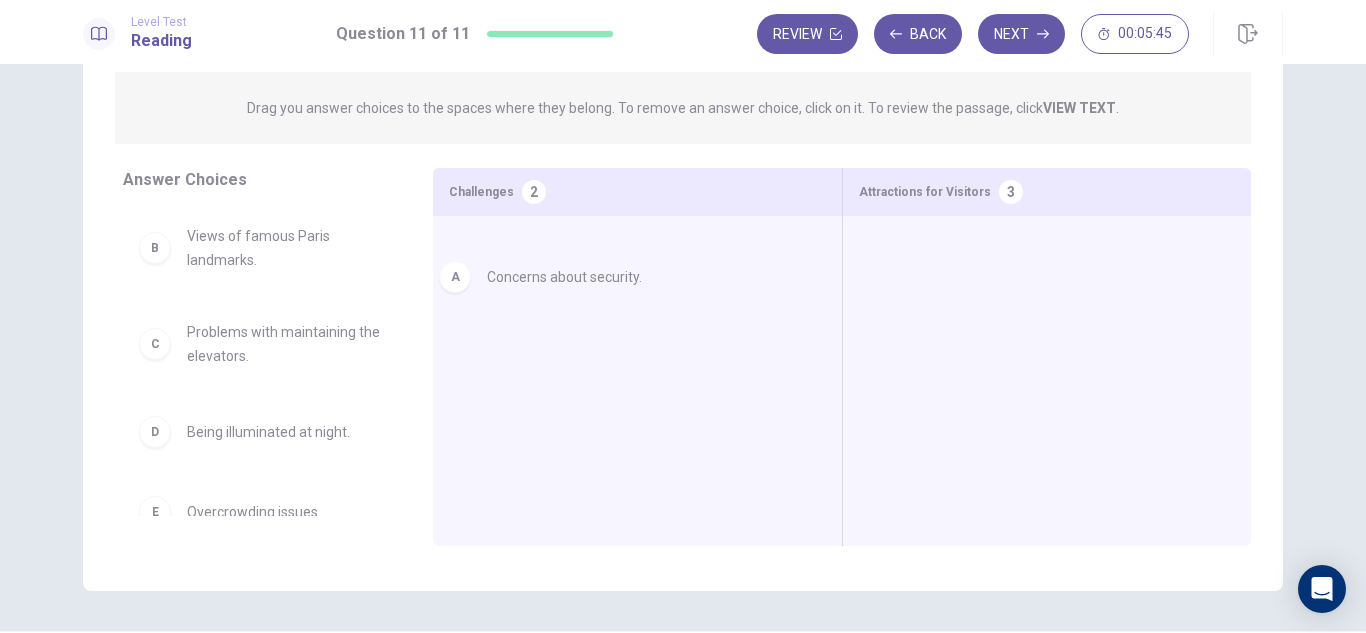 drag, startPoint x: 241, startPoint y: 240, endPoint x: 610, endPoint y: 287, distance: 371.98117 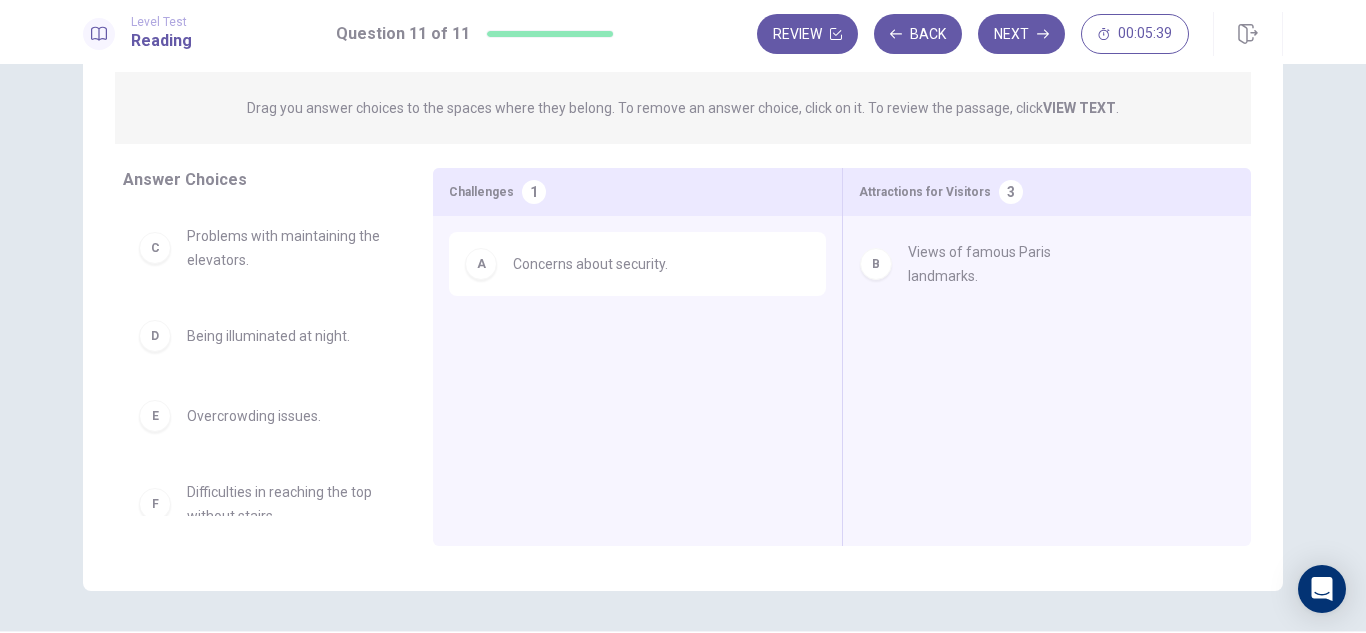 drag, startPoint x: 234, startPoint y: 249, endPoint x: 980, endPoint y: 270, distance: 746.29553 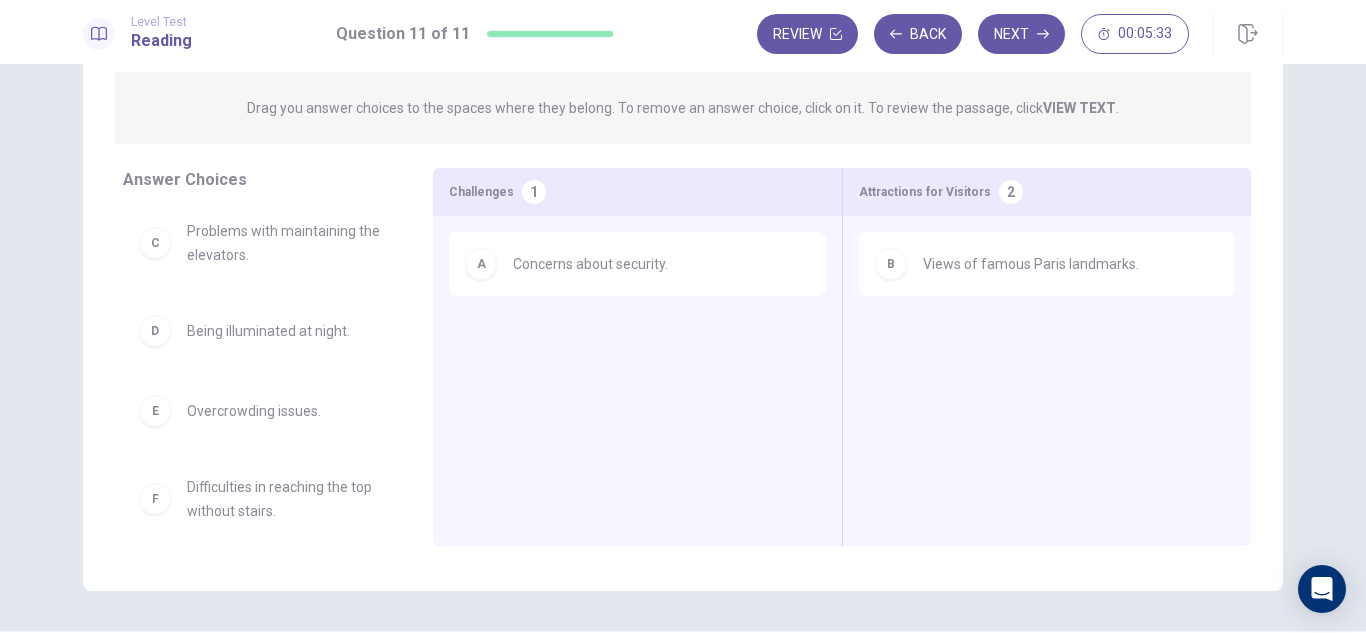scroll, scrollTop: 0, scrollLeft: 0, axis: both 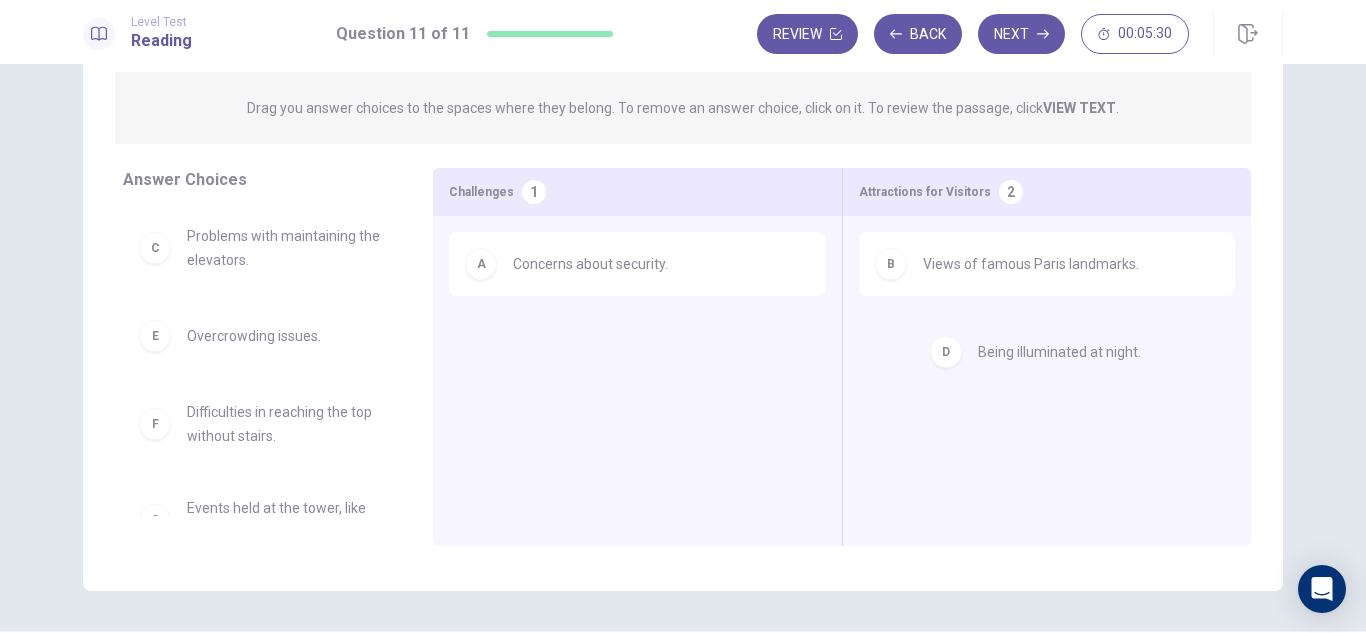 drag, startPoint x: 233, startPoint y: 341, endPoint x: 1017, endPoint y: 356, distance: 784.1435 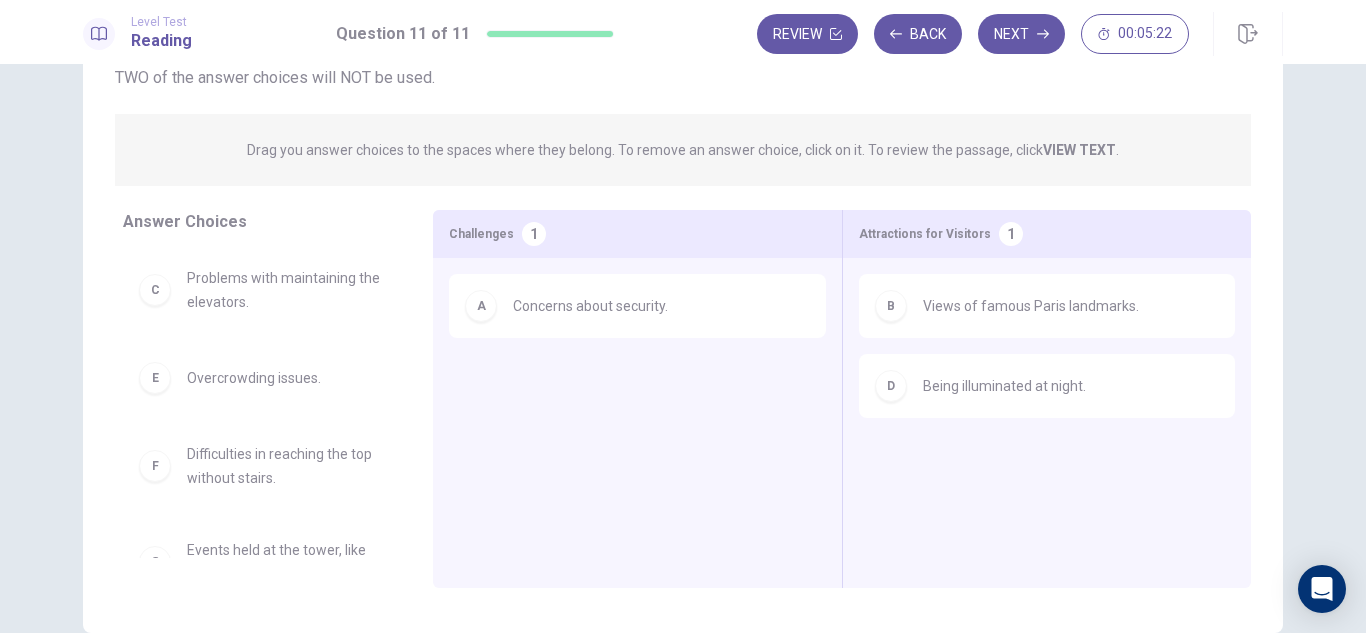 scroll, scrollTop: 270, scrollLeft: 0, axis: vertical 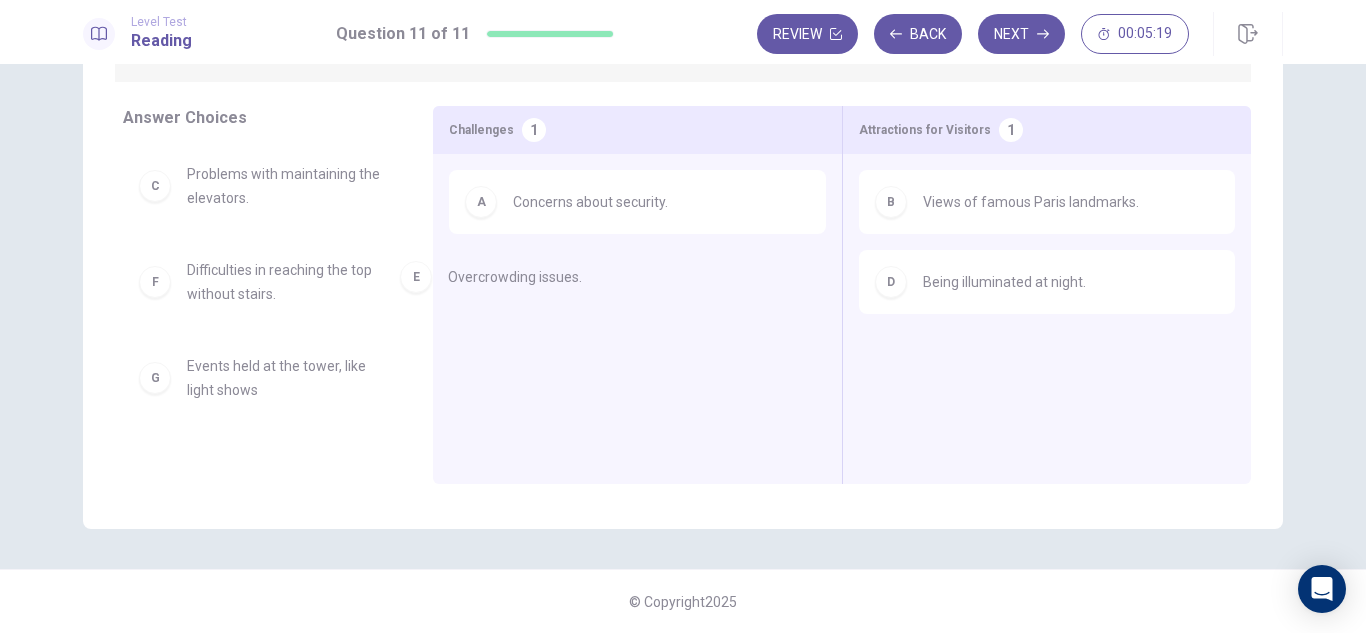 drag, startPoint x: 245, startPoint y: 271, endPoint x: 539, endPoint y: 274, distance: 294.01532 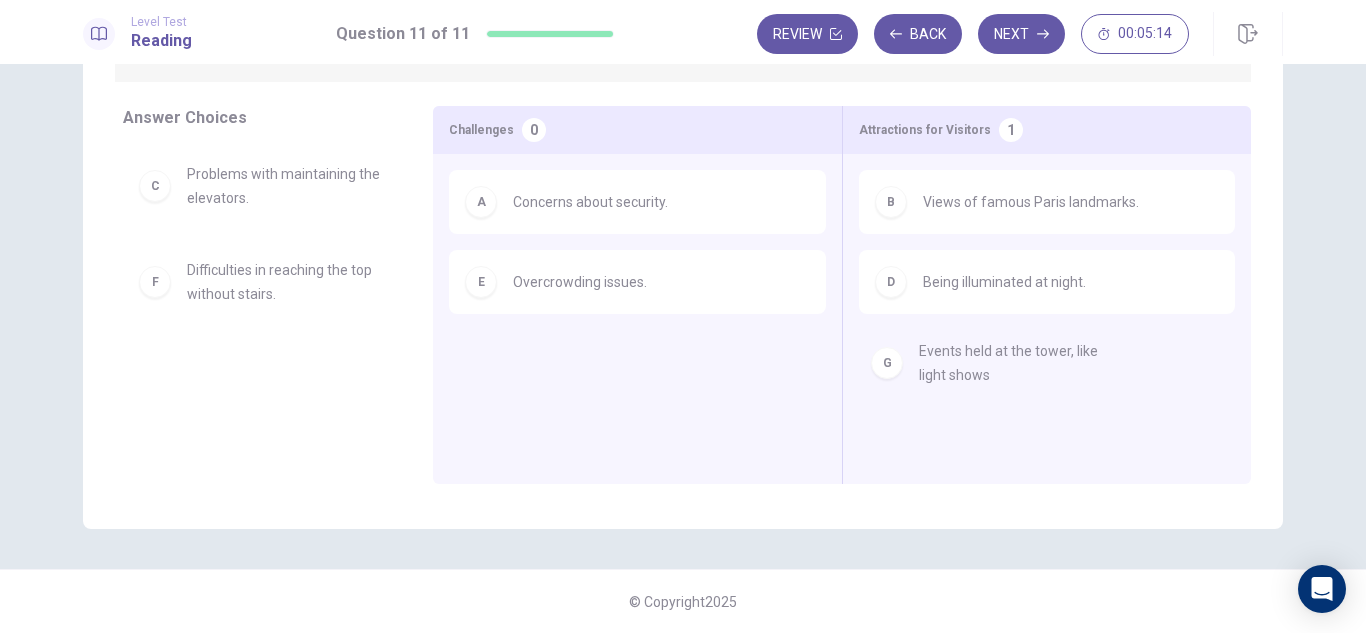 drag, startPoint x: 251, startPoint y: 384, endPoint x: 1002, endPoint y: 369, distance: 751.1498 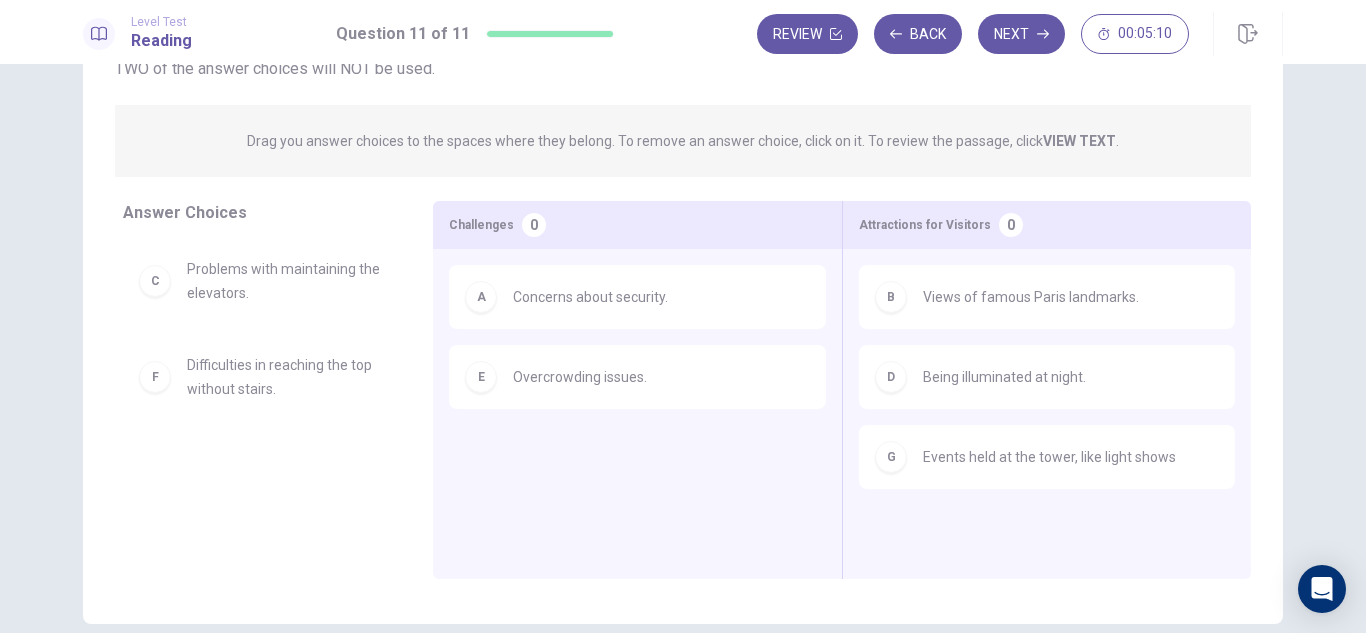 scroll, scrollTop: 270, scrollLeft: 0, axis: vertical 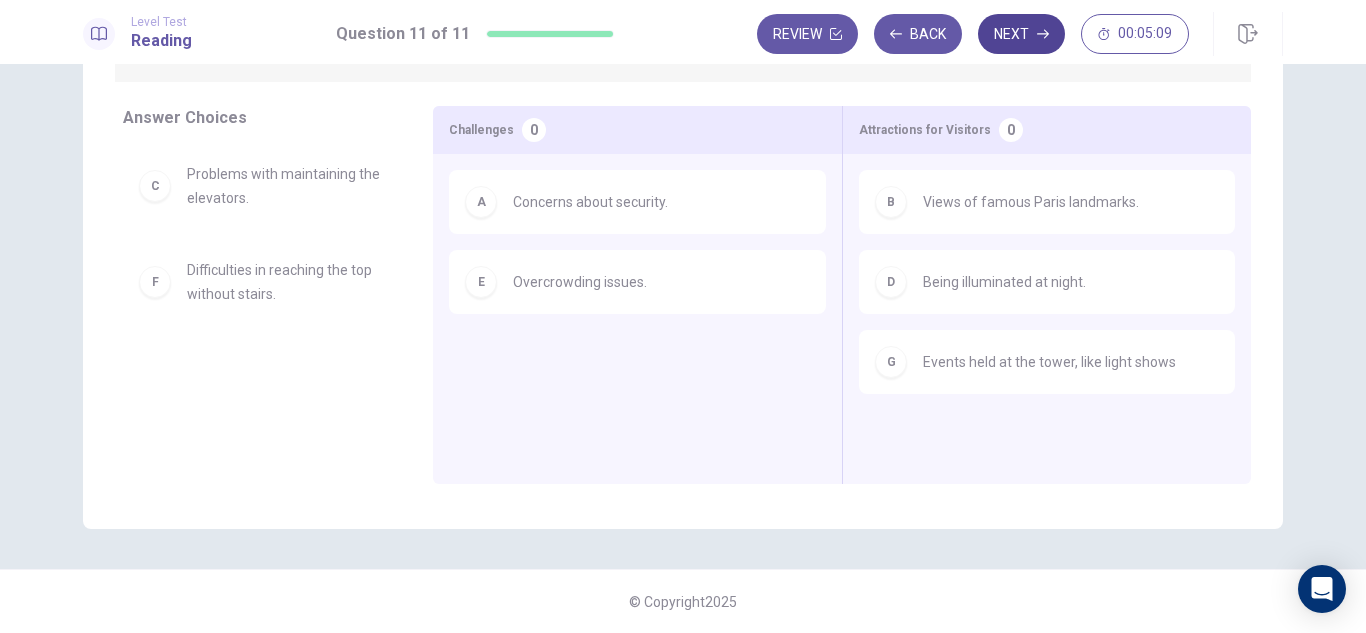 click on "Next" at bounding box center [1021, 34] 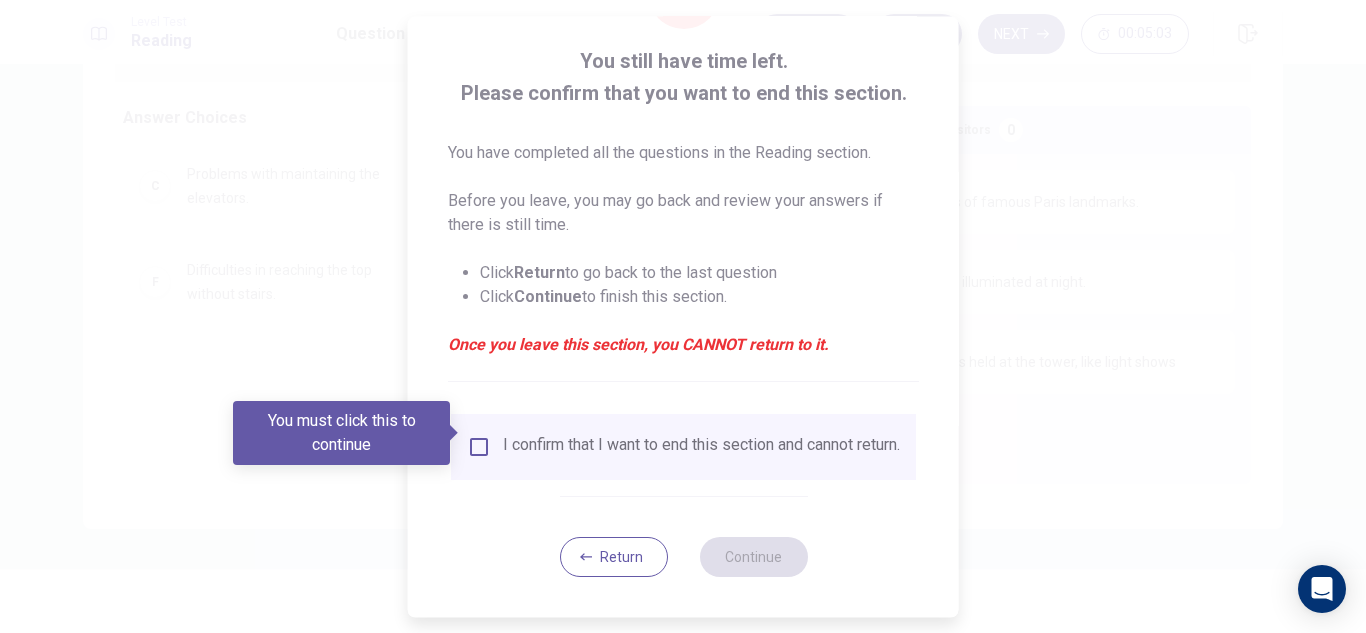 scroll, scrollTop: 113, scrollLeft: 0, axis: vertical 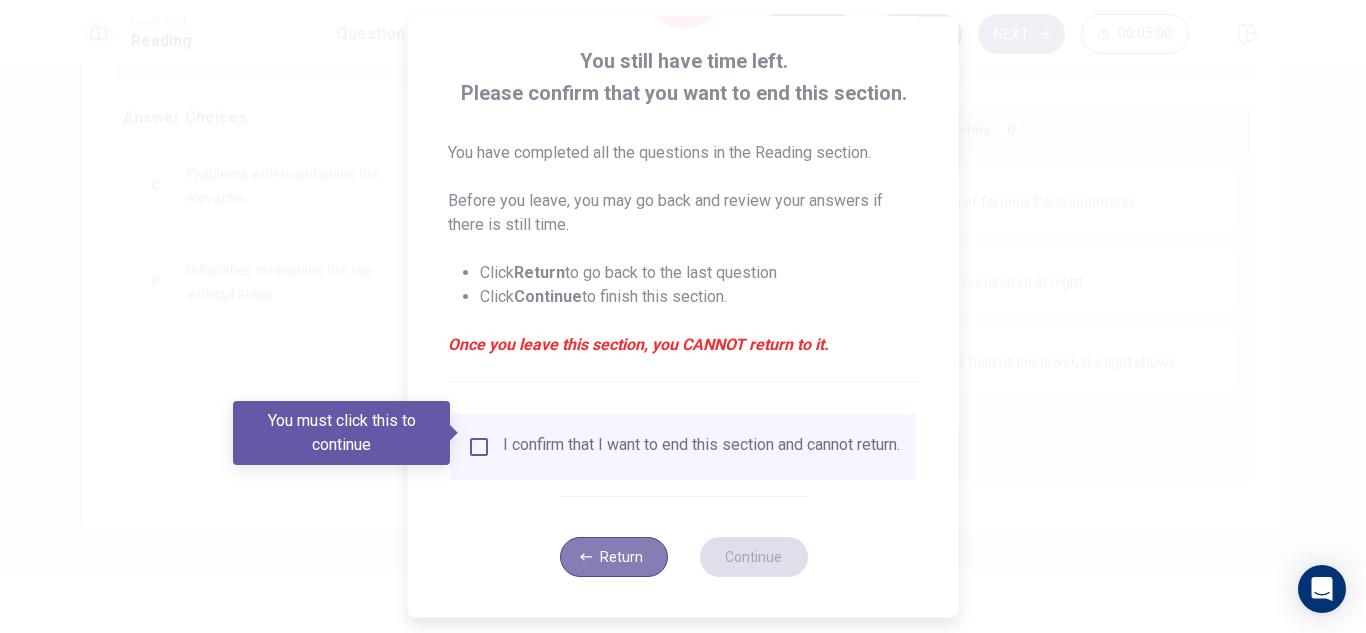 click on "Return" at bounding box center [613, 557] 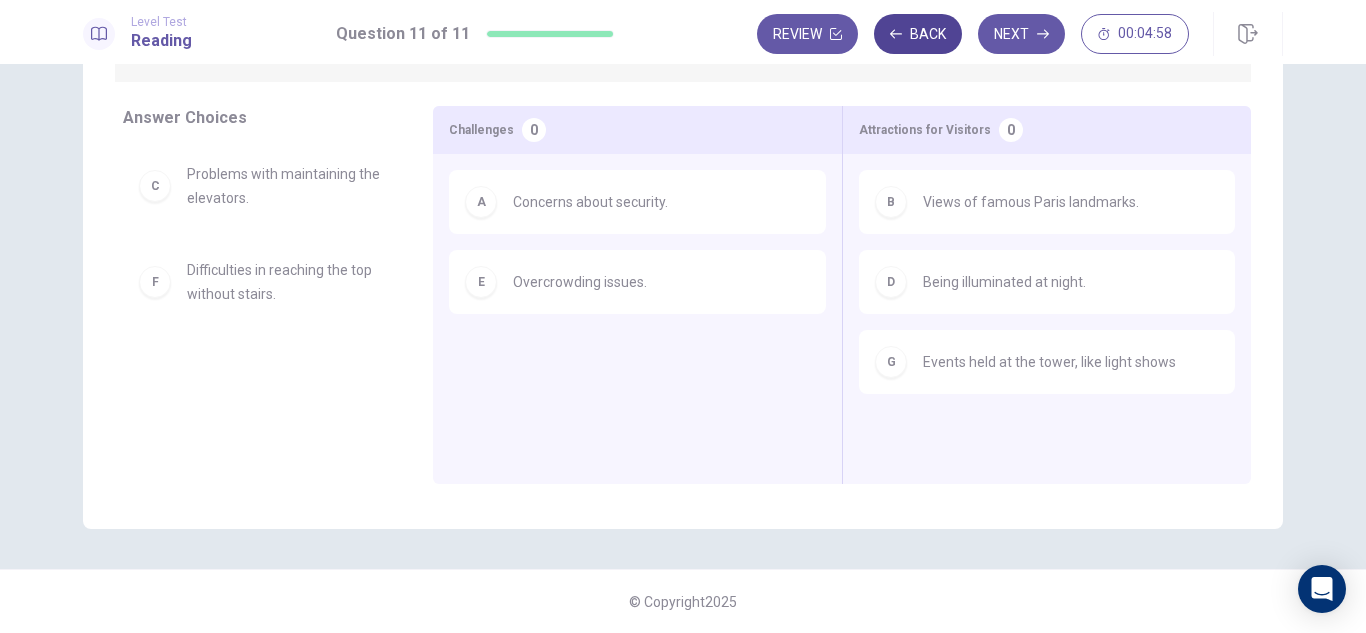 click on "Back" at bounding box center [918, 34] 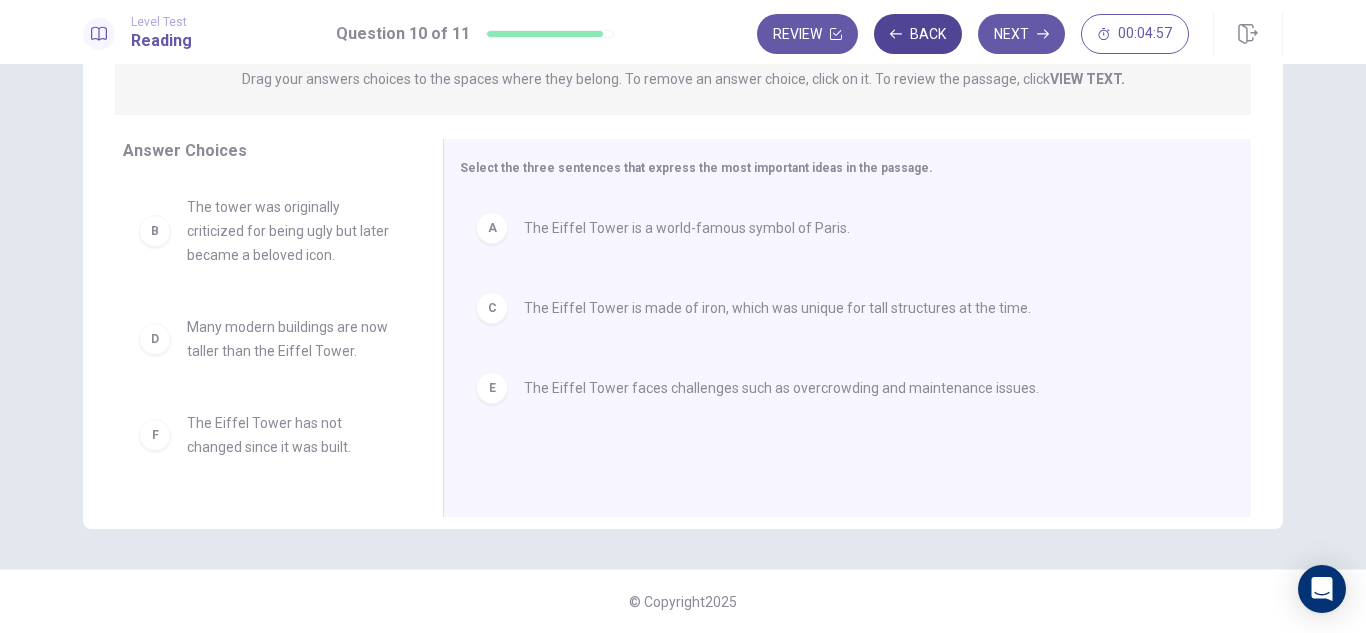 click on "Back" at bounding box center (918, 34) 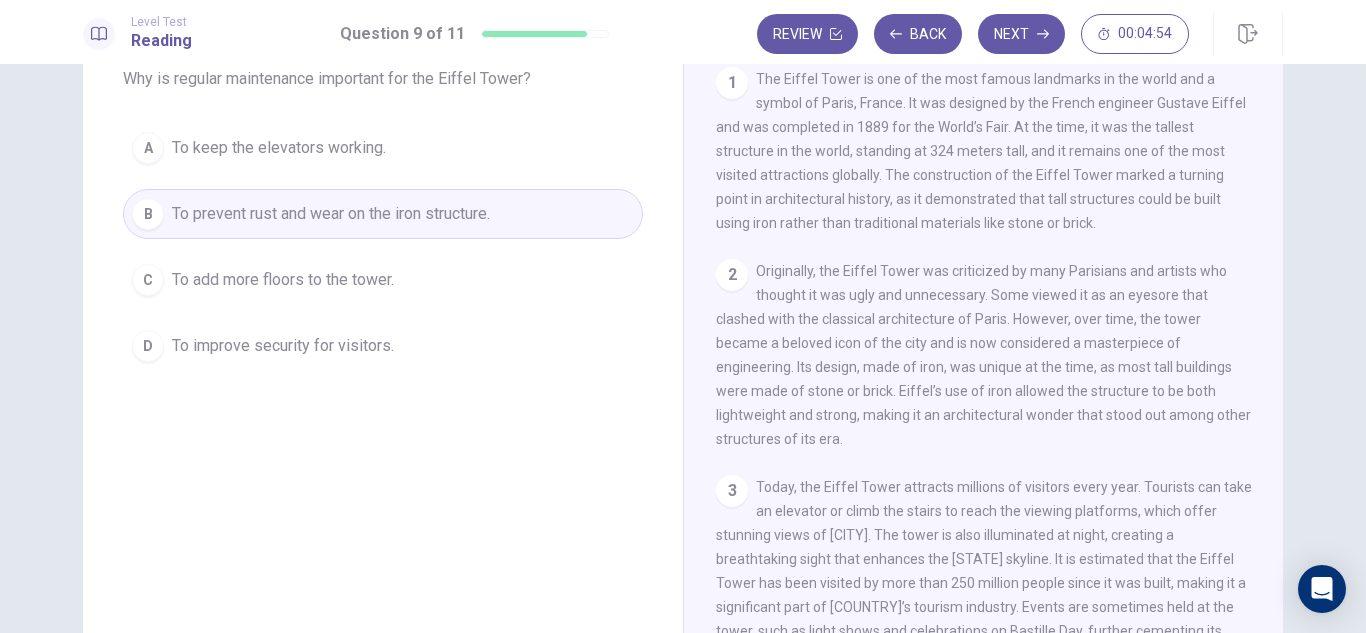 scroll, scrollTop: 124, scrollLeft: 0, axis: vertical 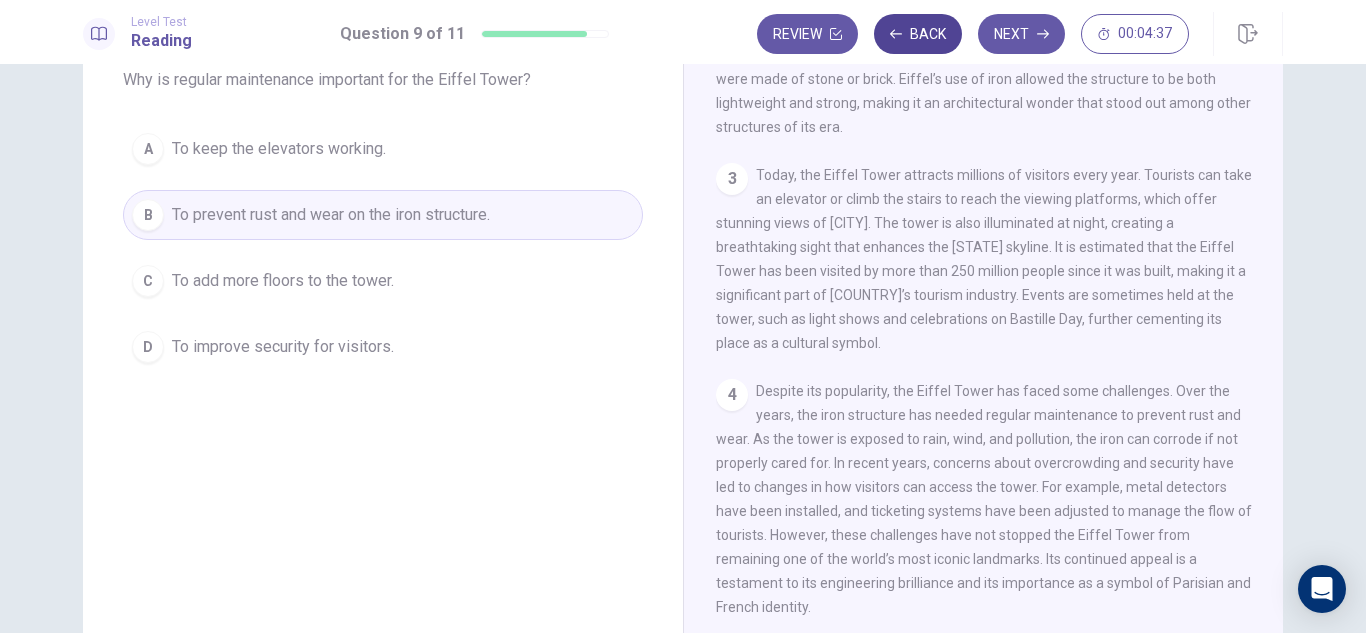 click on "Back" at bounding box center [918, 34] 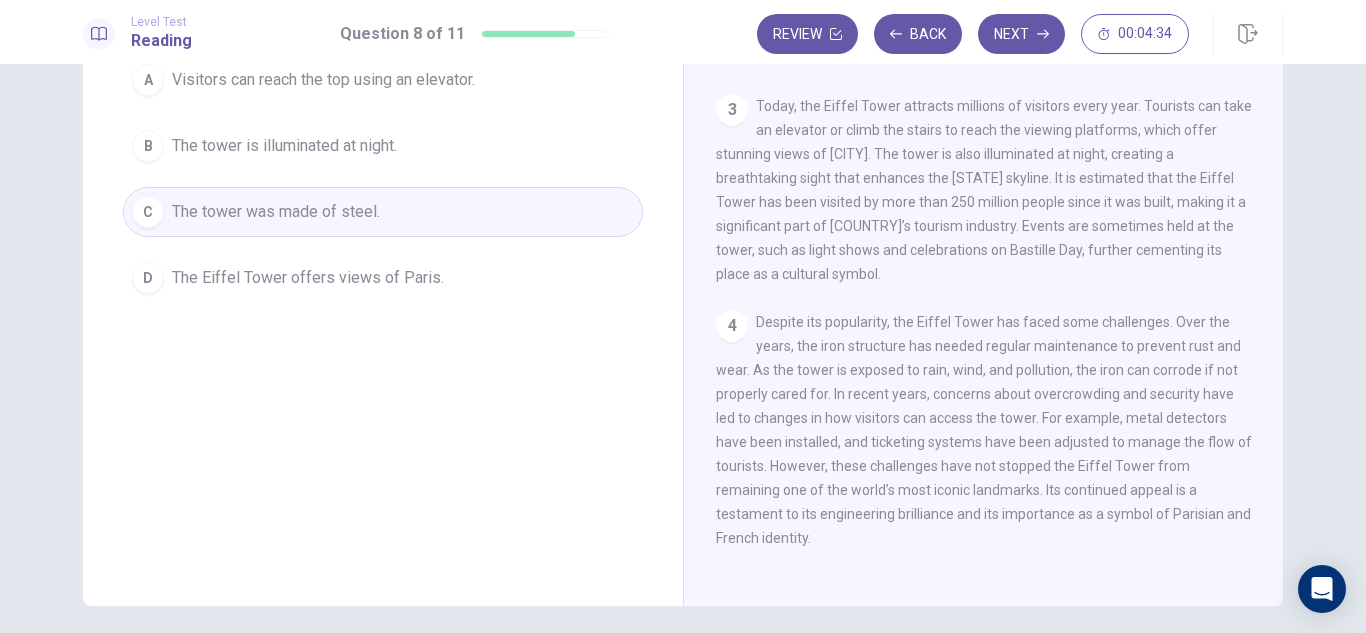 scroll, scrollTop: 208, scrollLeft: 0, axis: vertical 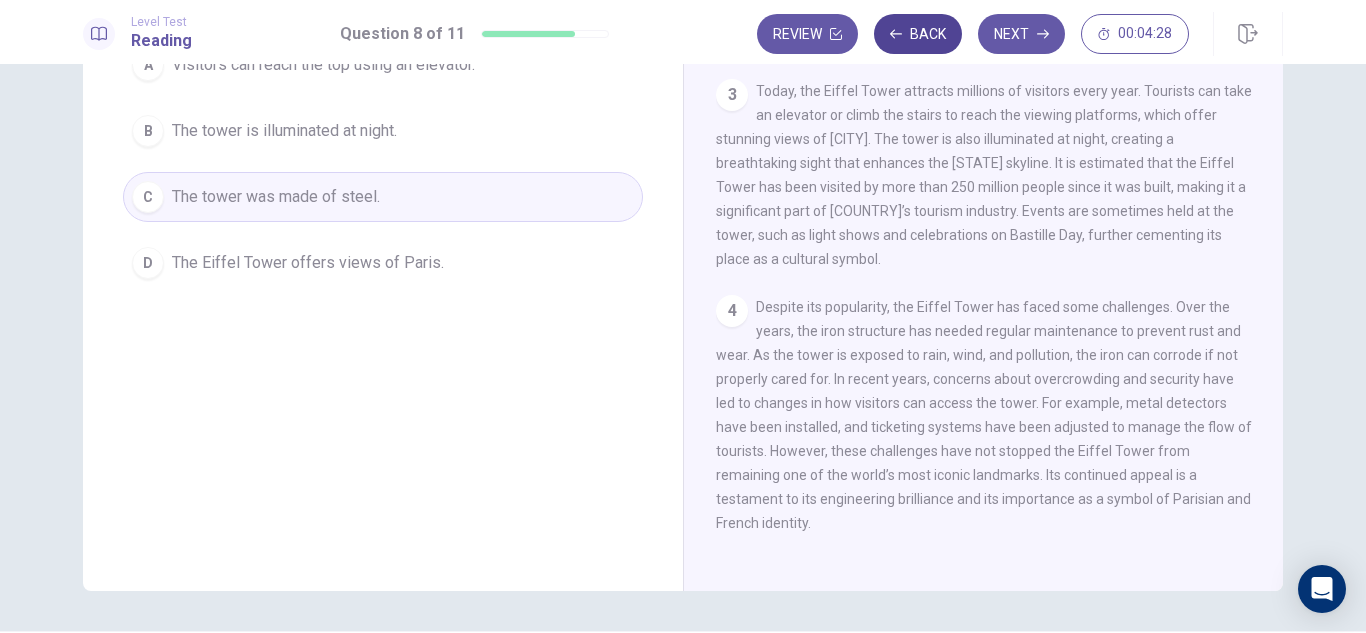 click on "Back" at bounding box center (918, 34) 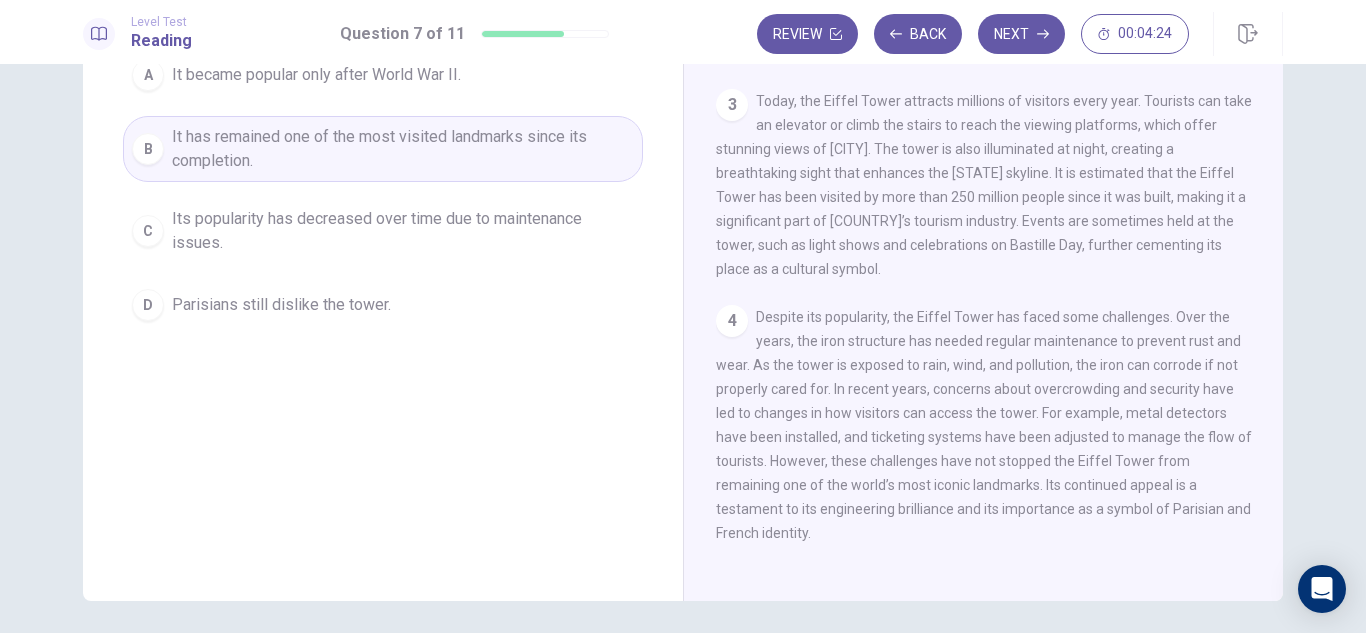 scroll, scrollTop: 196, scrollLeft: 0, axis: vertical 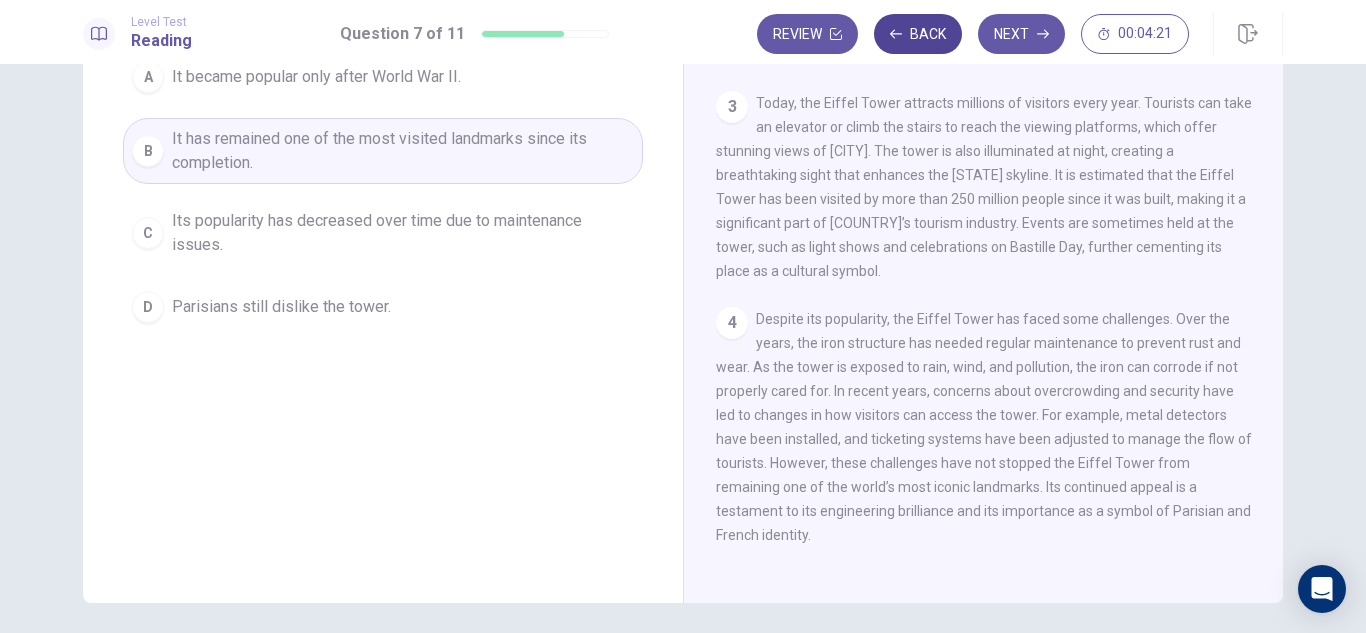 click on "Back" at bounding box center [918, 34] 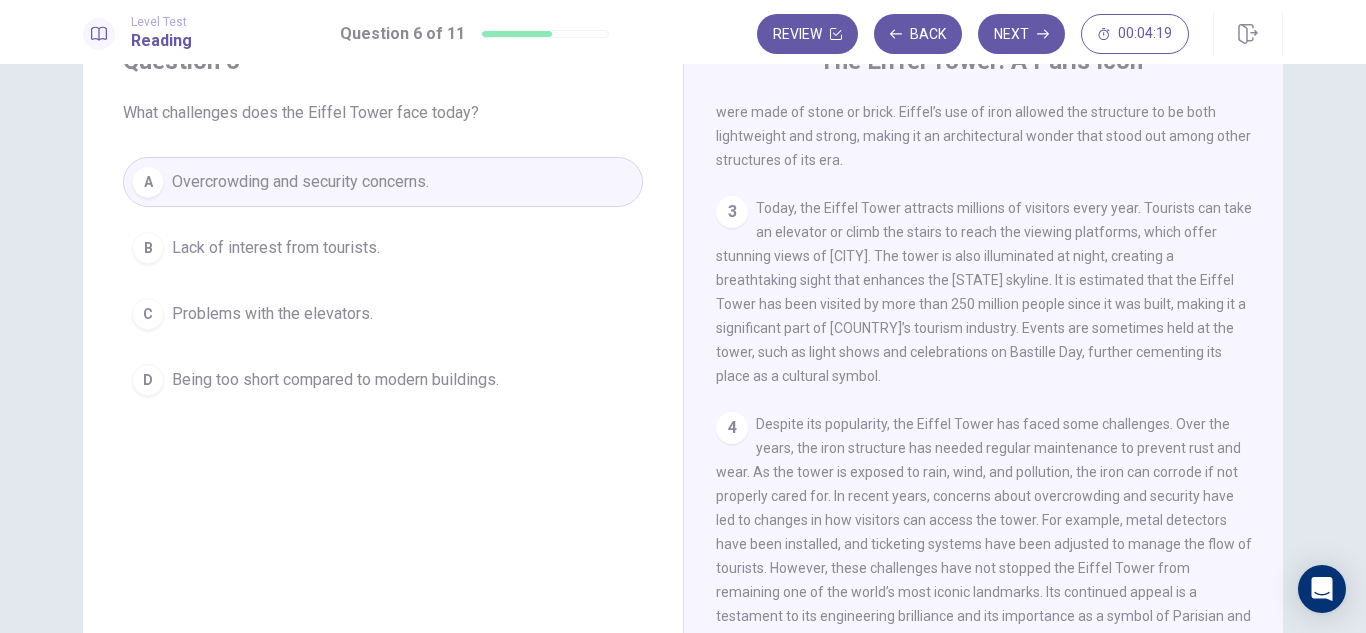 scroll, scrollTop: 51, scrollLeft: 0, axis: vertical 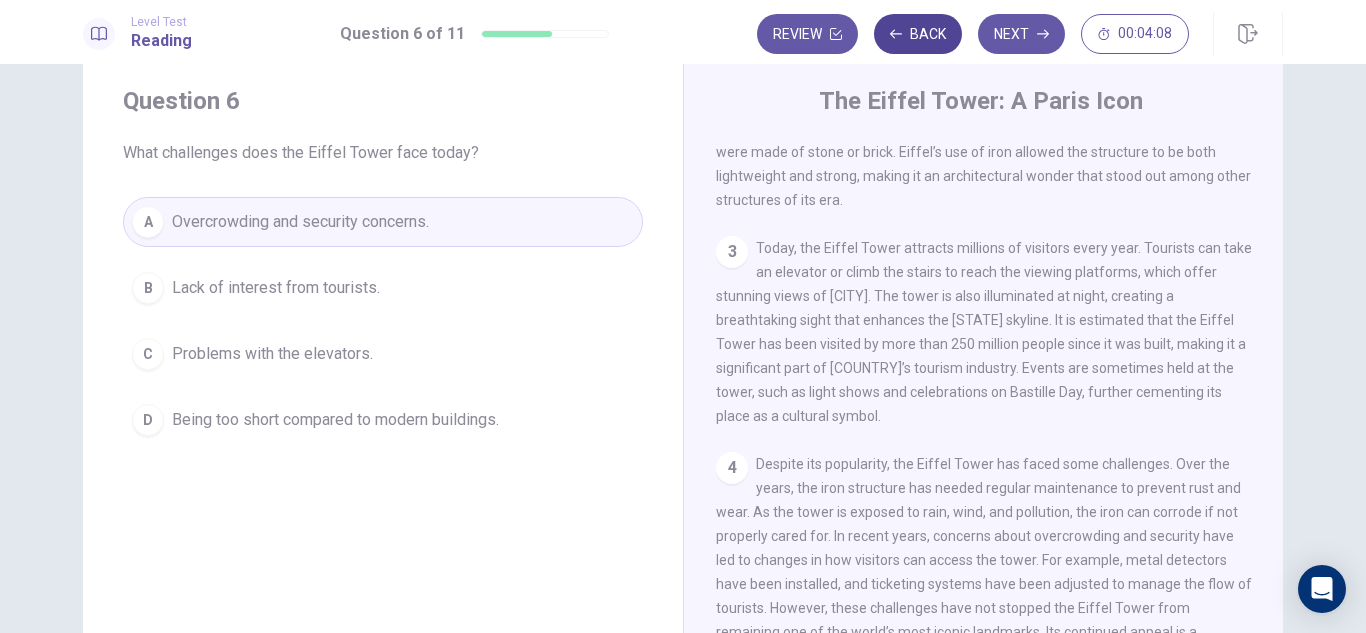 click on "Back" at bounding box center [918, 34] 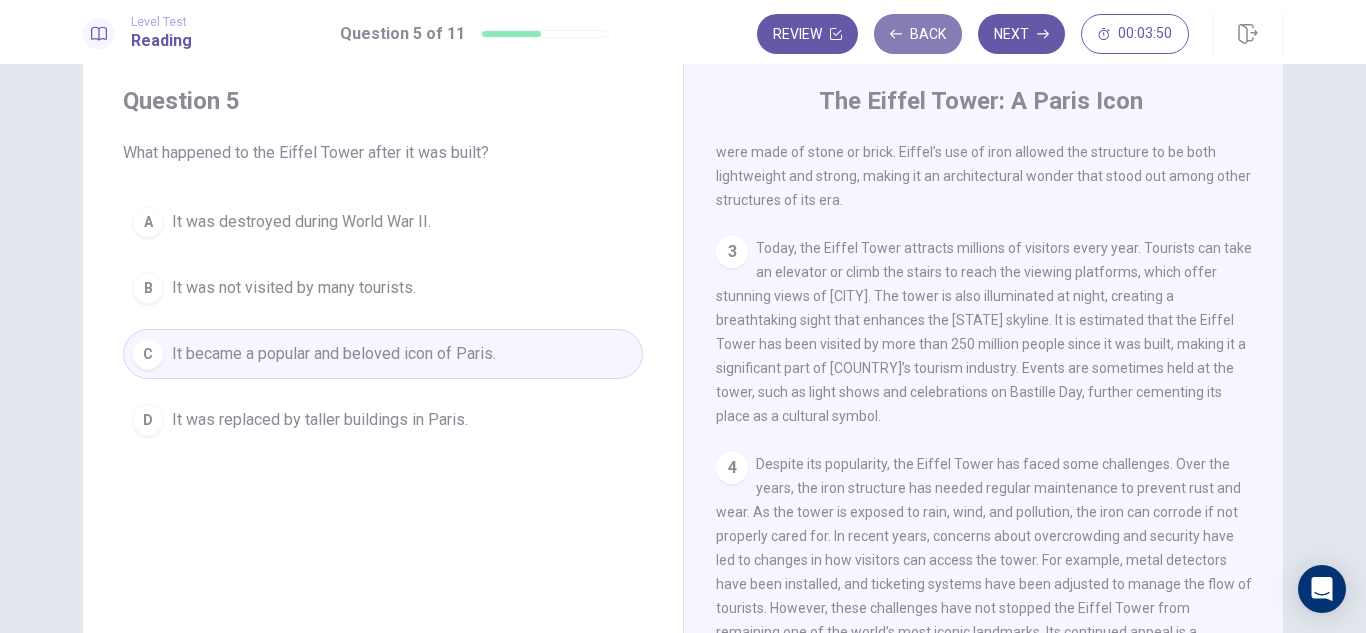 click on "Back" at bounding box center [918, 34] 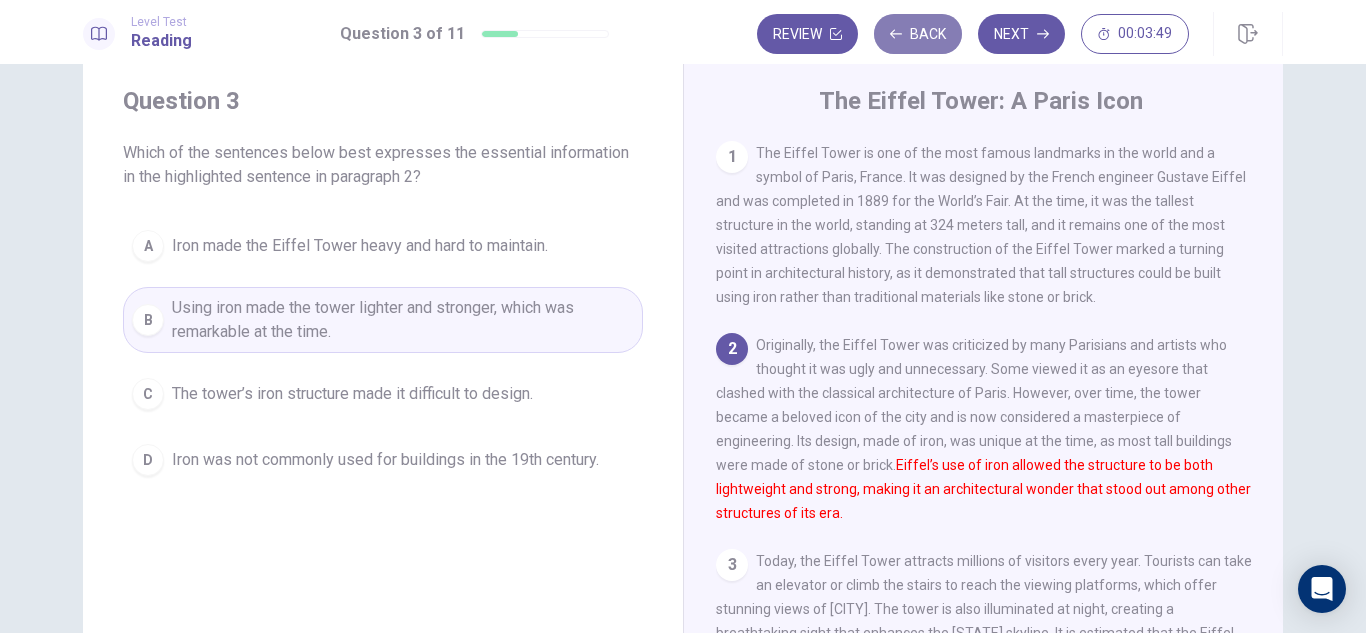 click on "Back" at bounding box center (918, 34) 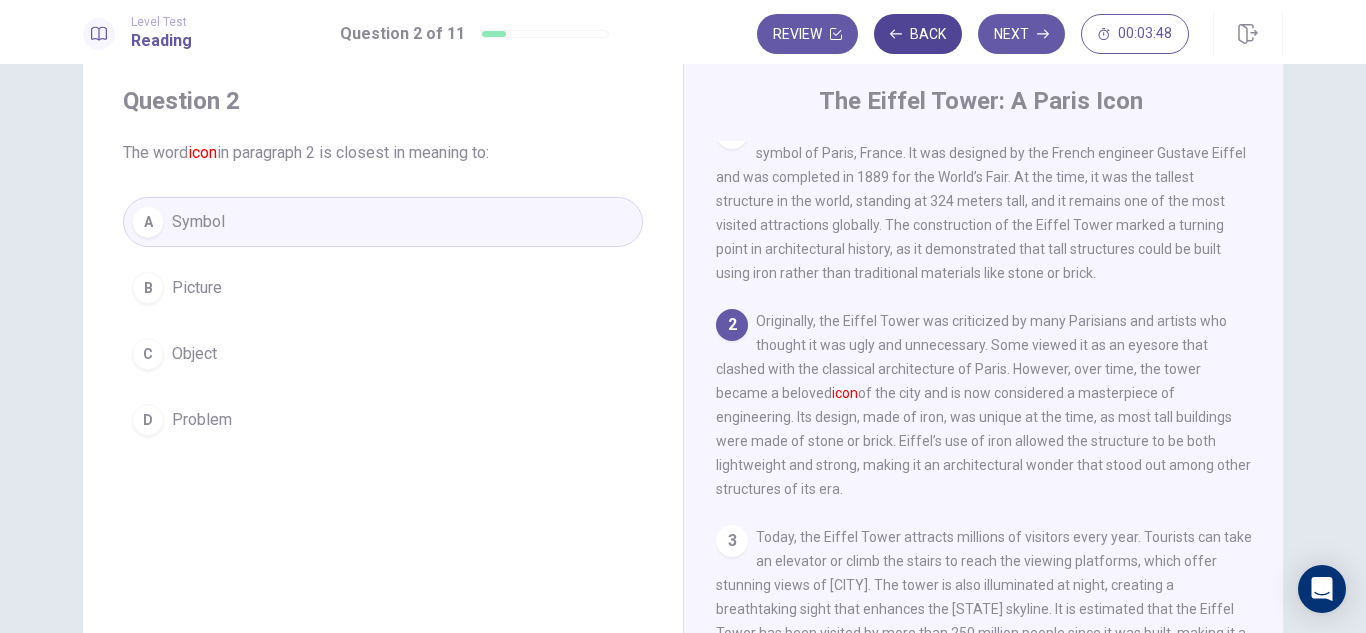 click on "Back" at bounding box center (918, 34) 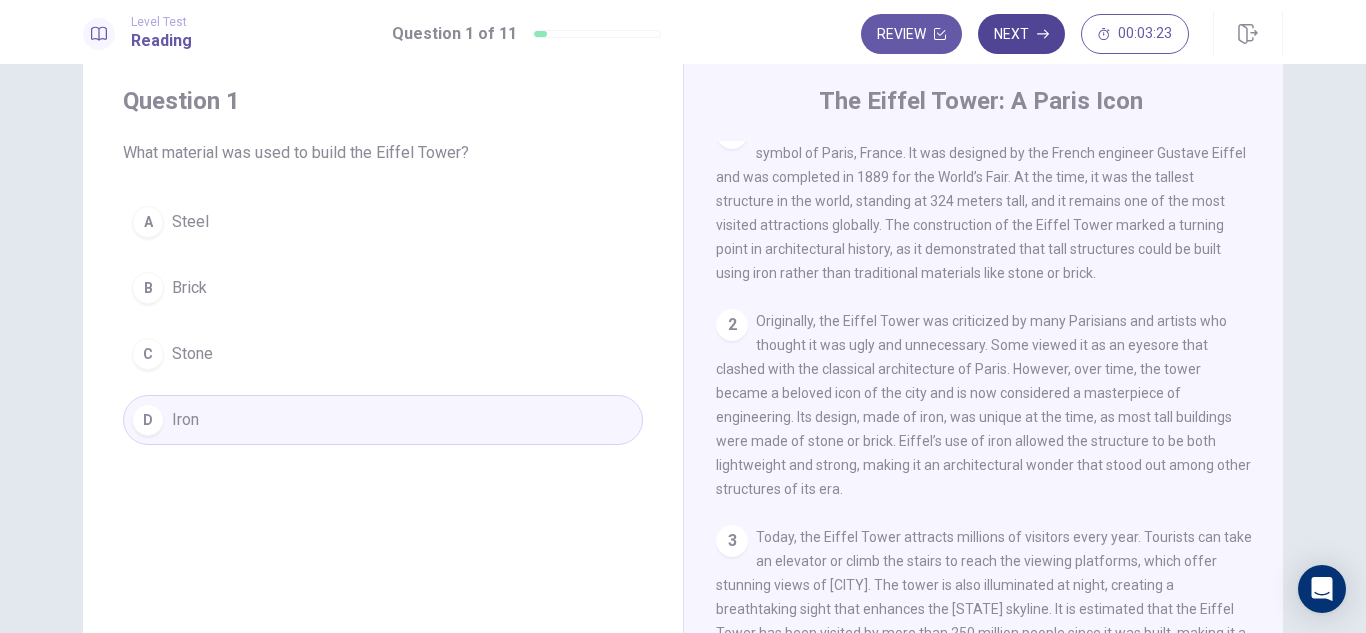 click on "Next" at bounding box center [1021, 34] 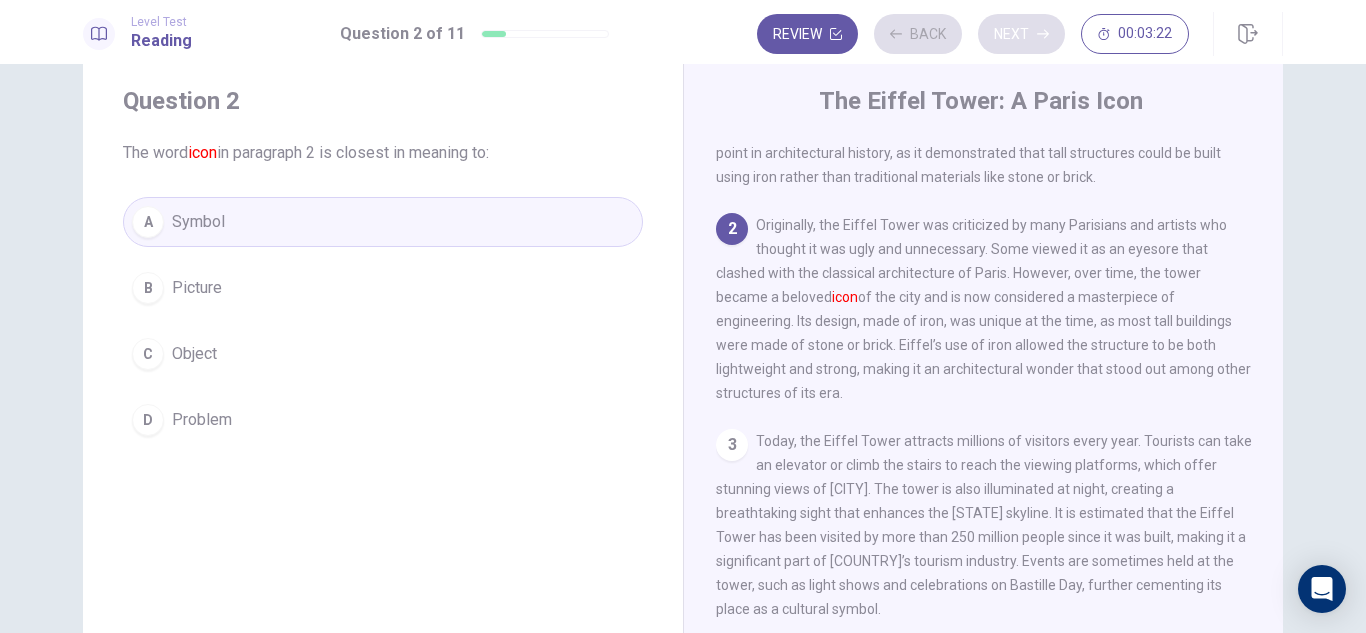 scroll, scrollTop: 199, scrollLeft: 0, axis: vertical 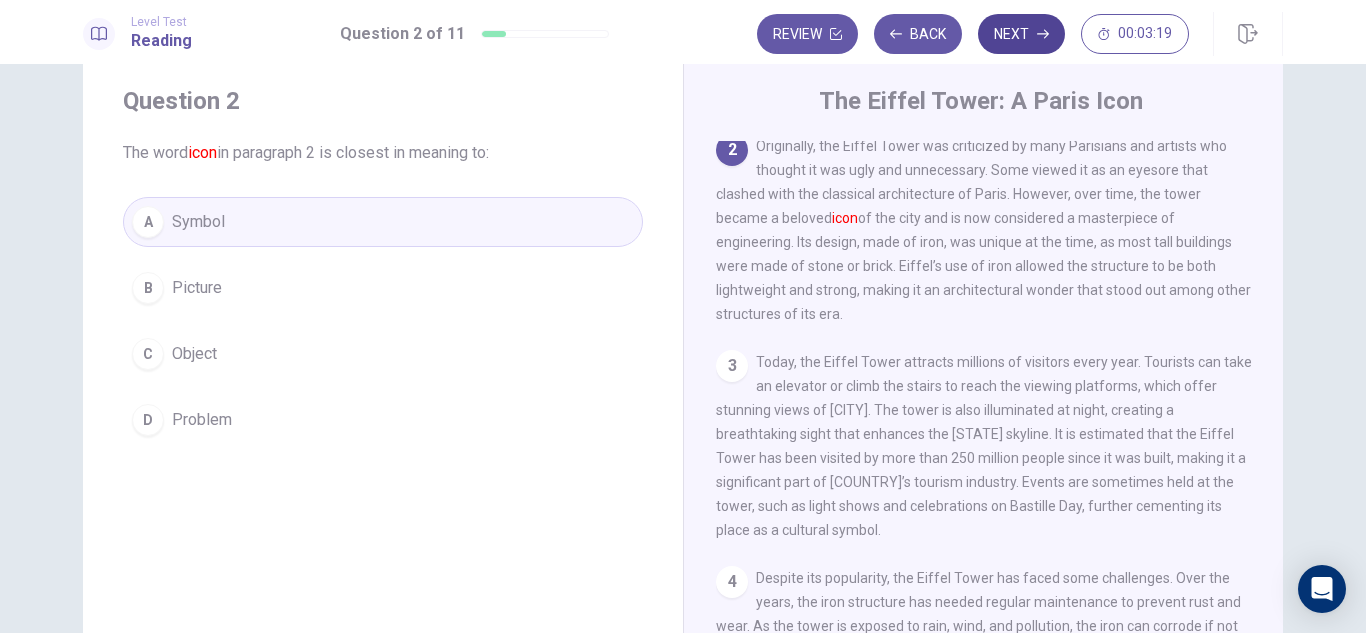 click on "Next" at bounding box center [1021, 34] 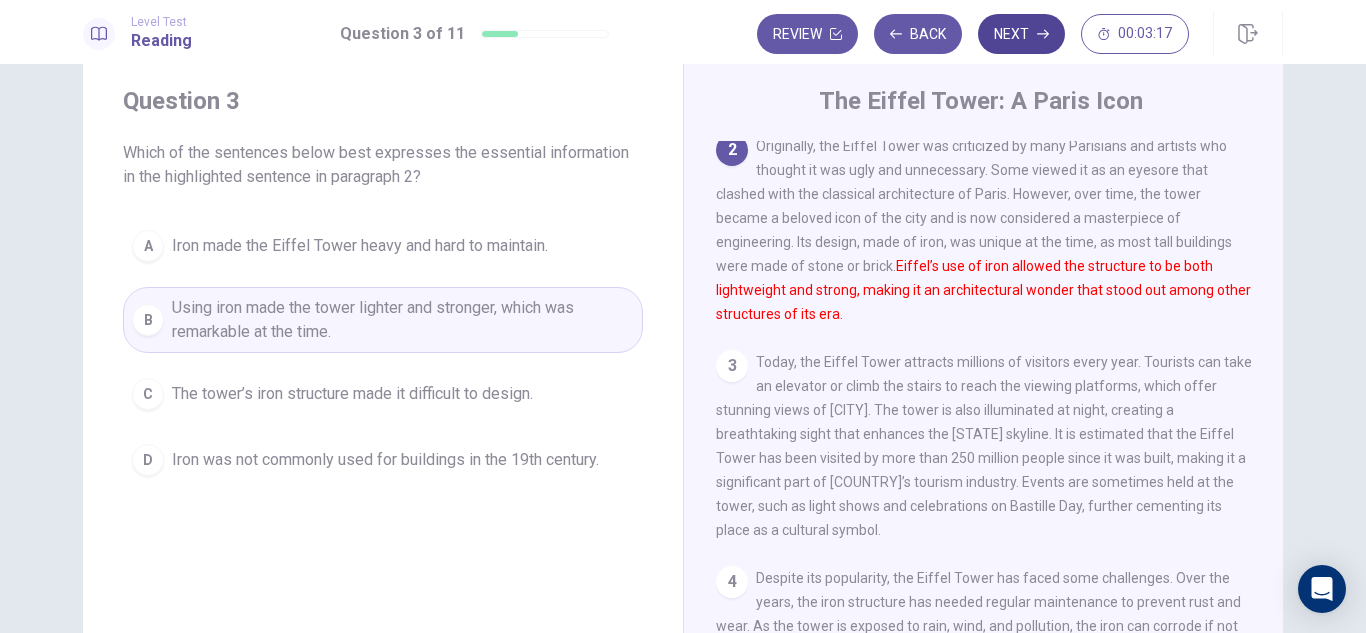 click on "Next" at bounding box center [1021, 34] 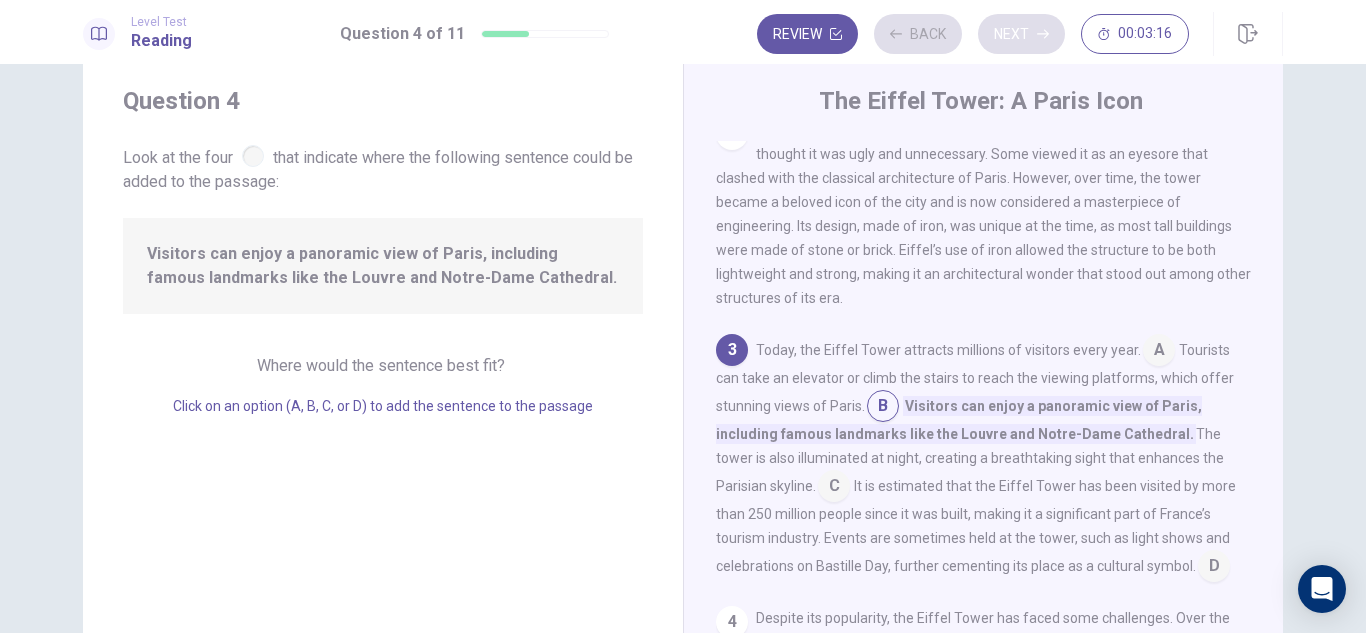 scroll, scrollTop: 296, scrollLeft: 0, axis: vertical 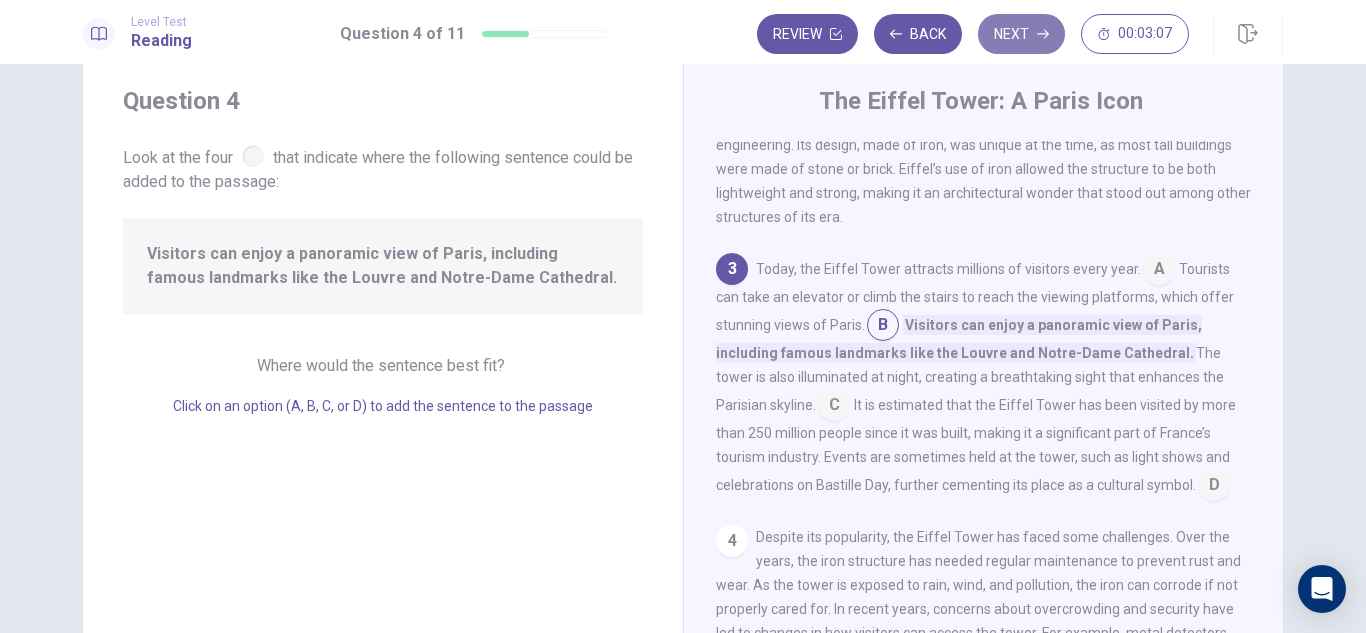 click on "Next" at bounding box center (1021, 34) 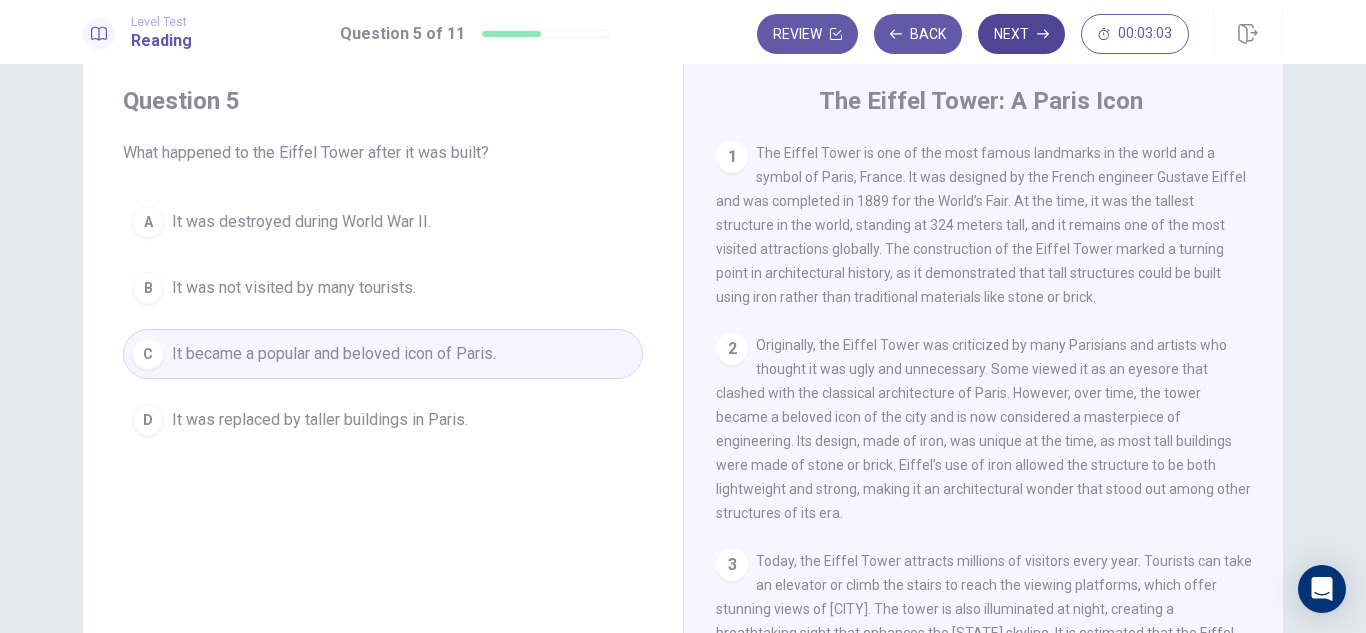 click on "Next" at bounding box center (1021, 34) 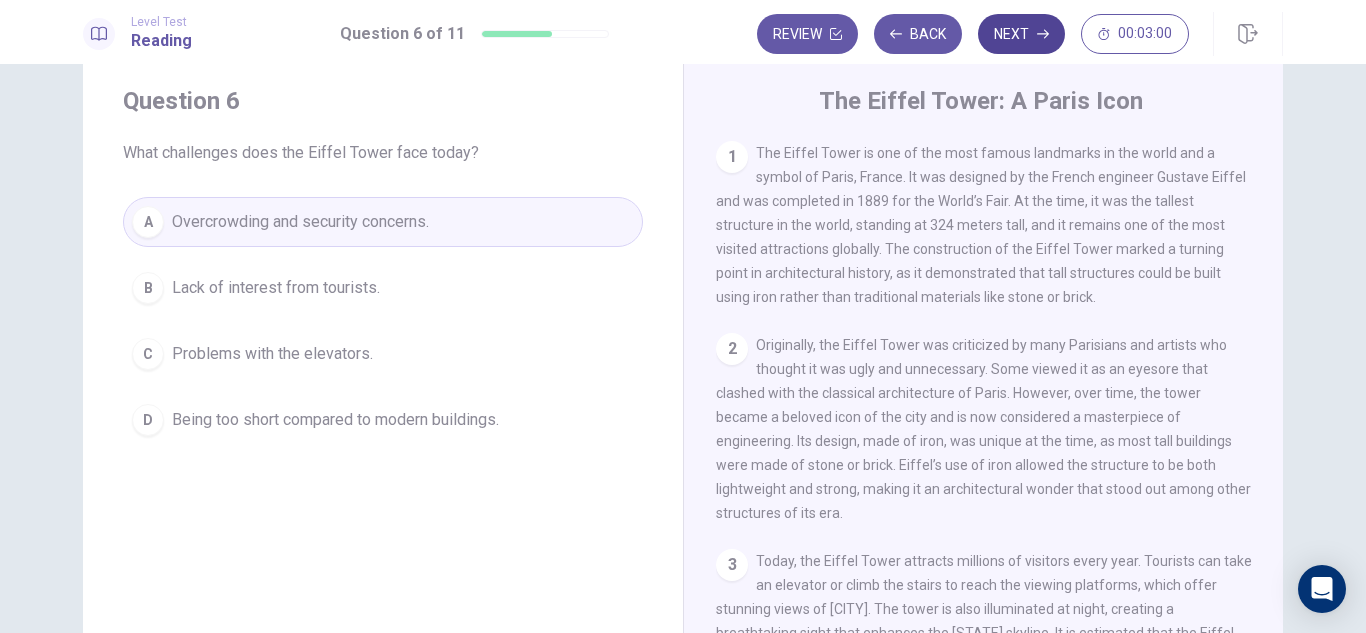 click on "Next" at bounding box center (1021, 34) 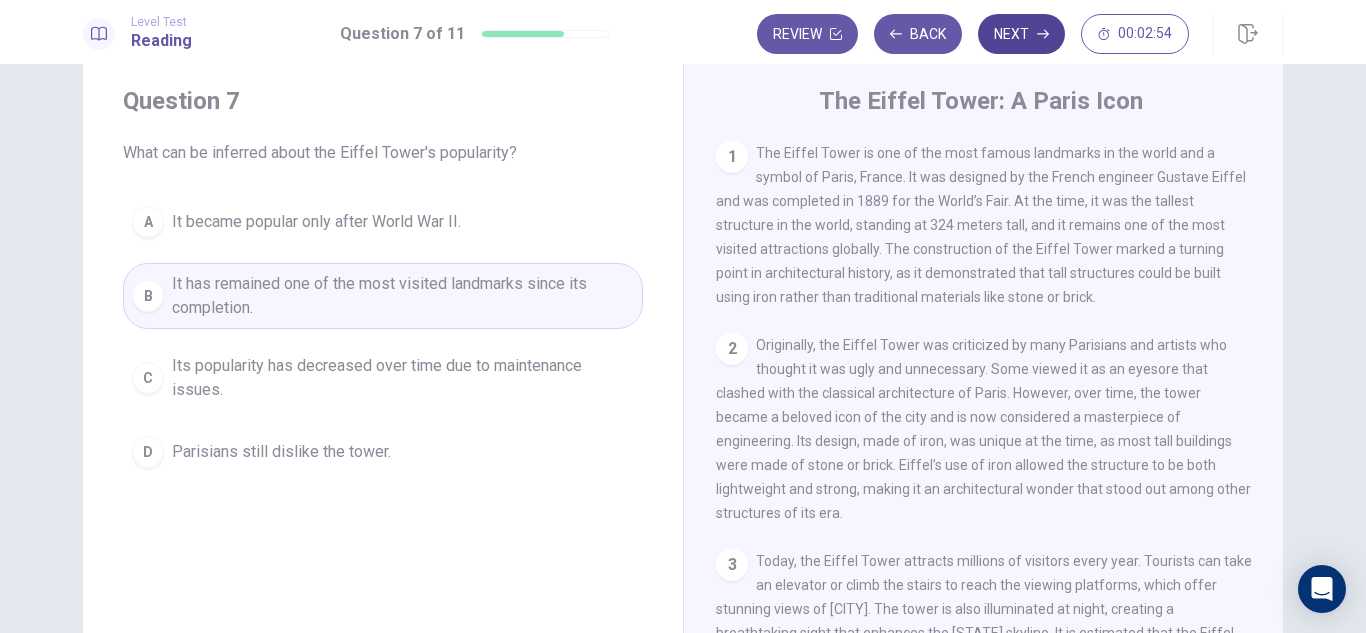 click on "Next" at bounding box center (1021, 34) 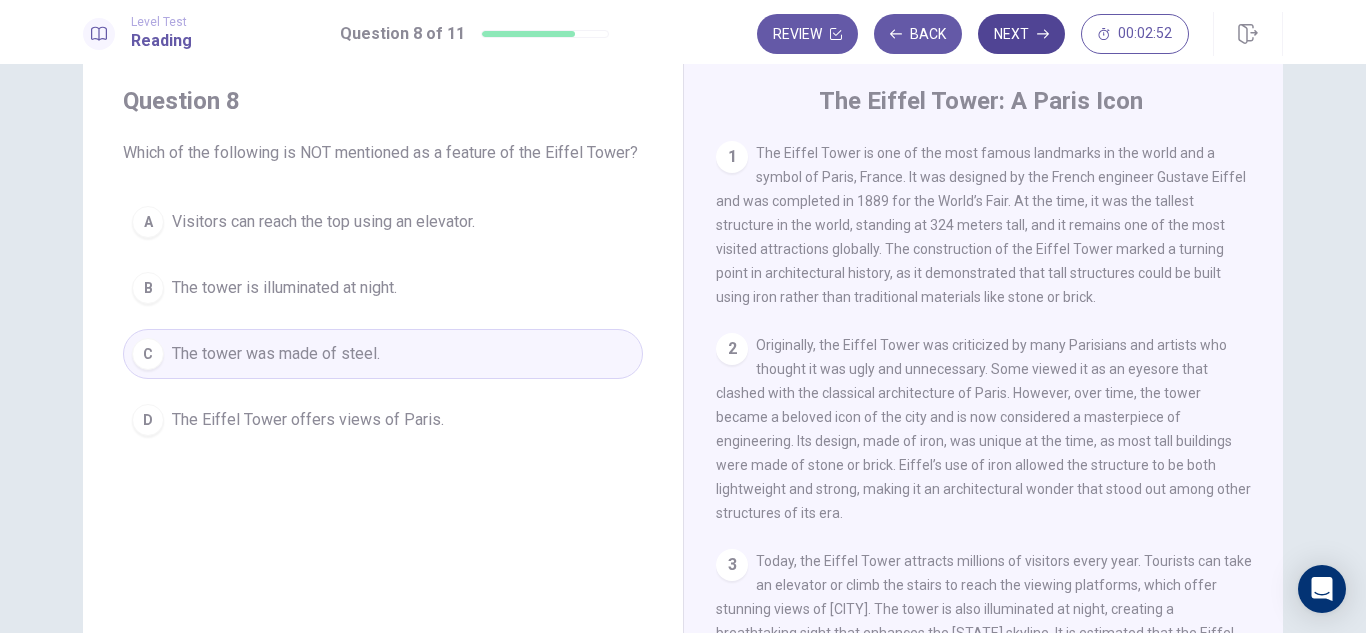 click on "Next" at bounding box center (1021, 34) 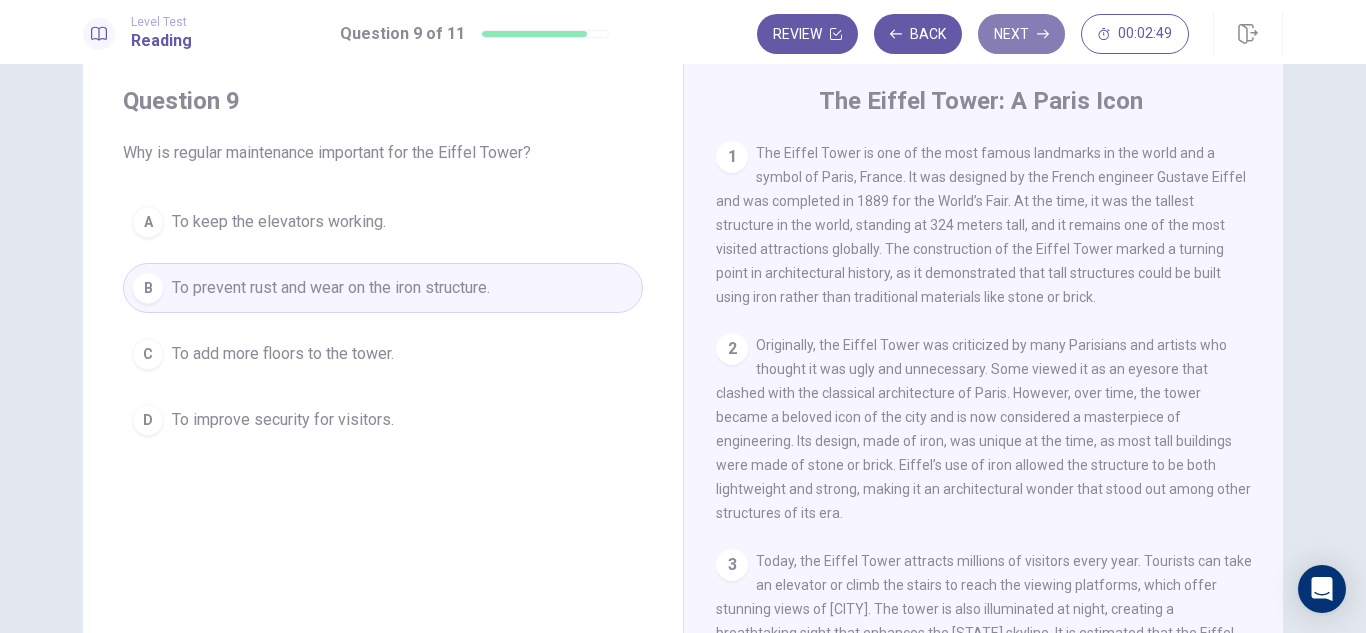 click on "Next" at bounding box center (1021, 34) 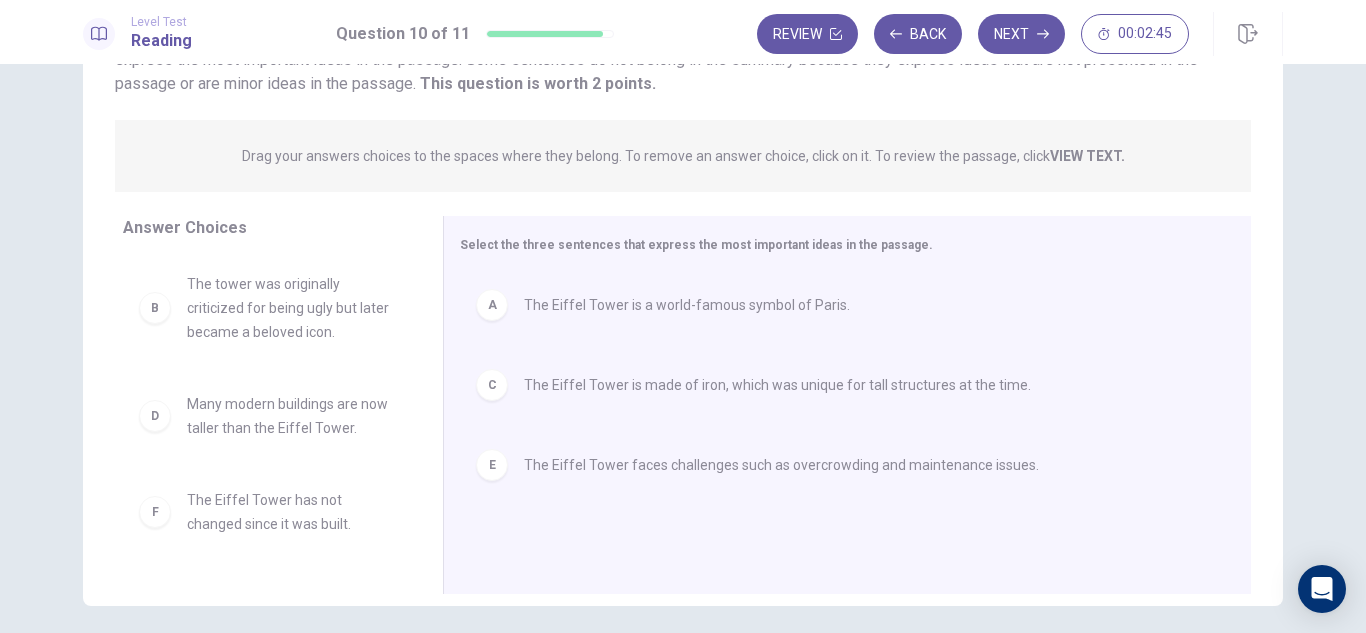 scroll, scrollTop: 194, scrollLeft: 0, axis: vertical 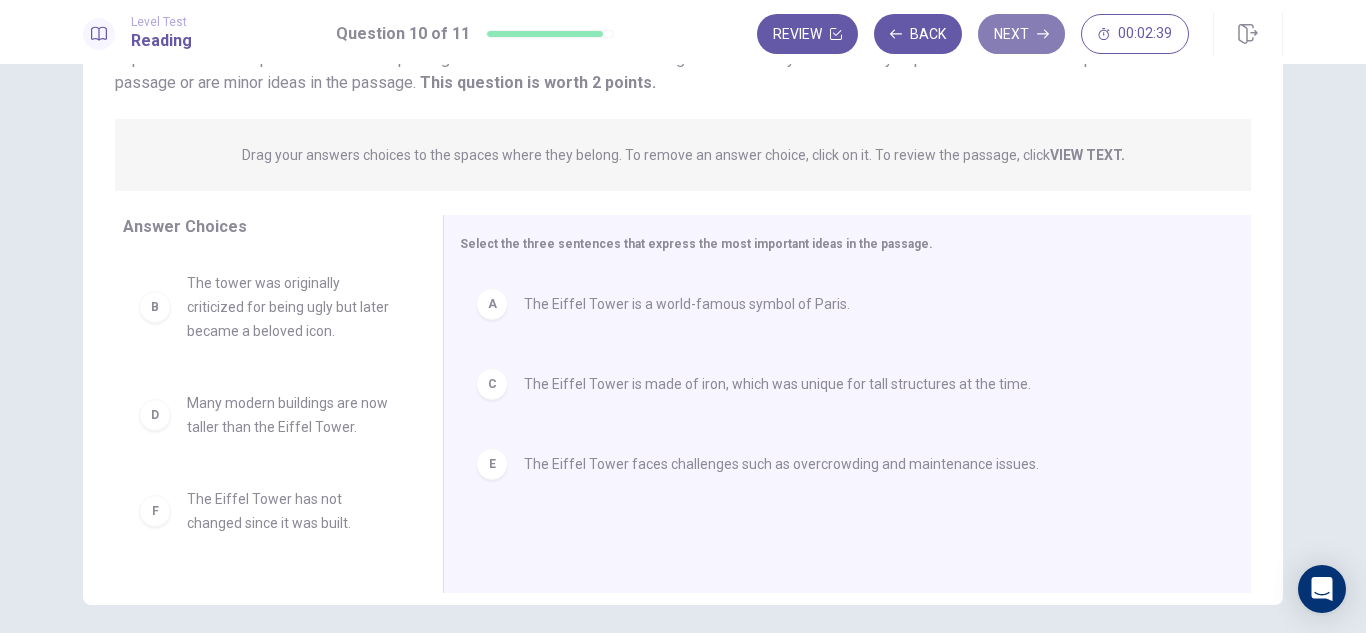 click on "Next" at bounding box center (1021, 34) 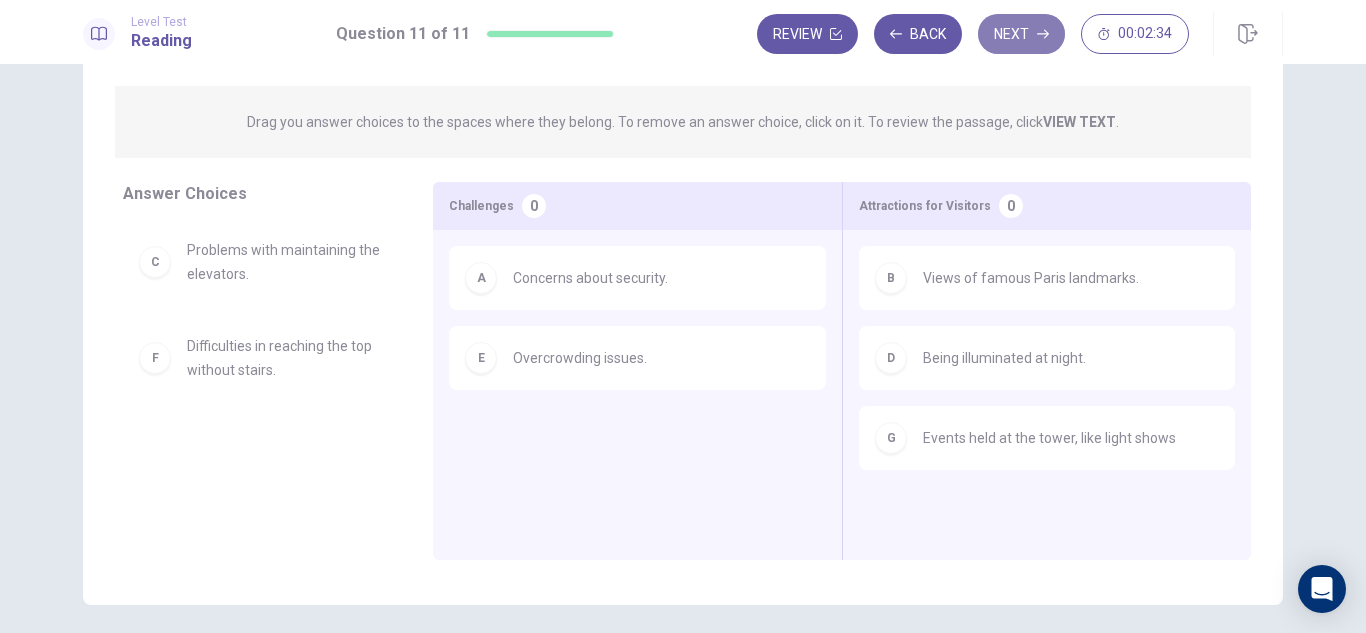 click on "Next" at bounding box center [1021, 34] 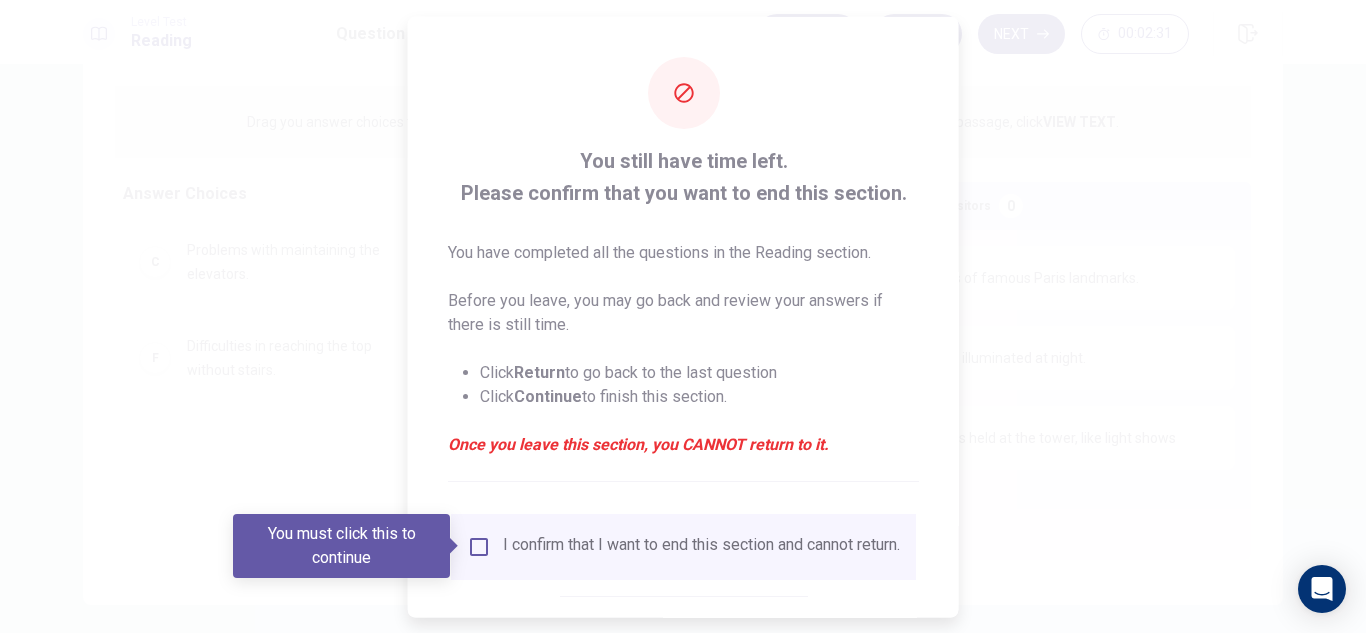 click at bounding box center [683, 316] 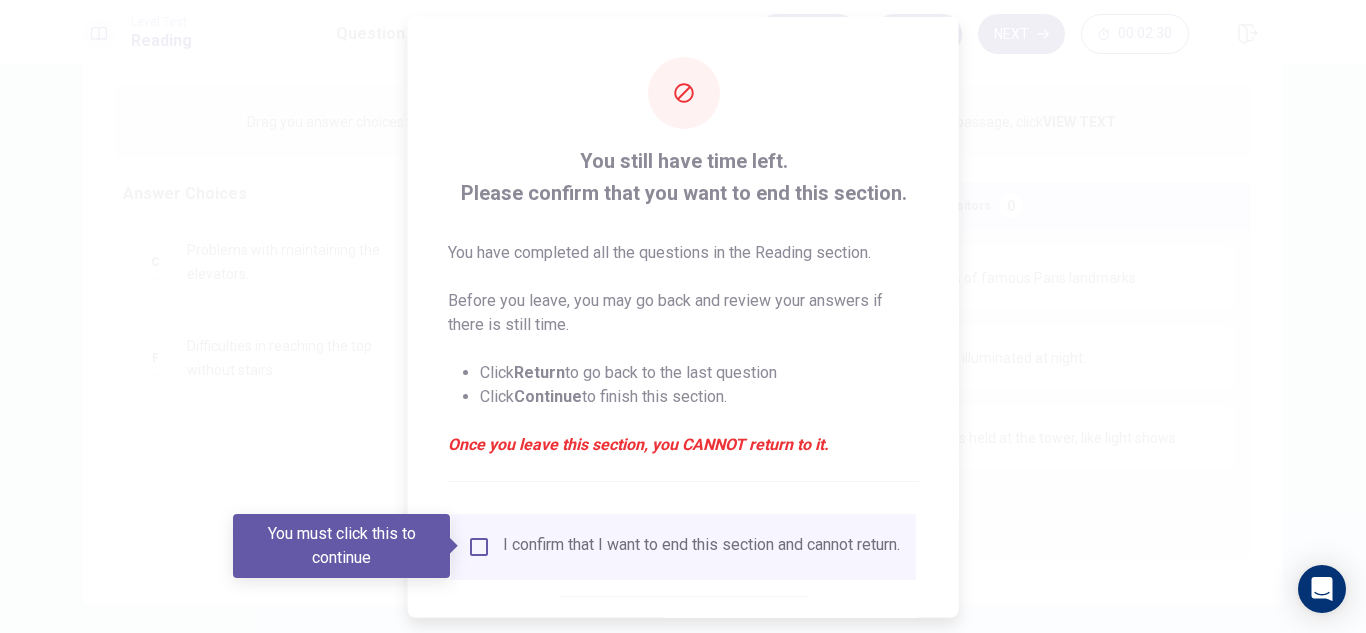 click at bounding box center (683, 316) 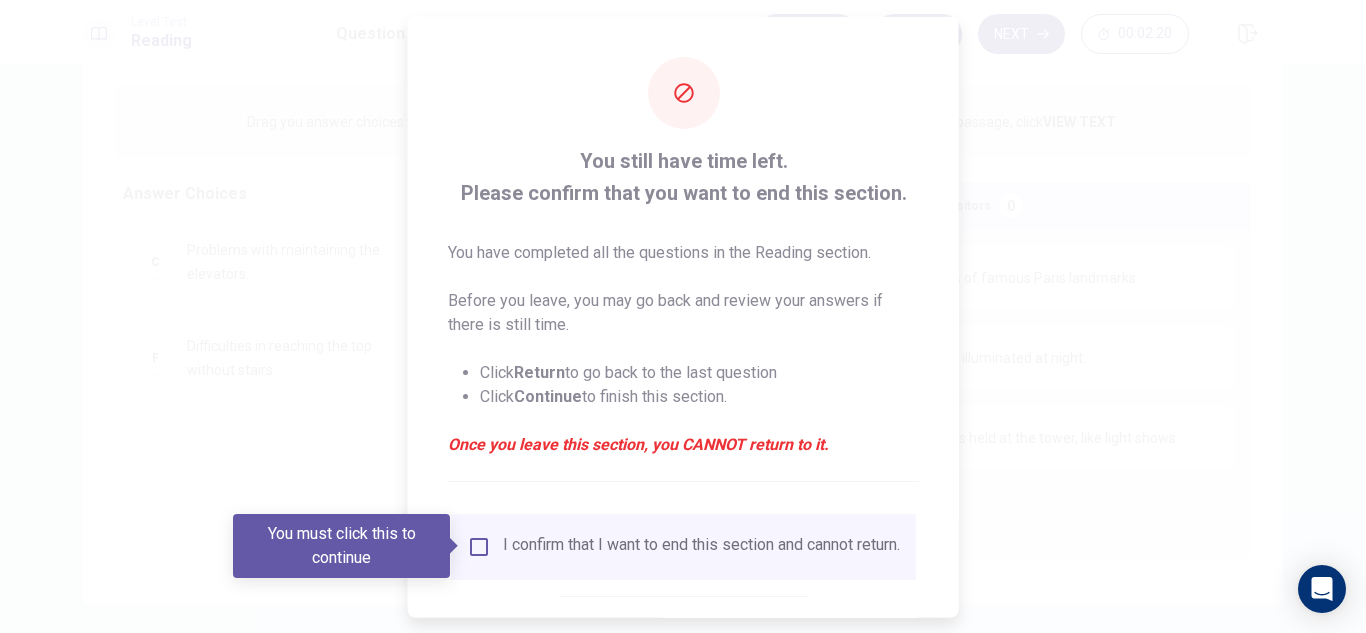 click at bounding box center (683, 316) 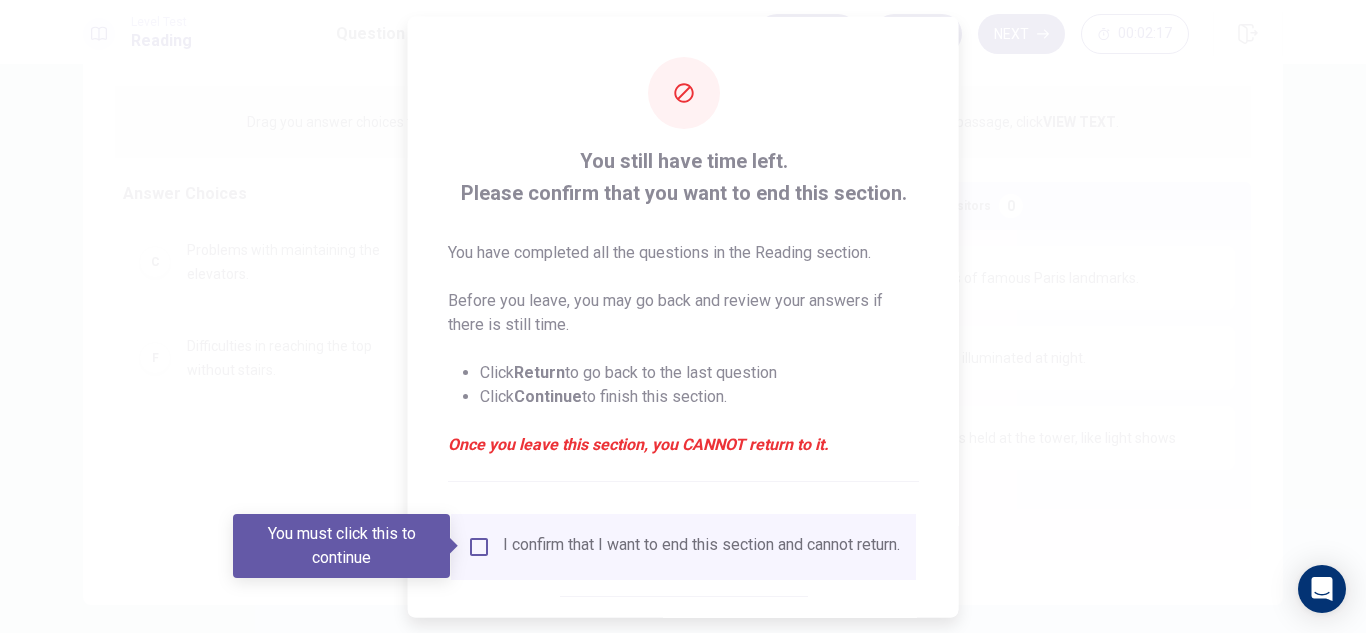 click at bounding box center [683, 316] 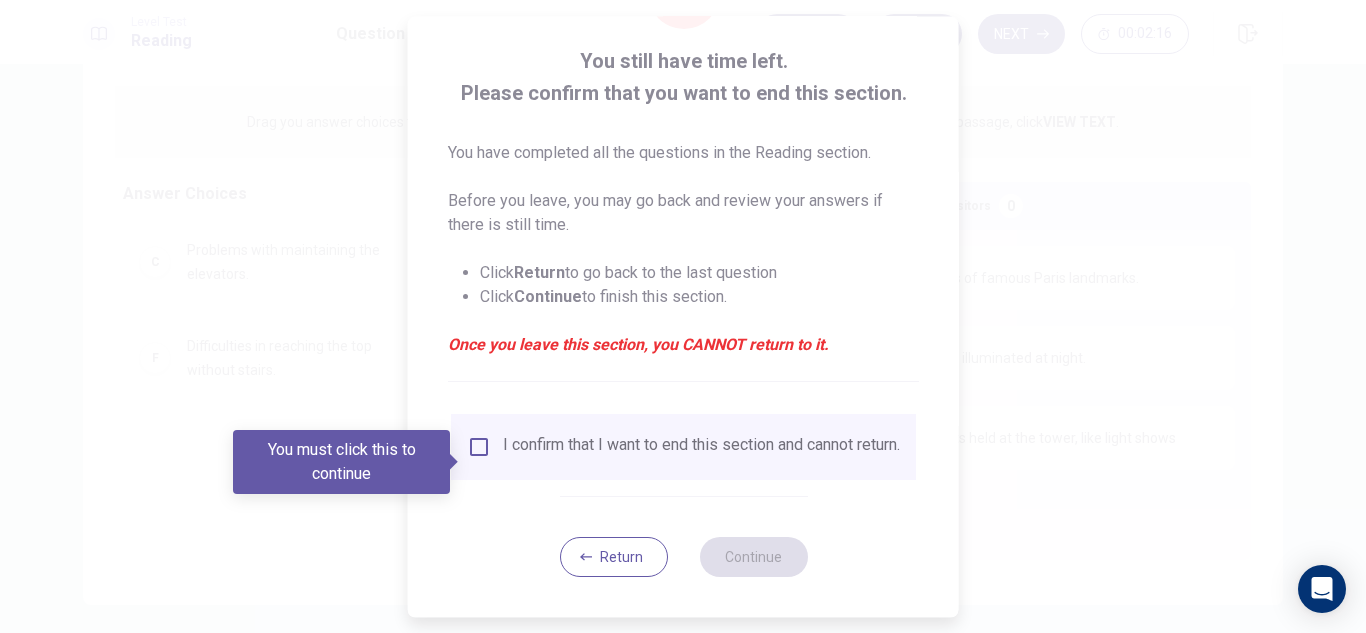 scroll, scrollTop: 113, scrollLeft: 0, axis: vertical 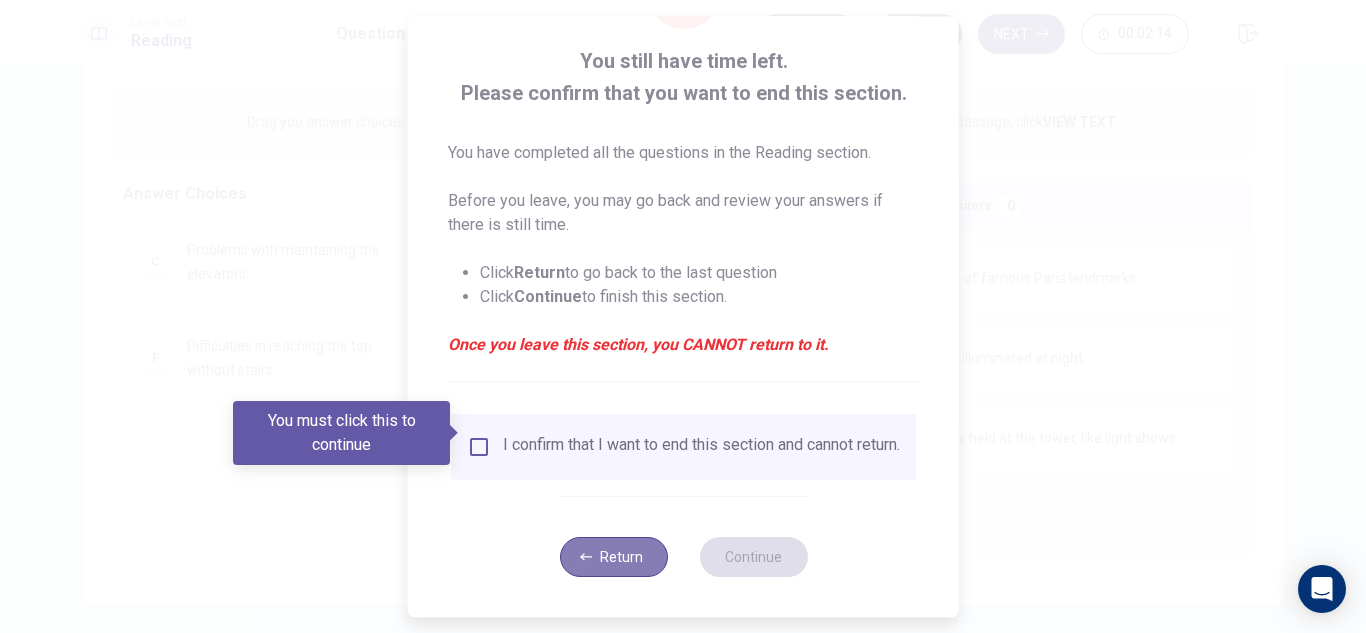 click on "Return" at bounding box center (613, 557) 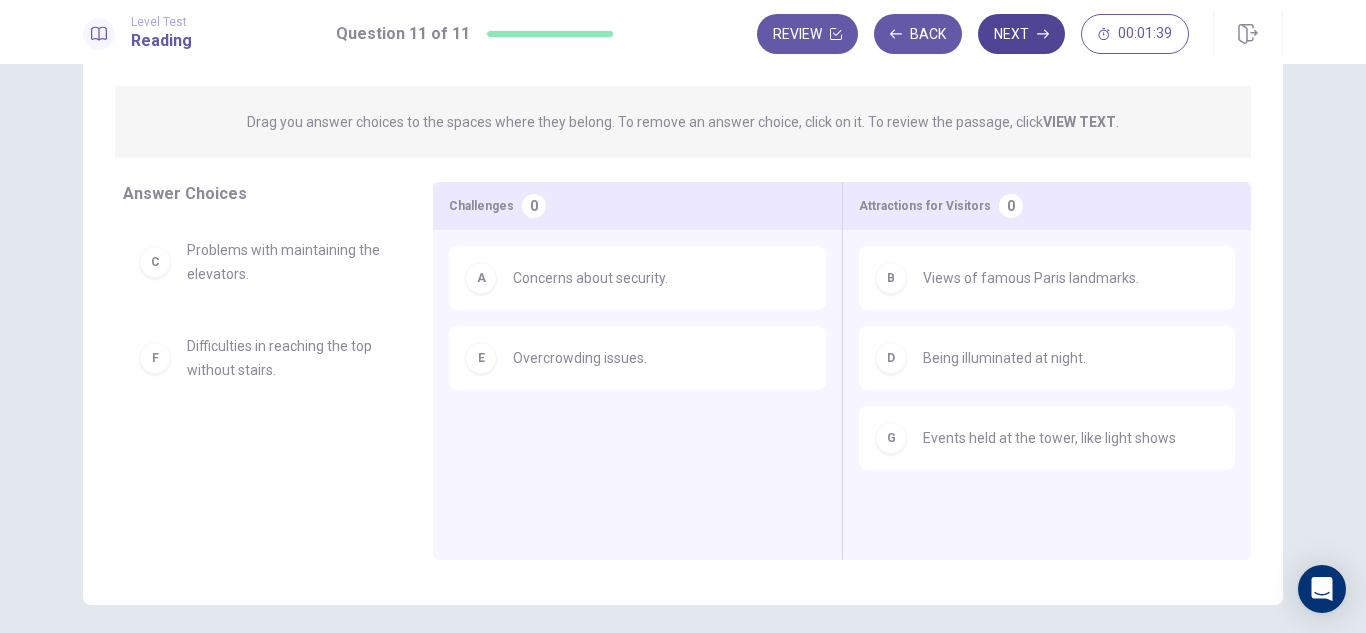 click on "Next" at bounding box center (1021, 34) 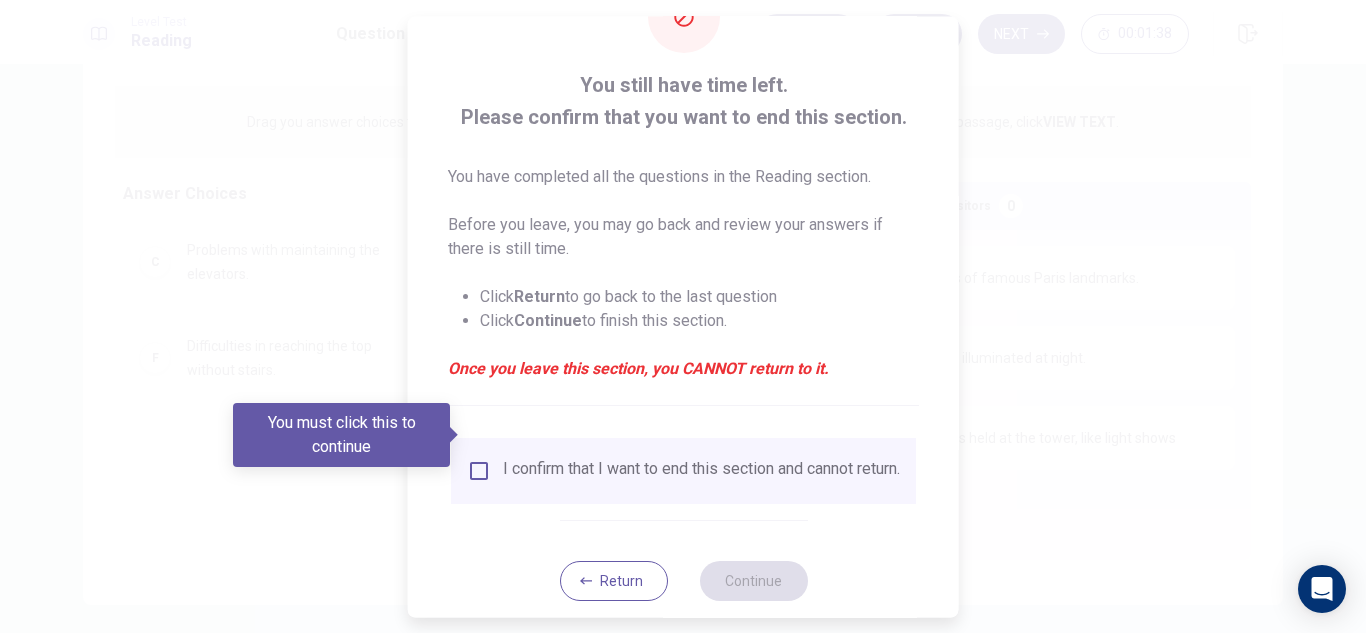 scroll, scrollTop: 113, scrollLeft: 0, axis: vertical 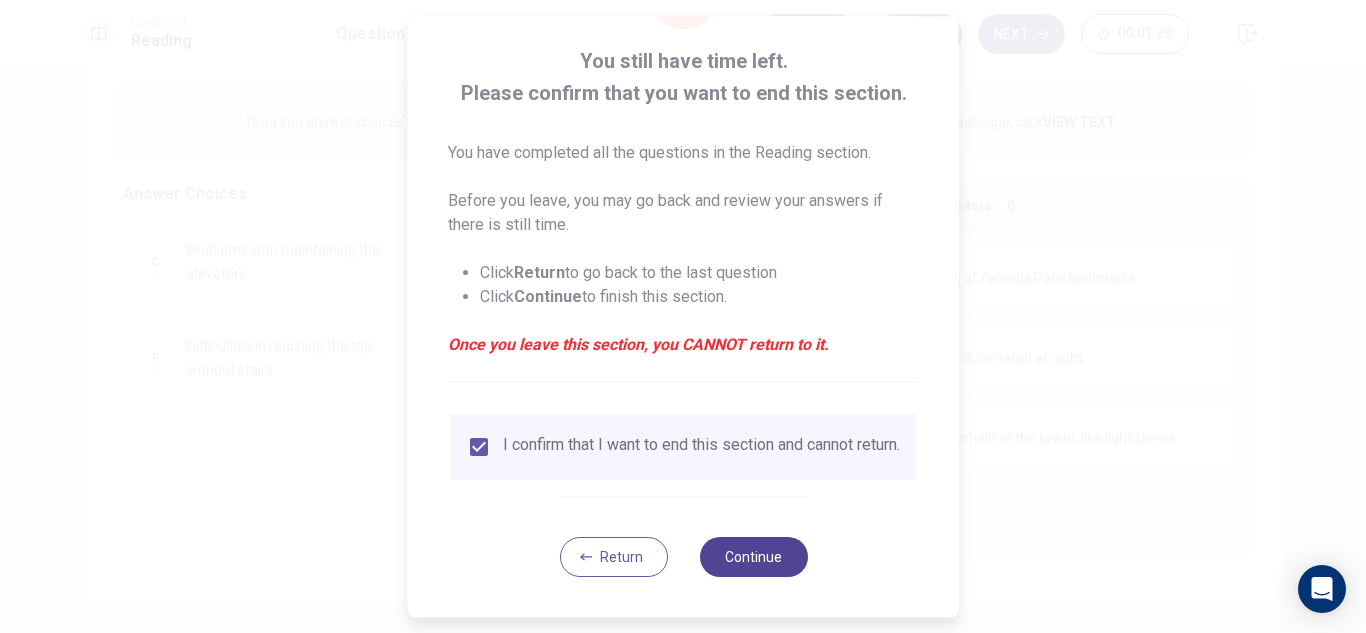 click on "Continue" at bounding box center [753, 557] 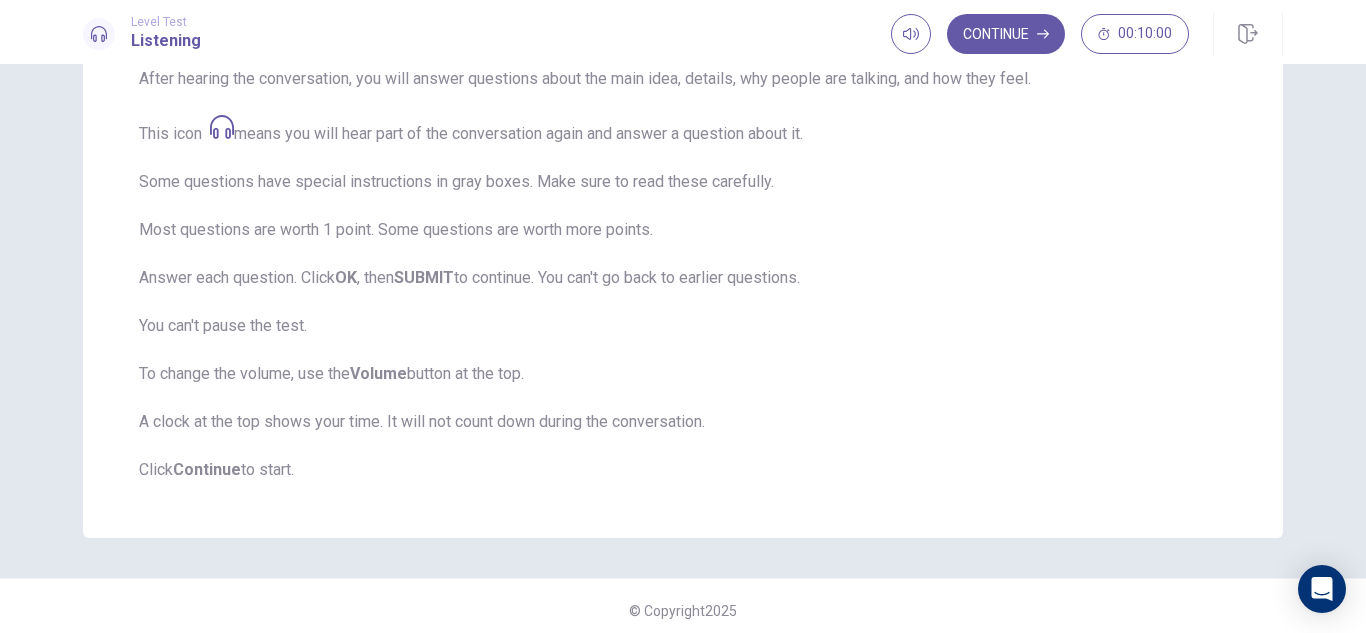 scroll, scrollTop: 318, scrollLeft: 0, axis: vertical 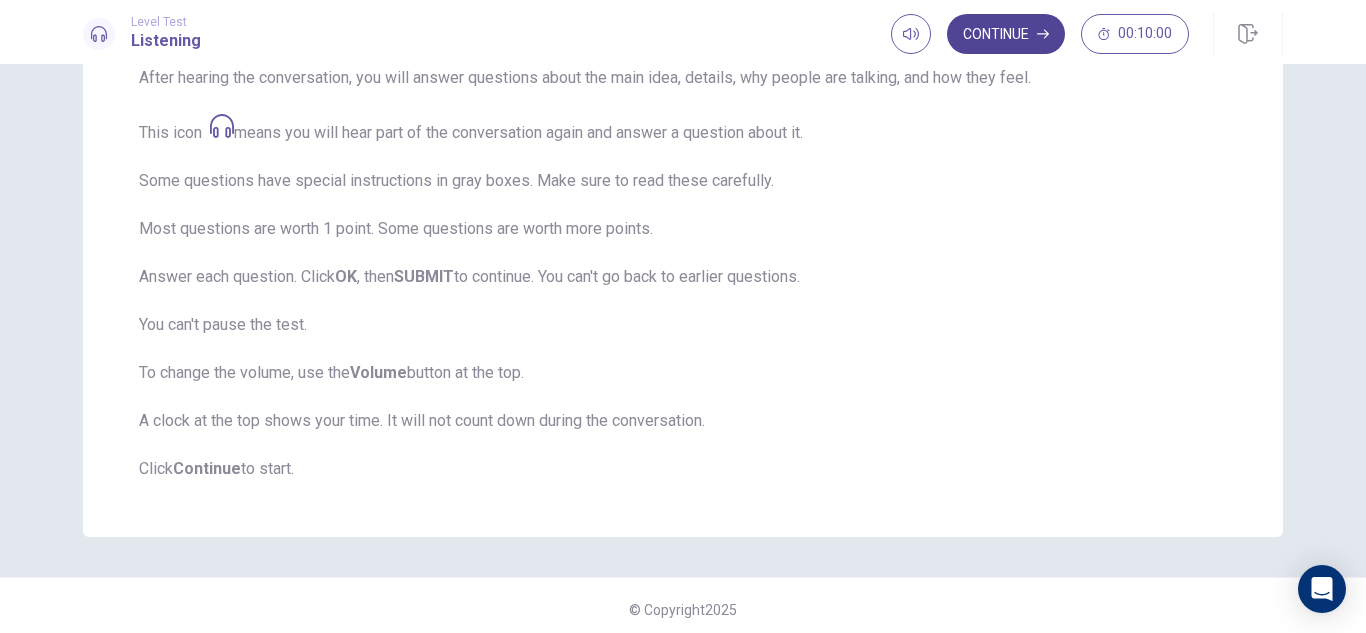 click on "Continue" at bounding box center [1006, 34] 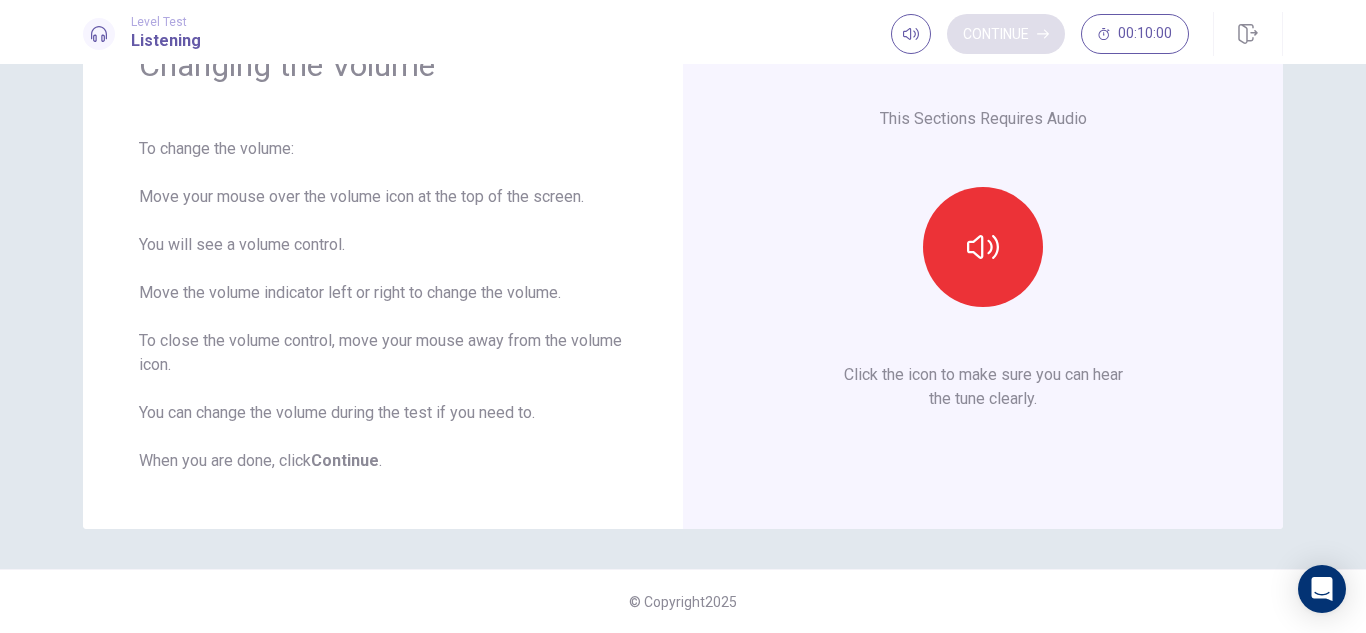 scroll, scrollTop: 115, scrollLeft: 0, axis: vertical 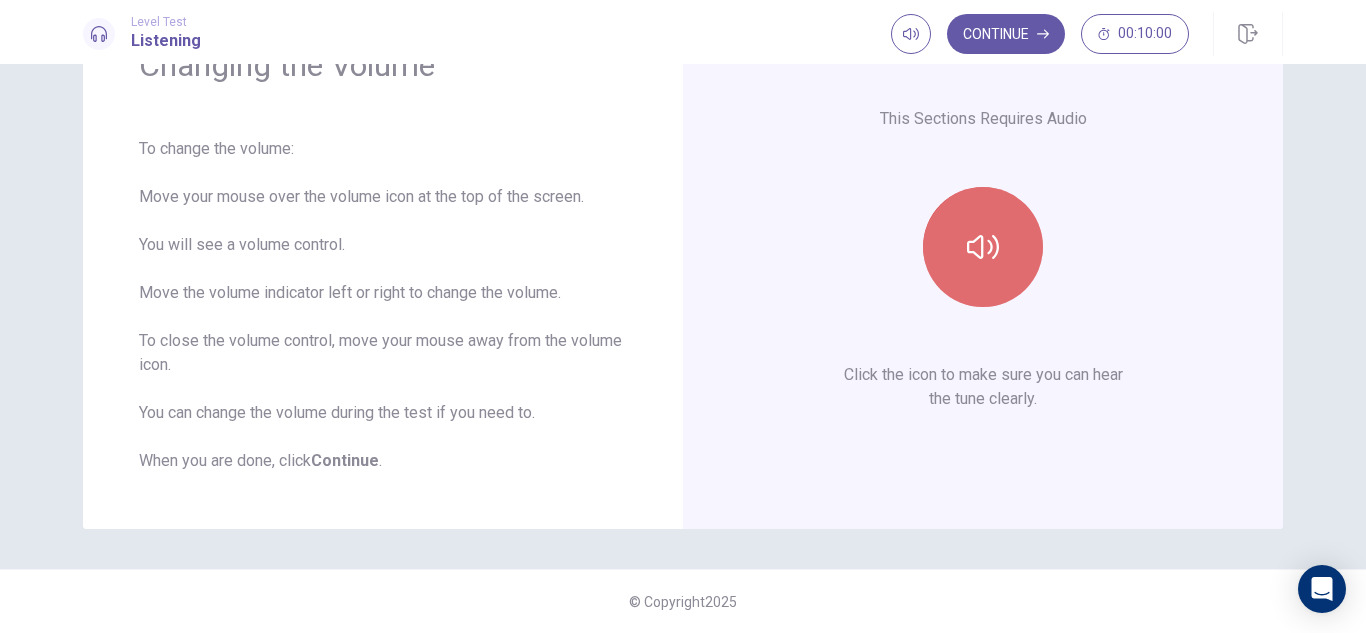 click at bounding box center (983, 247) 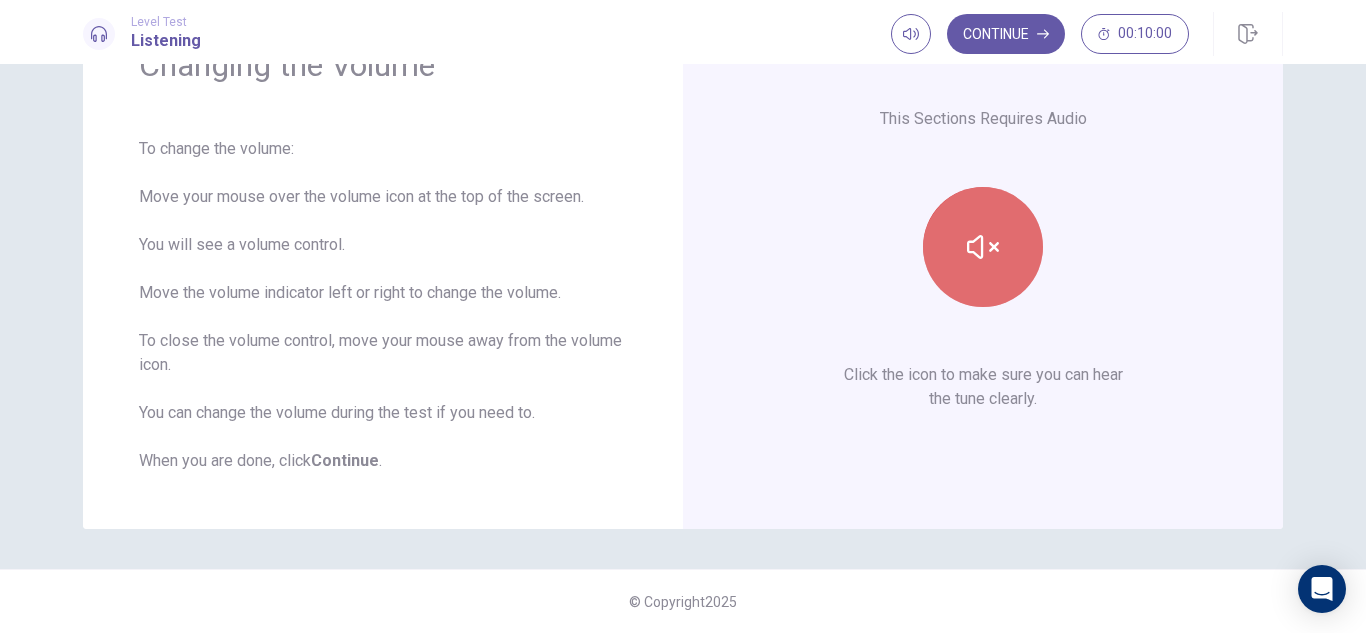 click at bounding box center [983, 247] 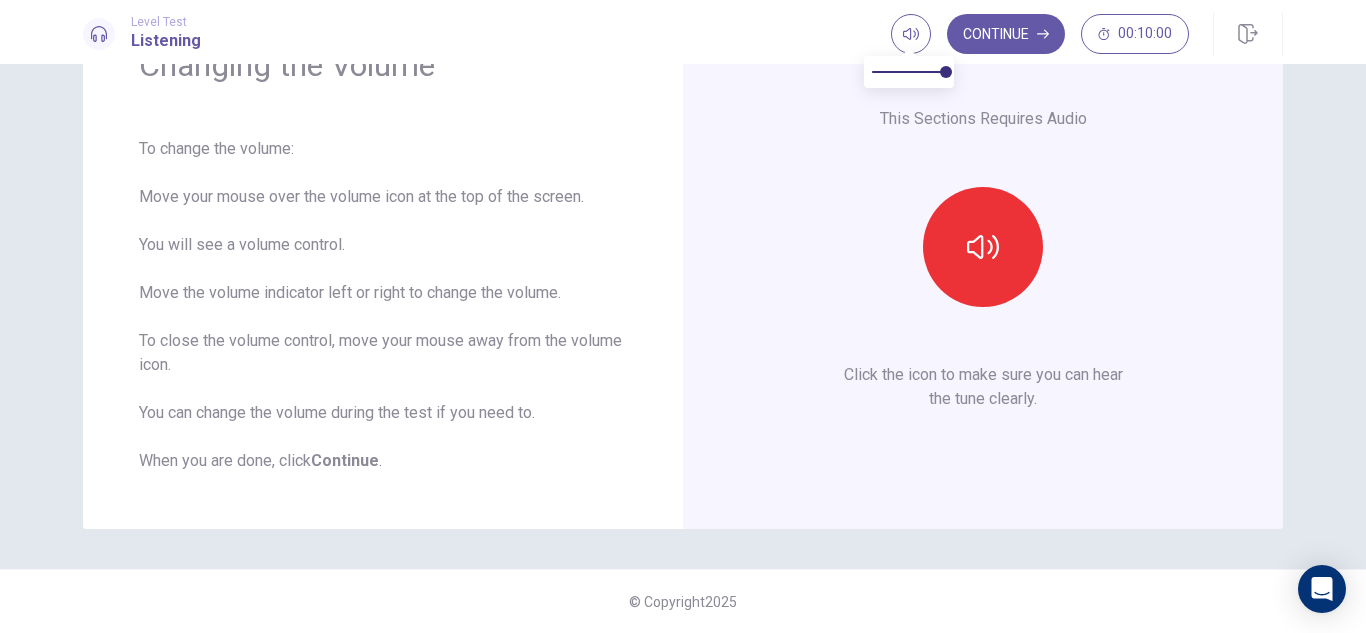 click at bounding box center (909, 72) 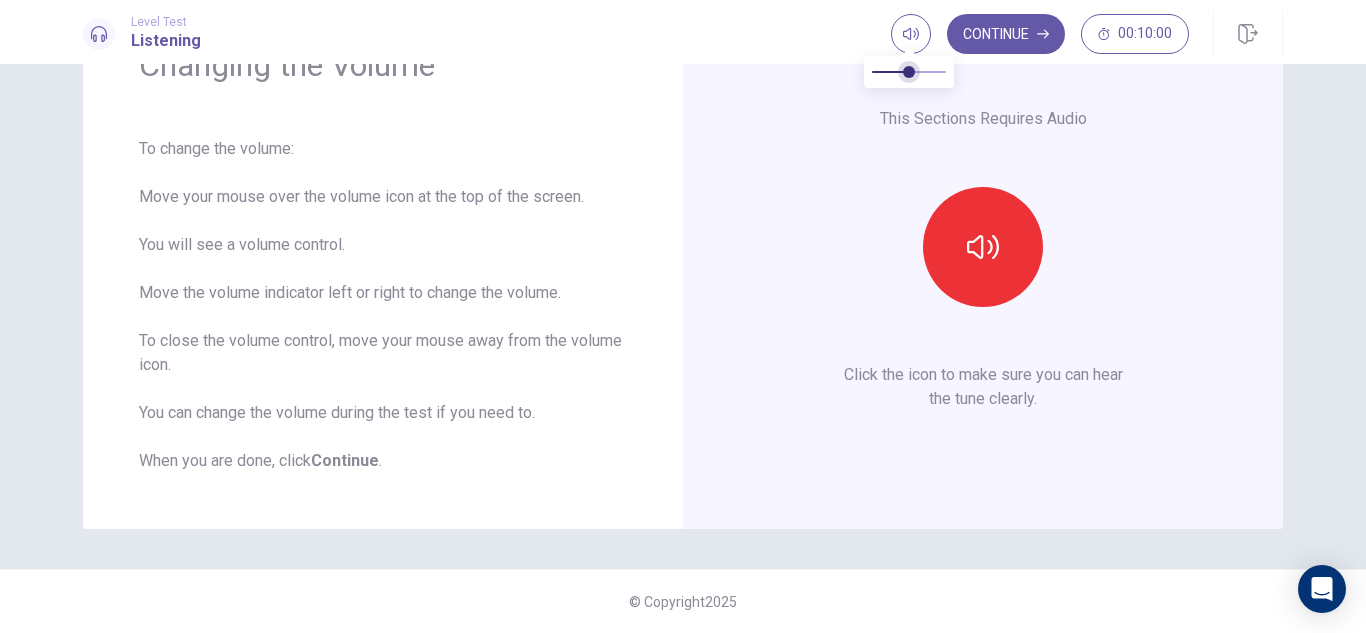 click at bounding box center (909, 72) 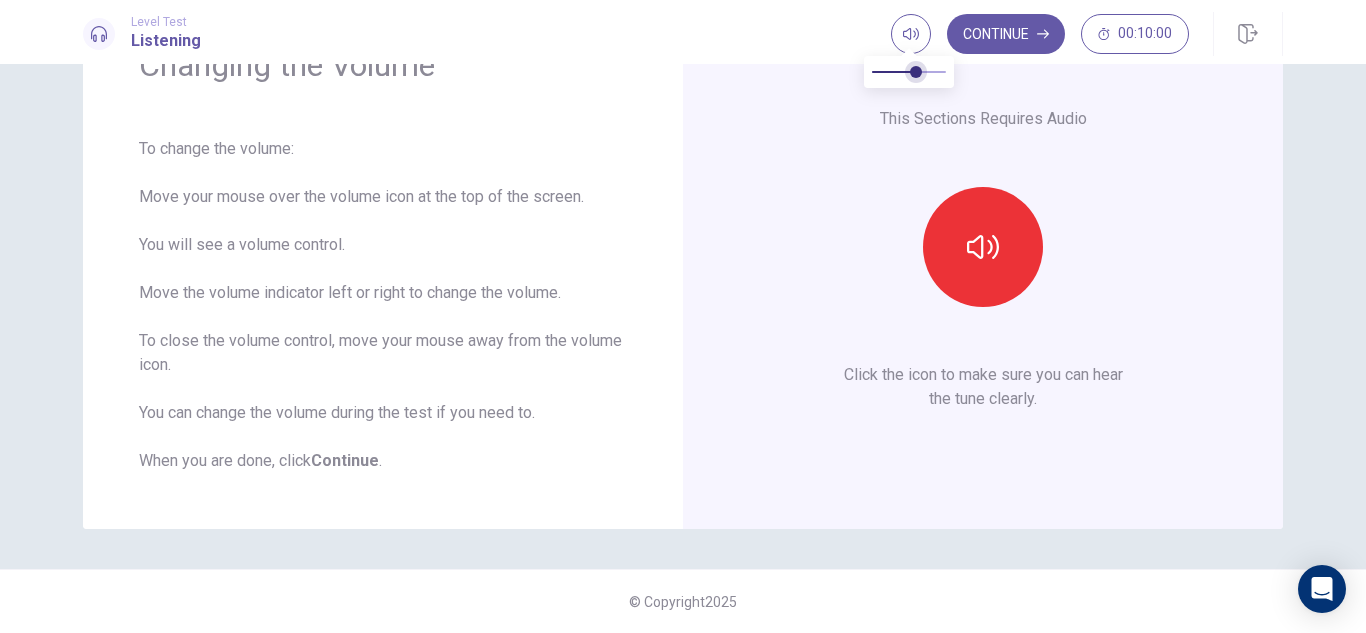 click at bounding box center [916, 72] 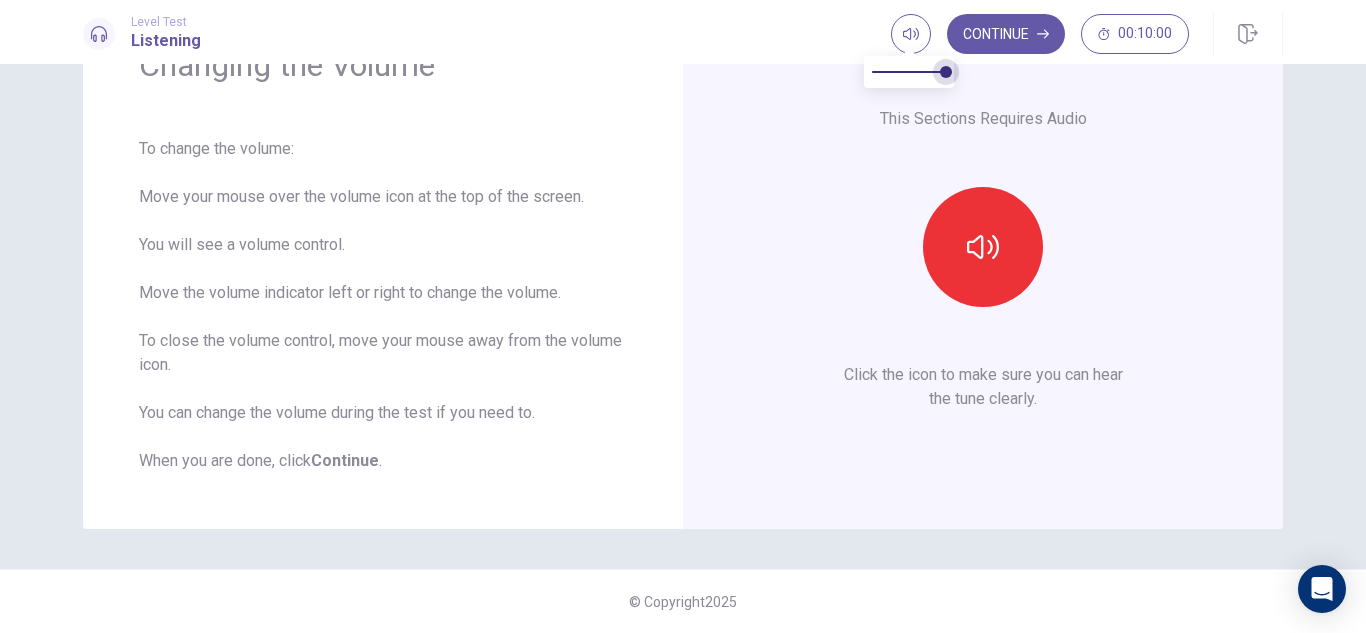 drag, startPoint x: 919, startPoint y: 69, endPoint x: 950, endPoint y: 73, distance: 31.257 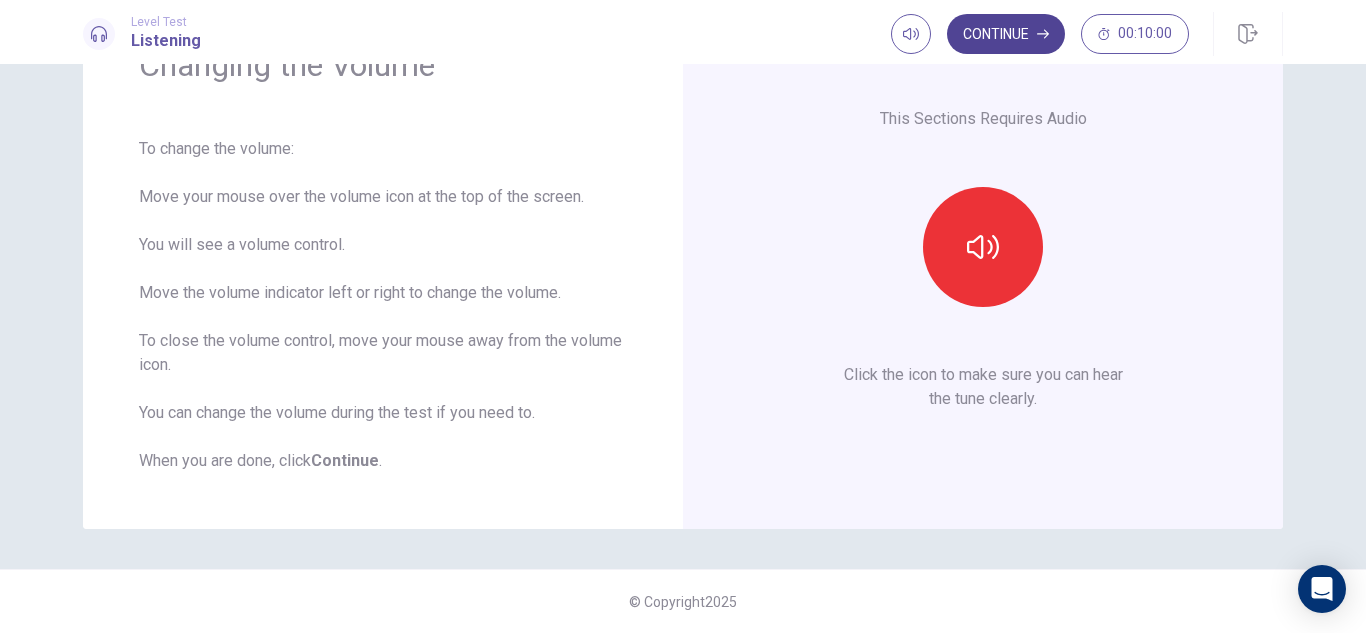 click on "Continue" at bounding box center (1006, 34) 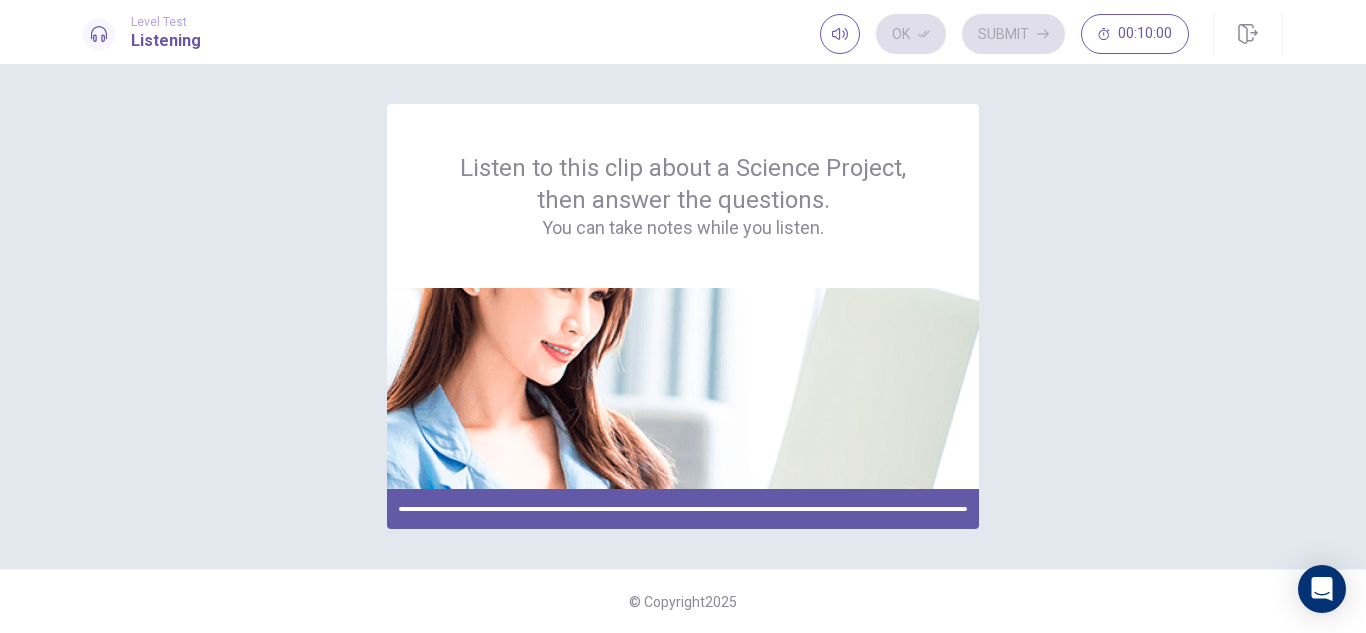 scroll, scrollTop: 0, scrollLeft: 0, axis: both 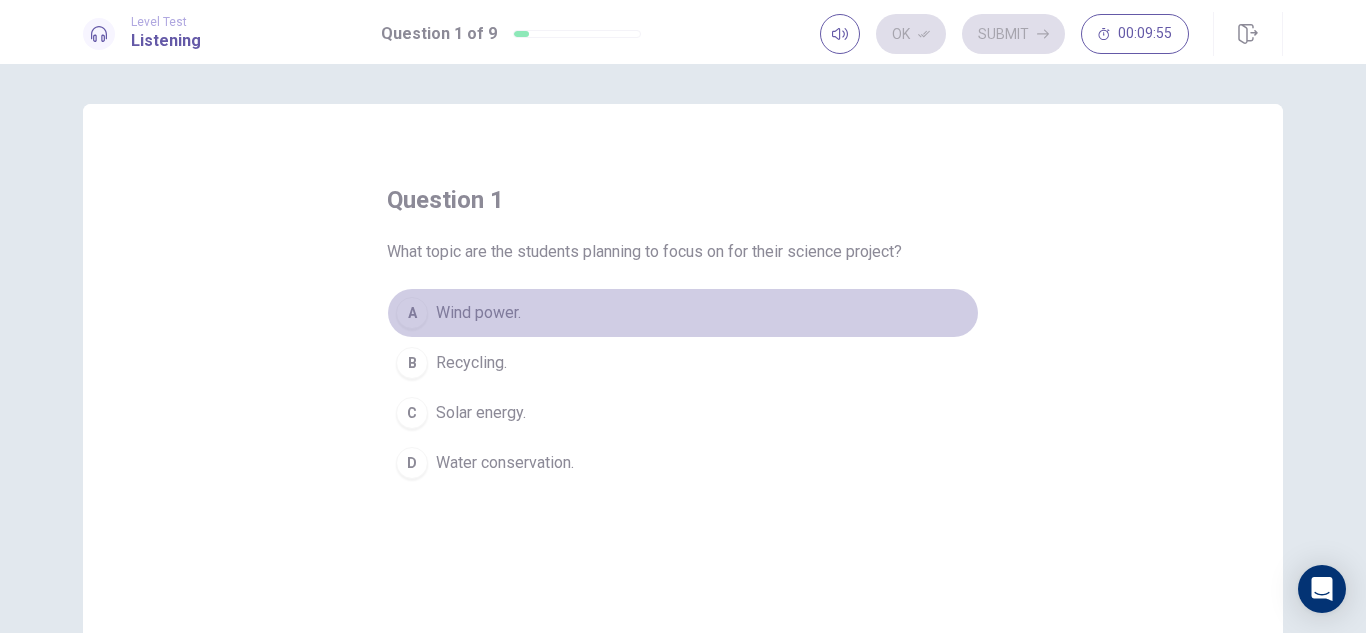 click on "Wind power." at bounding box center (478, 313) 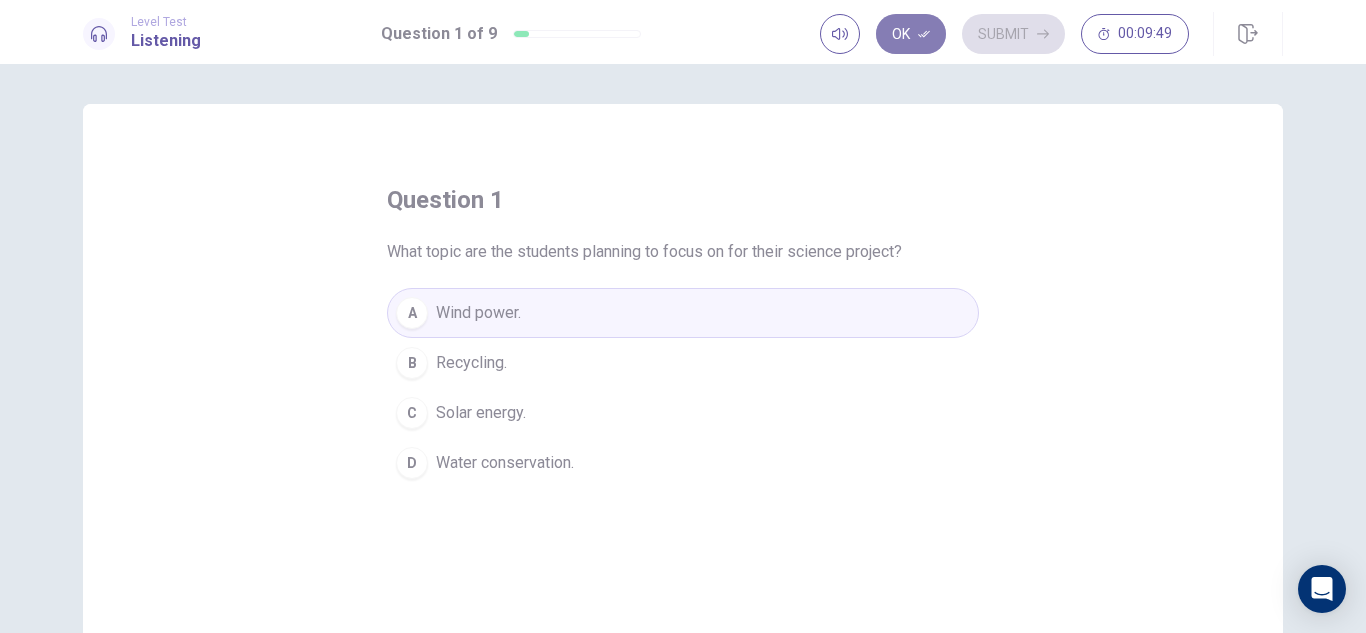 click on "Ok" at bounding box center (911, 34) 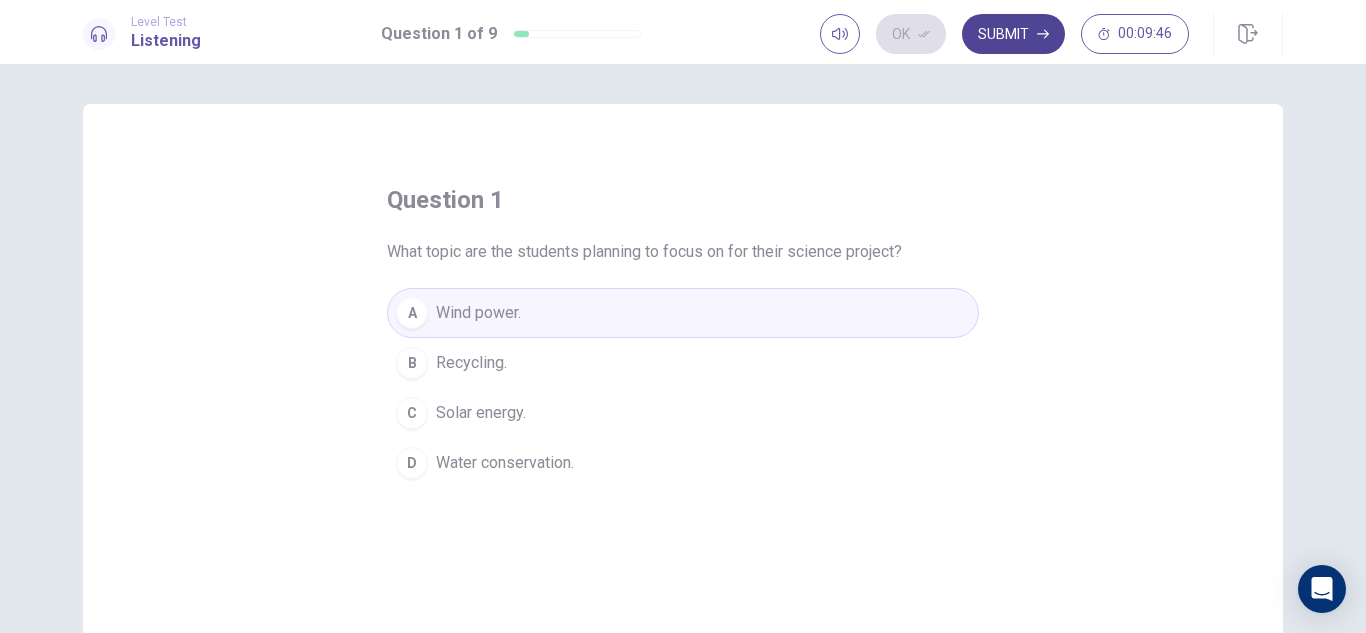 click on "Submit" at bounding box center [1013, 34] 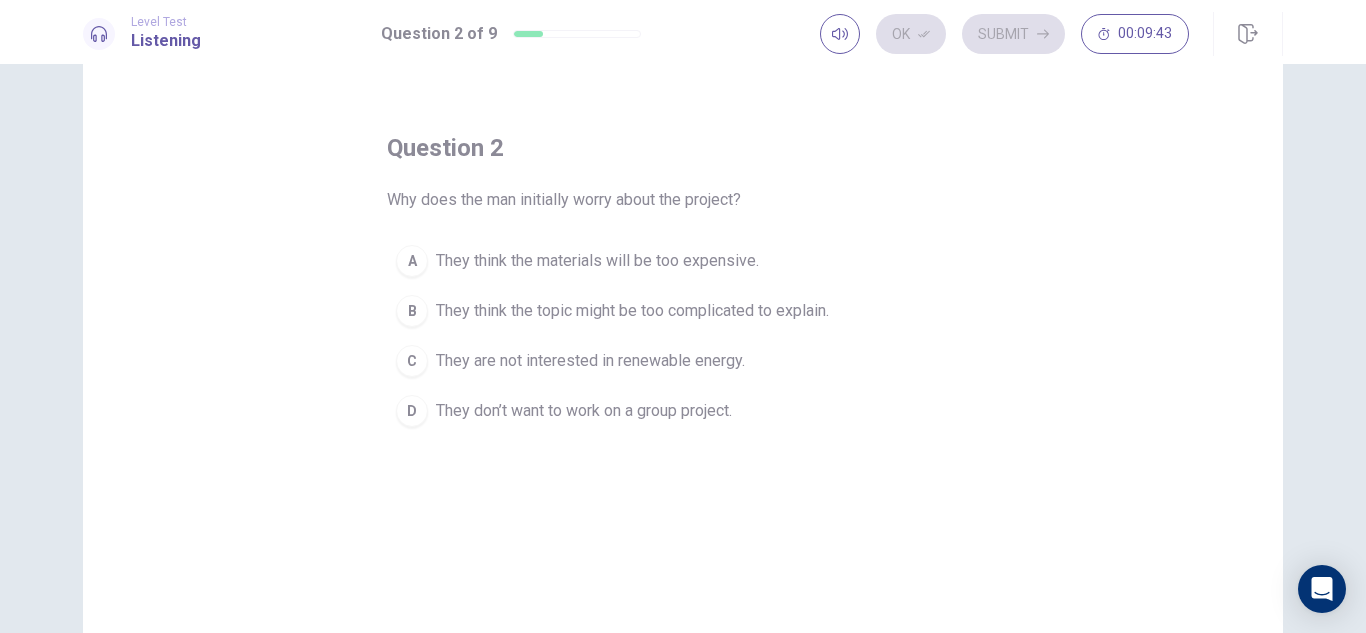 scroll, scrollTop: 52, scrollLeft: 0, axis: vertical 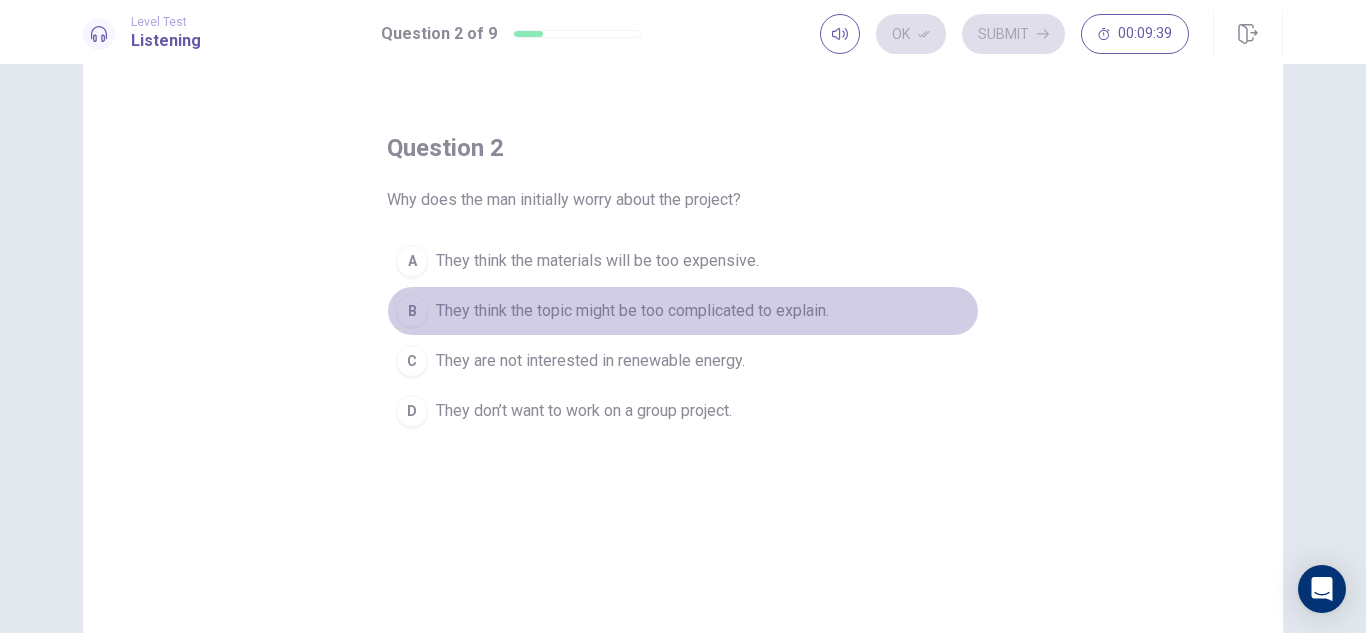 click on "They think the topic might be too complicated to explain." at bounding box center [597, 261] 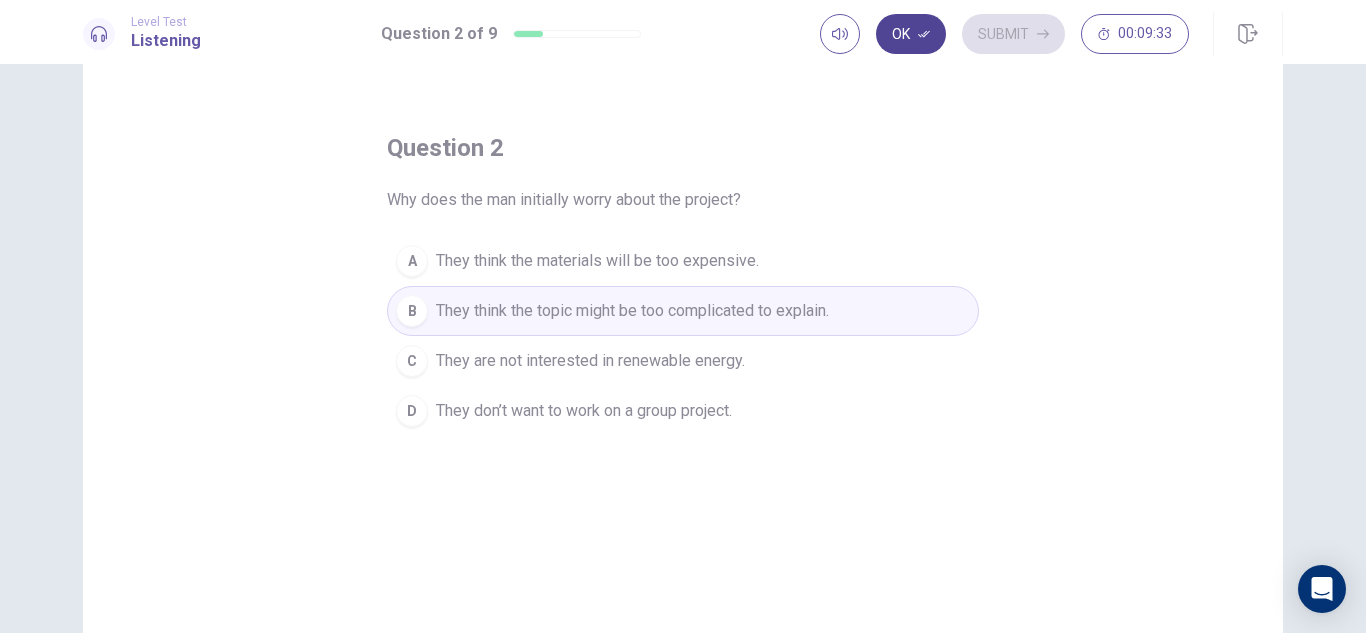click on "Ok" at bounding box center (911, 34) 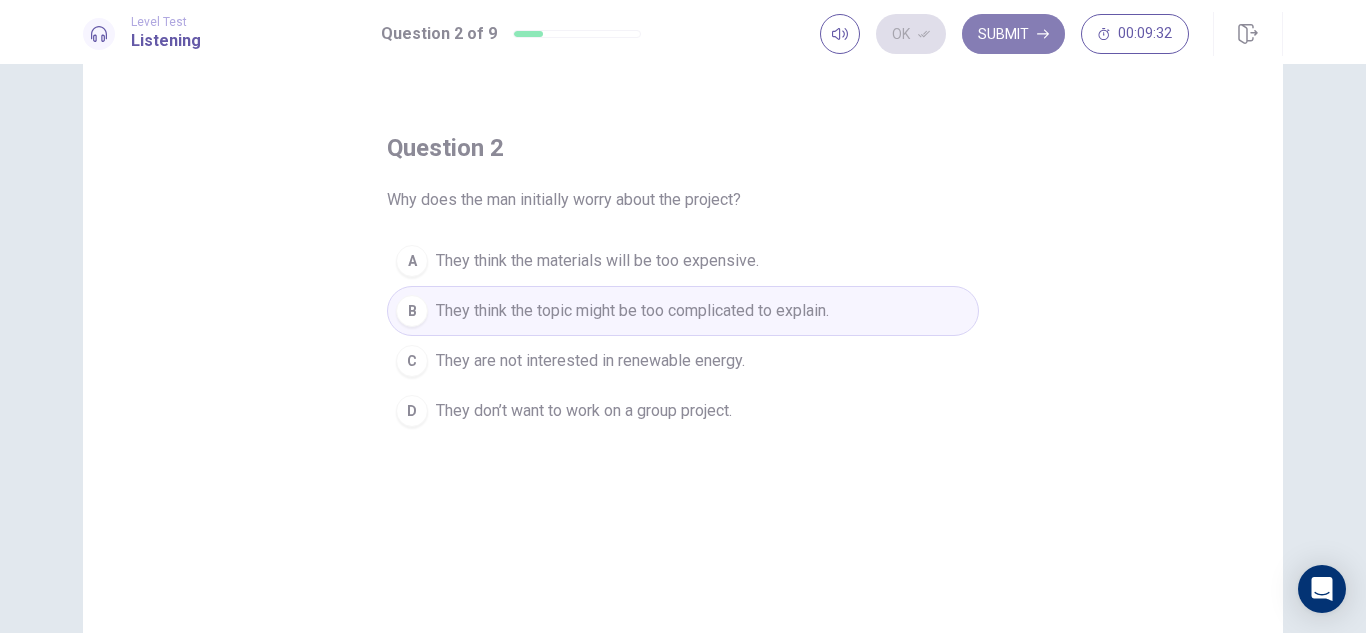 click on "Submit" at bounding box center (1013, 34) 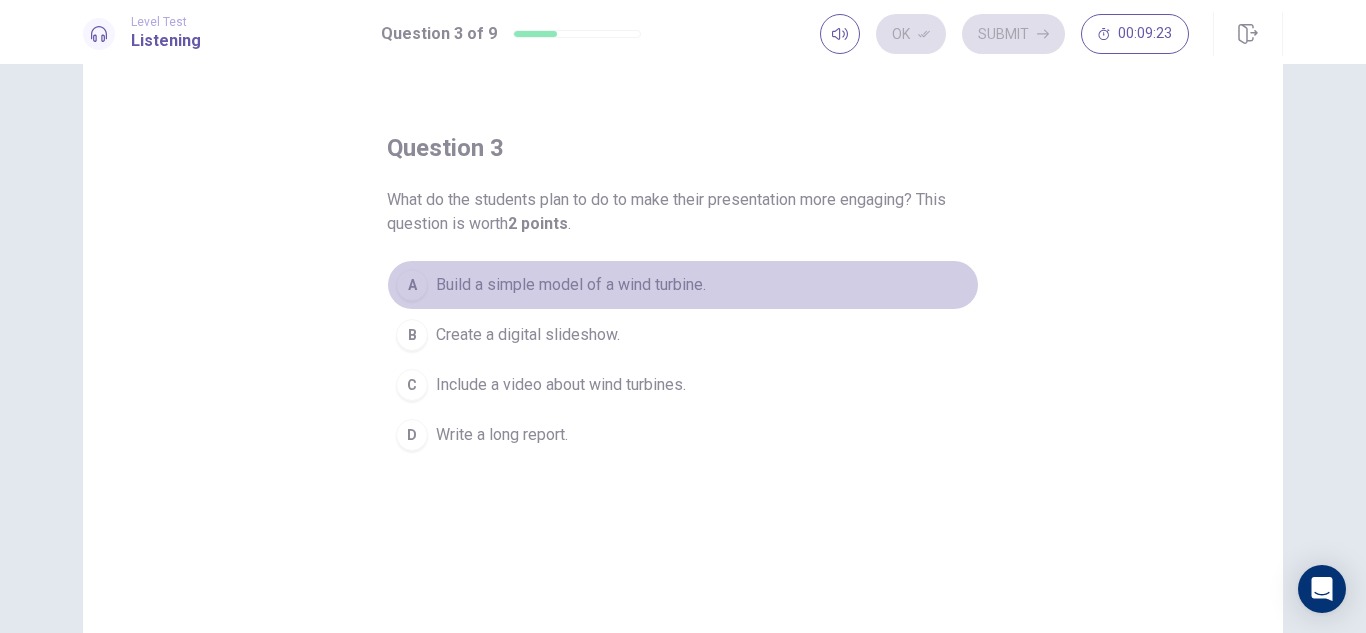 click on "Build a simple model of a wind turbine." at bounding box center [571, 285] 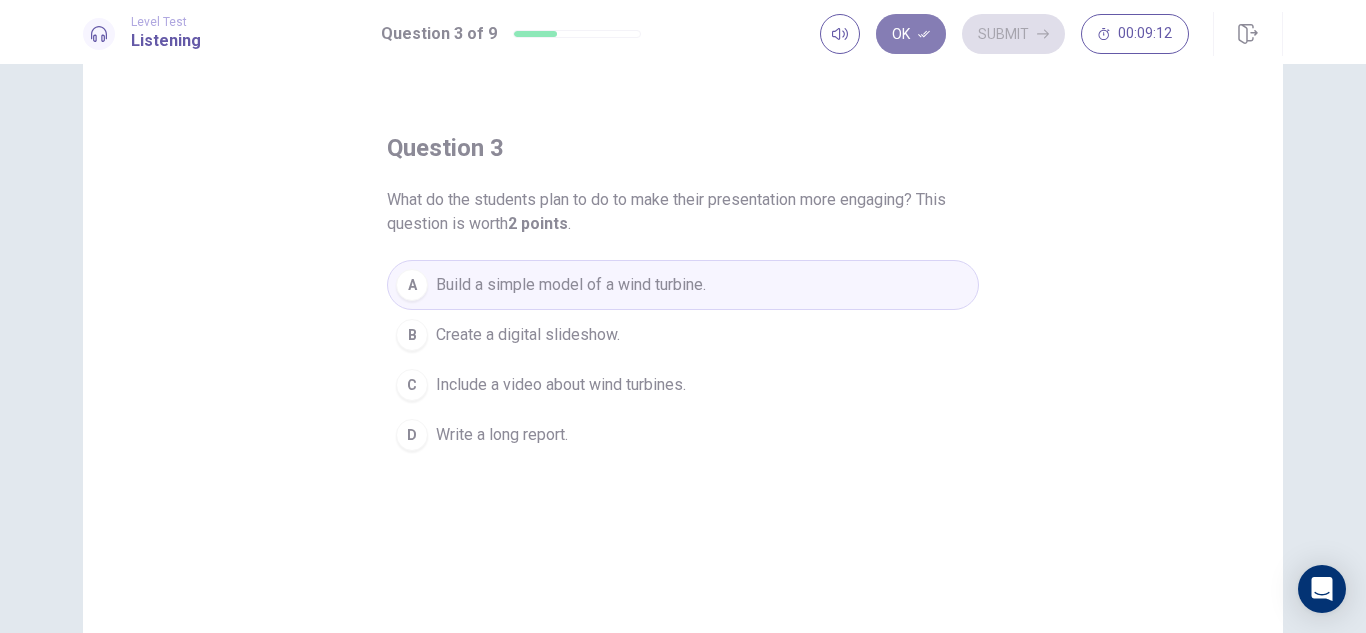 click at bounding box center (924, 34) 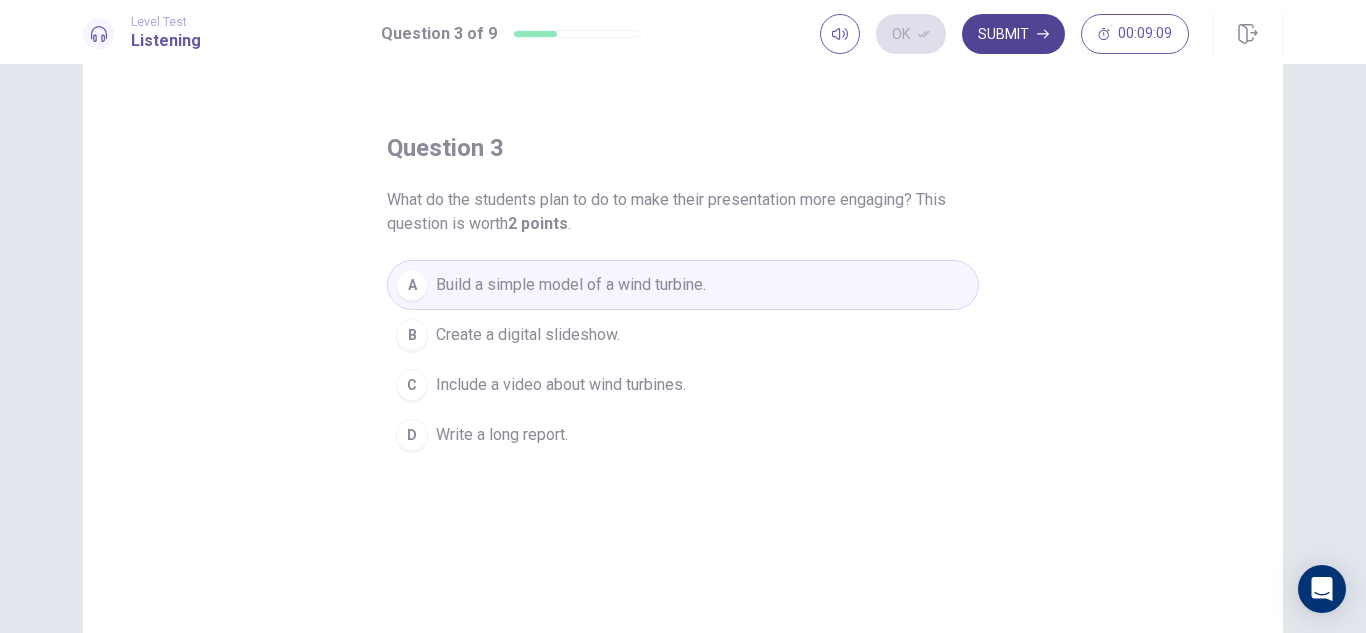 click on "Submit" at bounding box center (1013, 34) 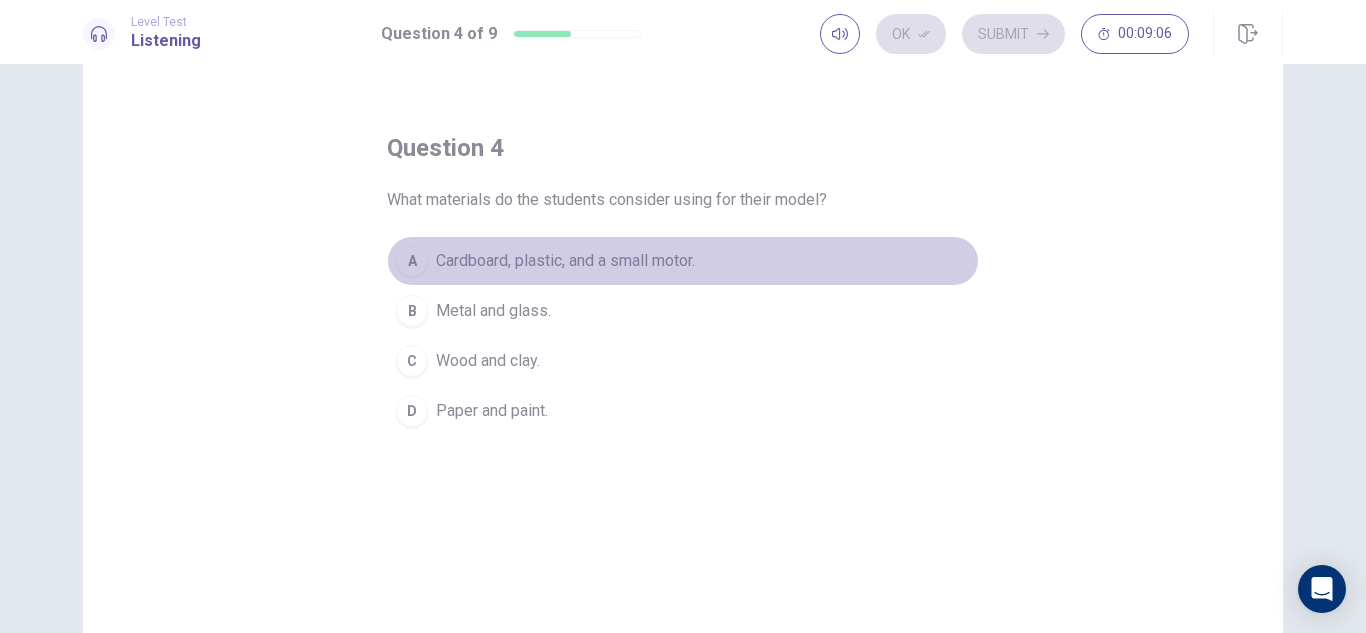 click on "Cardboard, plastic, and a small motor." at bounding box center (565, 261) 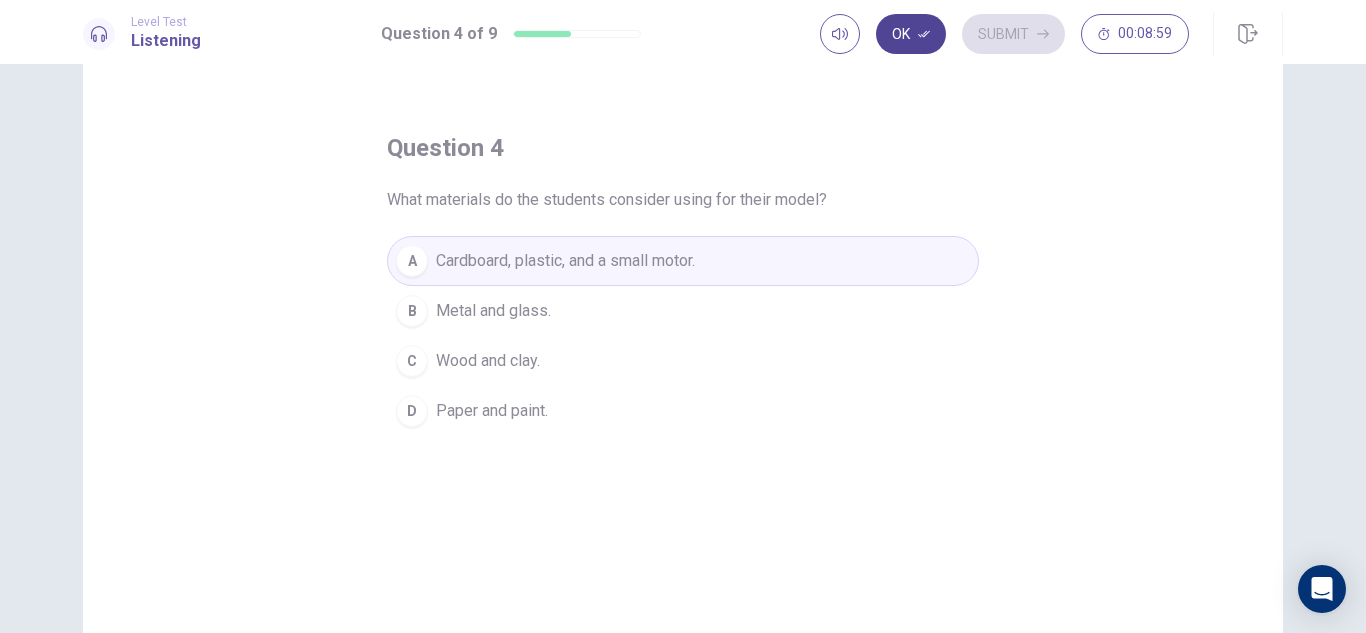 click on "Ok" at bounding box center [911, 34] 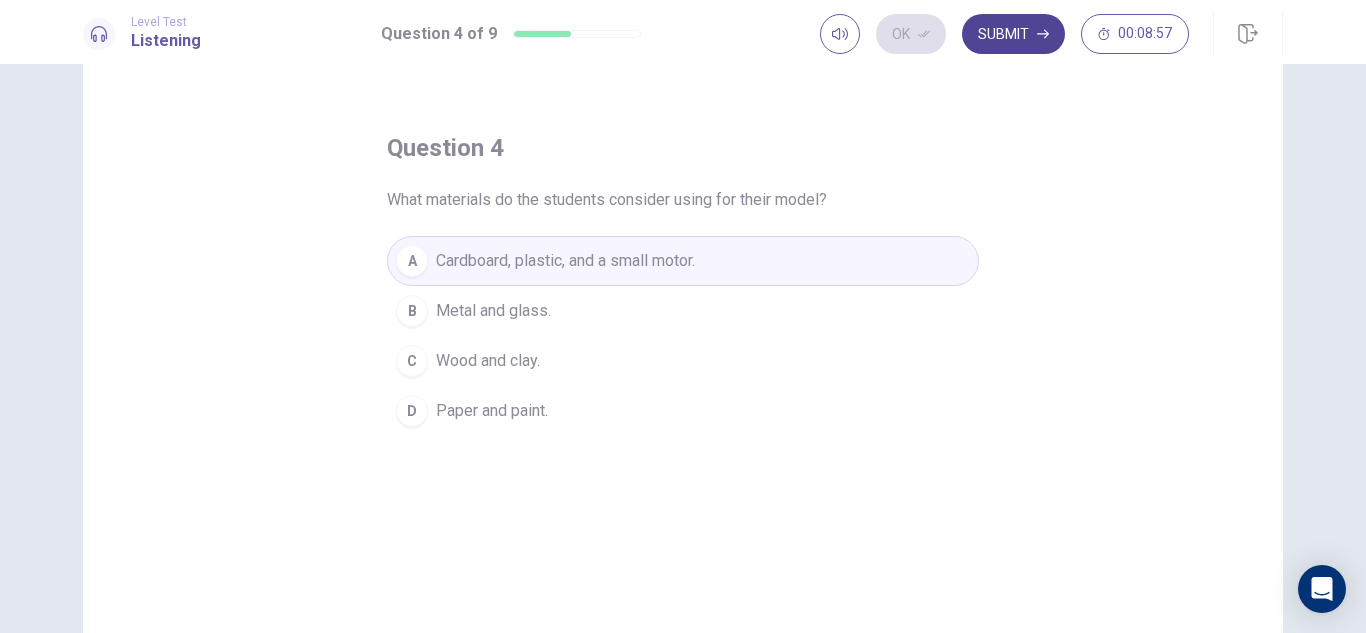 click on "Submit" at bounding box center (1013, 34) 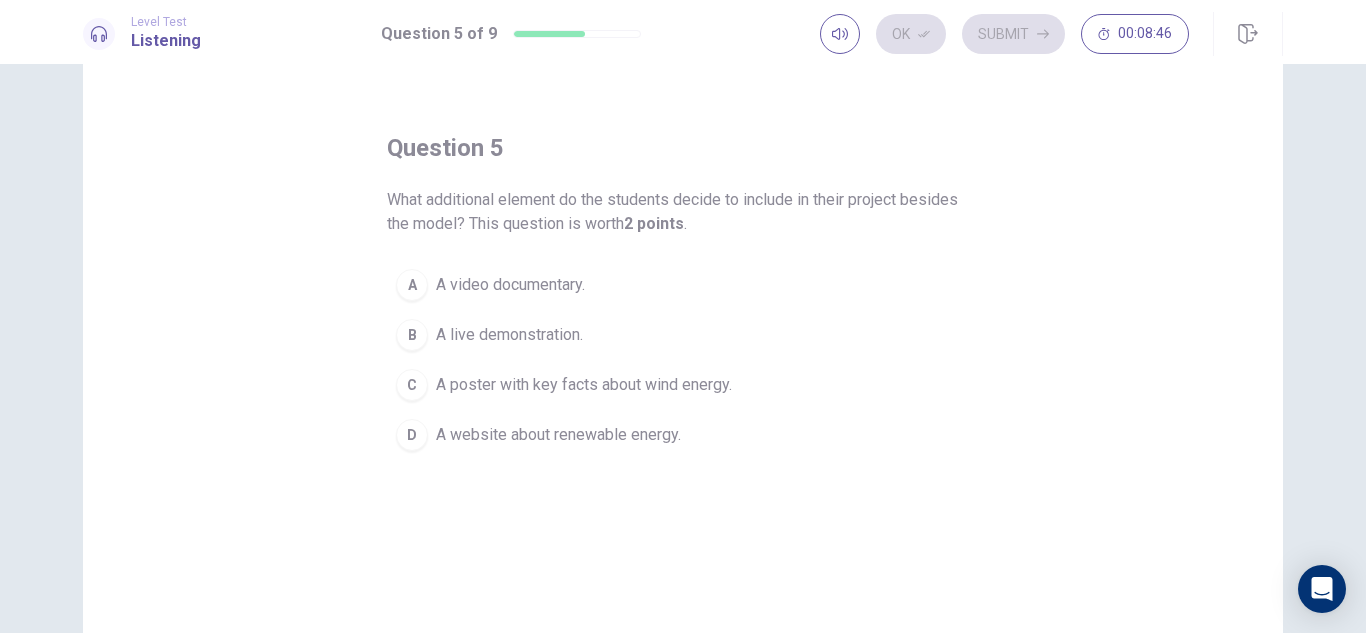 click on "A poster with key facts about wind energy." at bounding box center [510, 285] 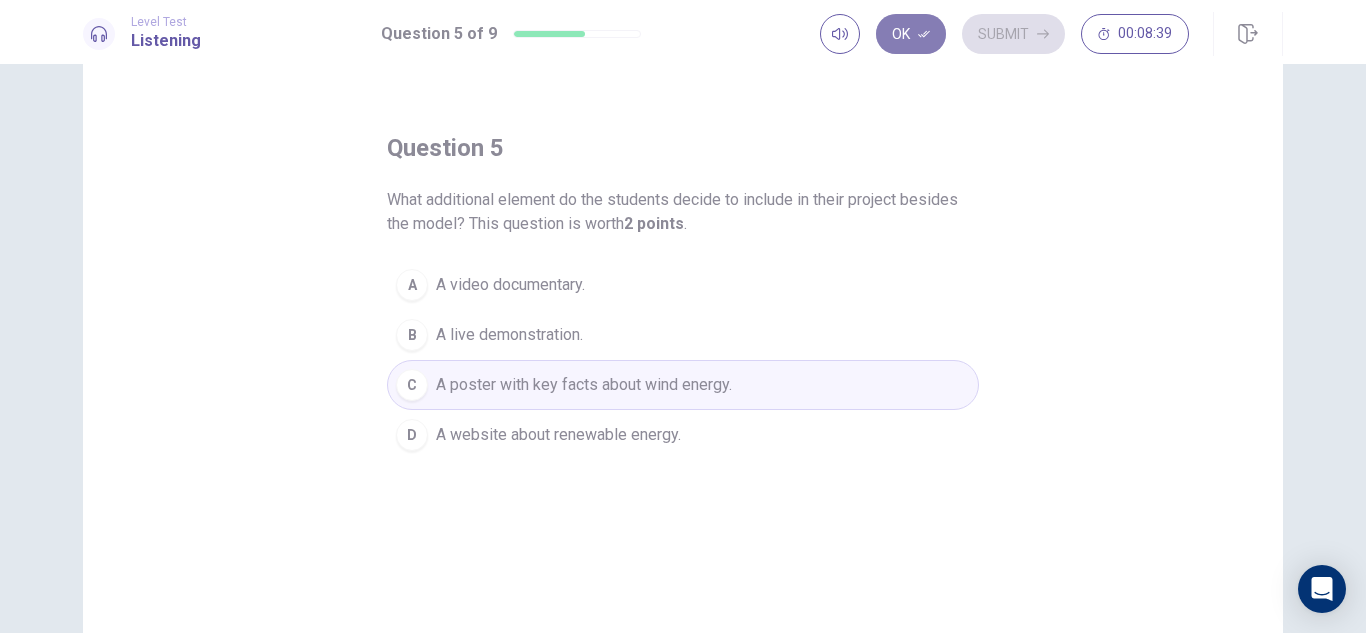 click on "Ok" at bounding box center (911, 34) 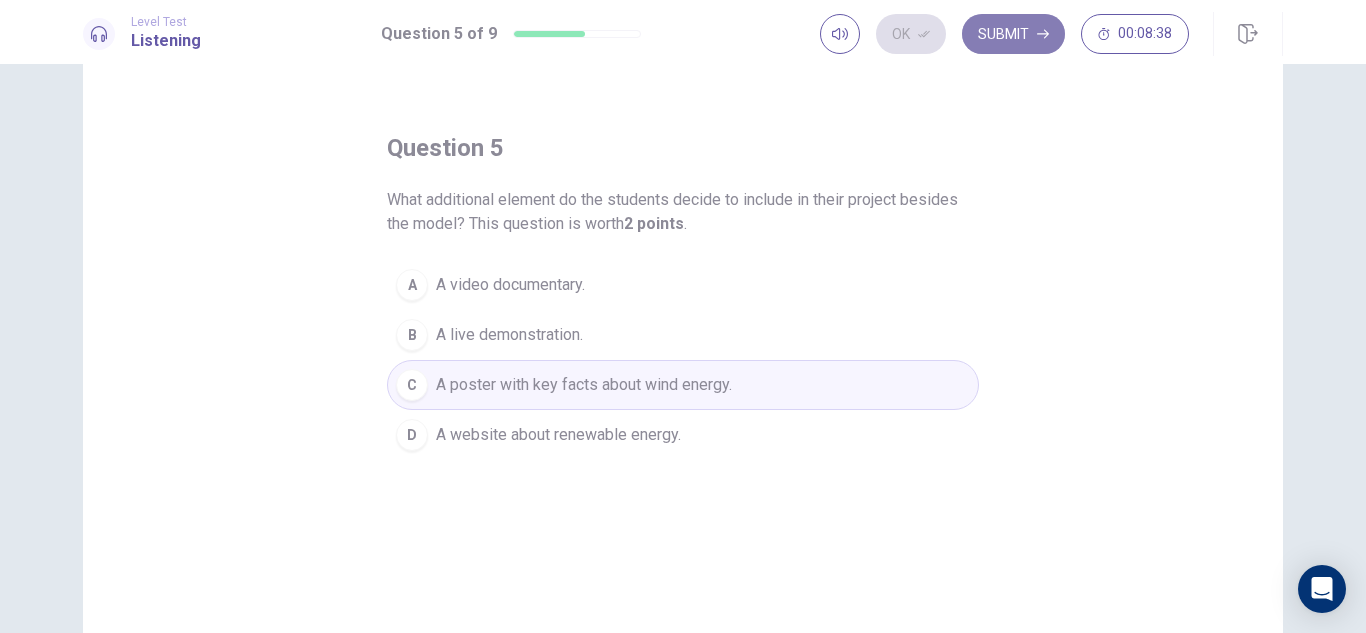 click on "Submit" at bounding box center [1013, 34] 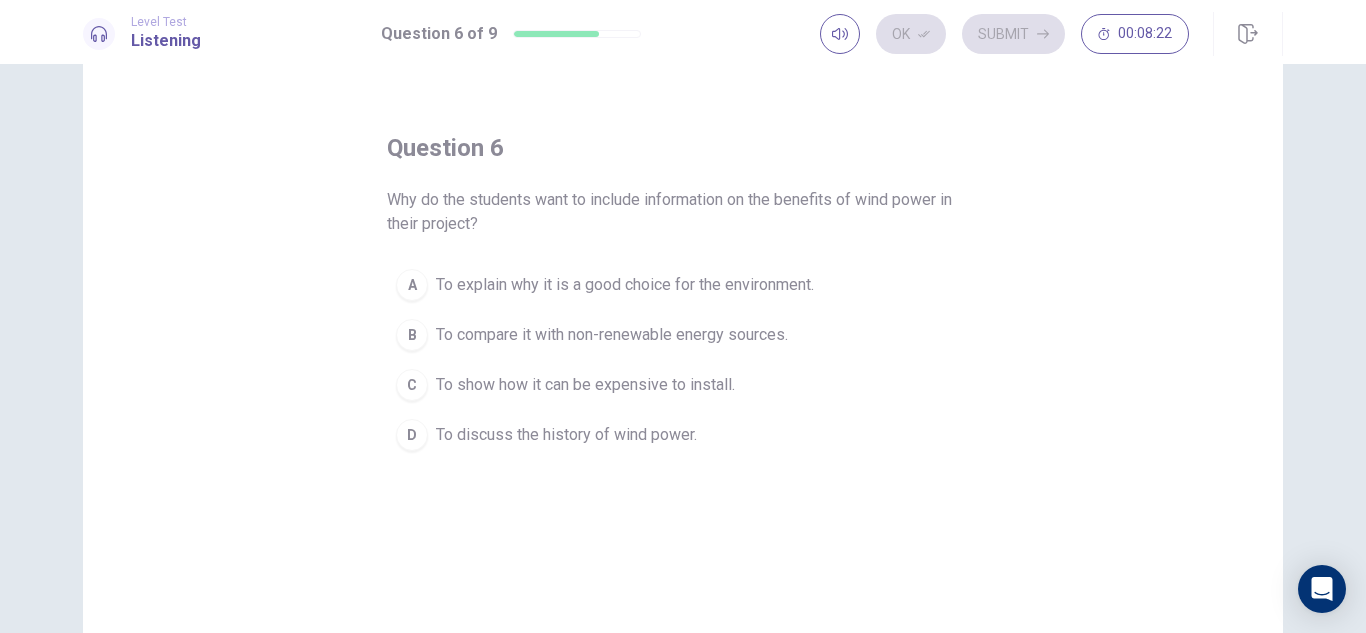 click on "To explain why it is a good choice for the environment." at bounding box center [625, 285] 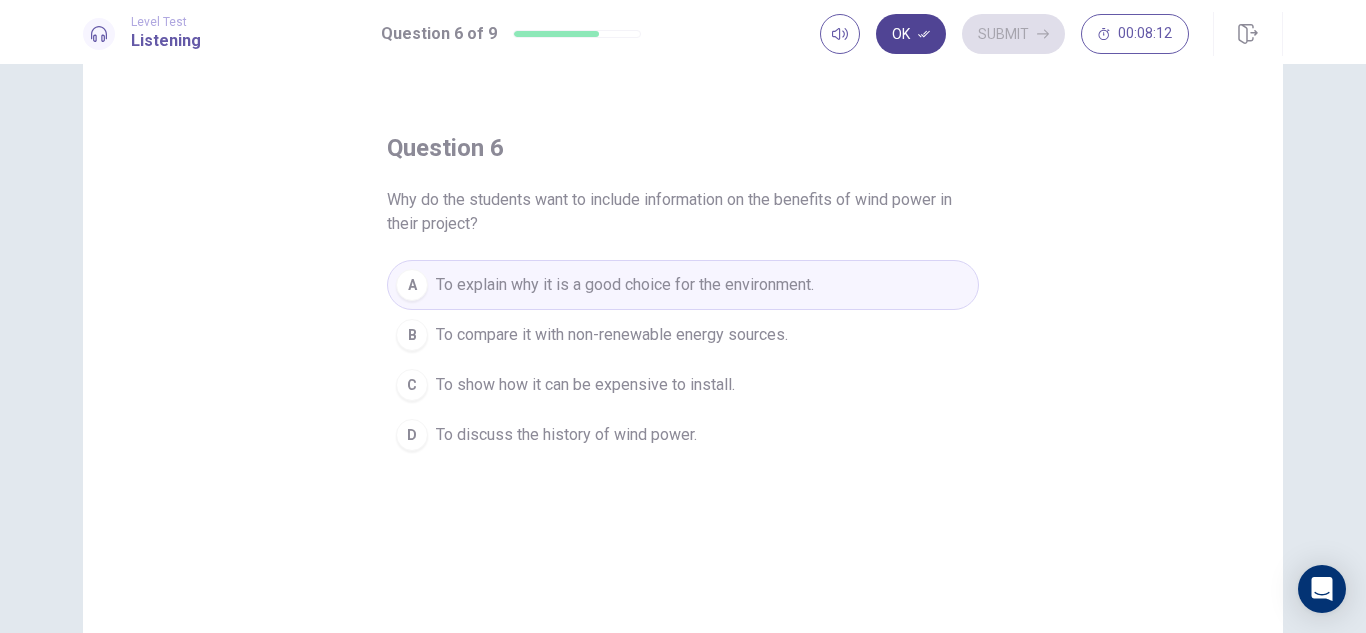 click on "Ok" at bounding box center [911, 34] 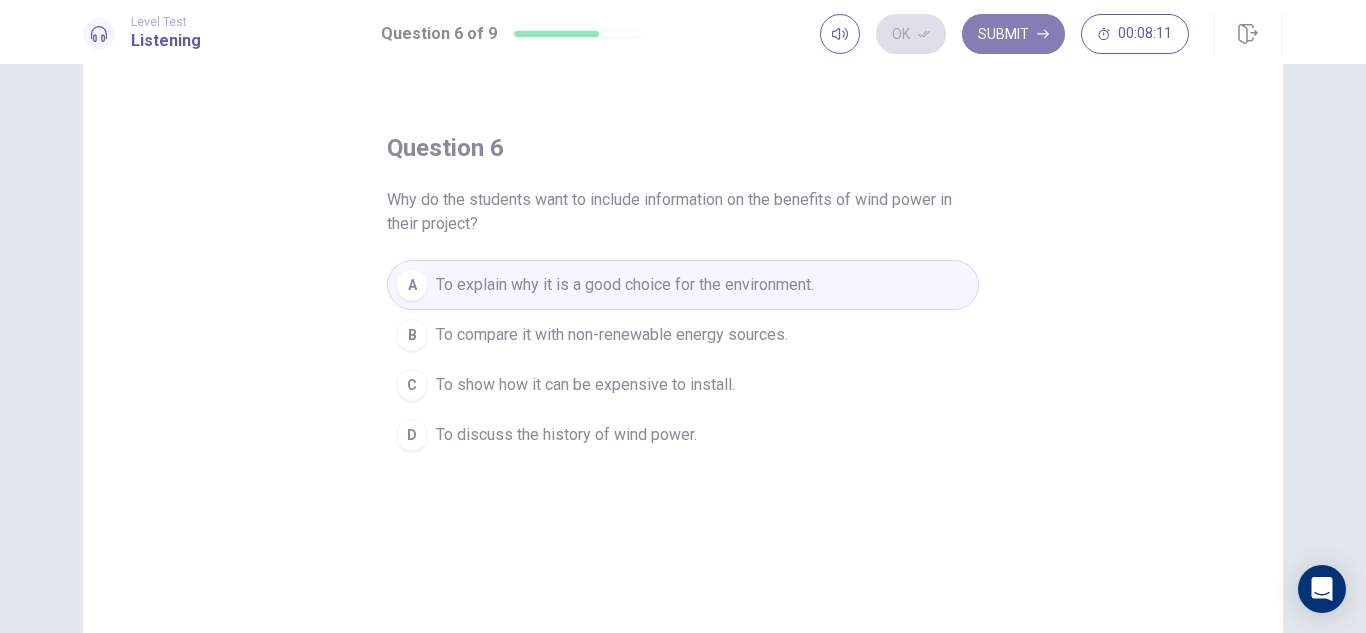 click on "Submit" at bounding box center [1013, 34] 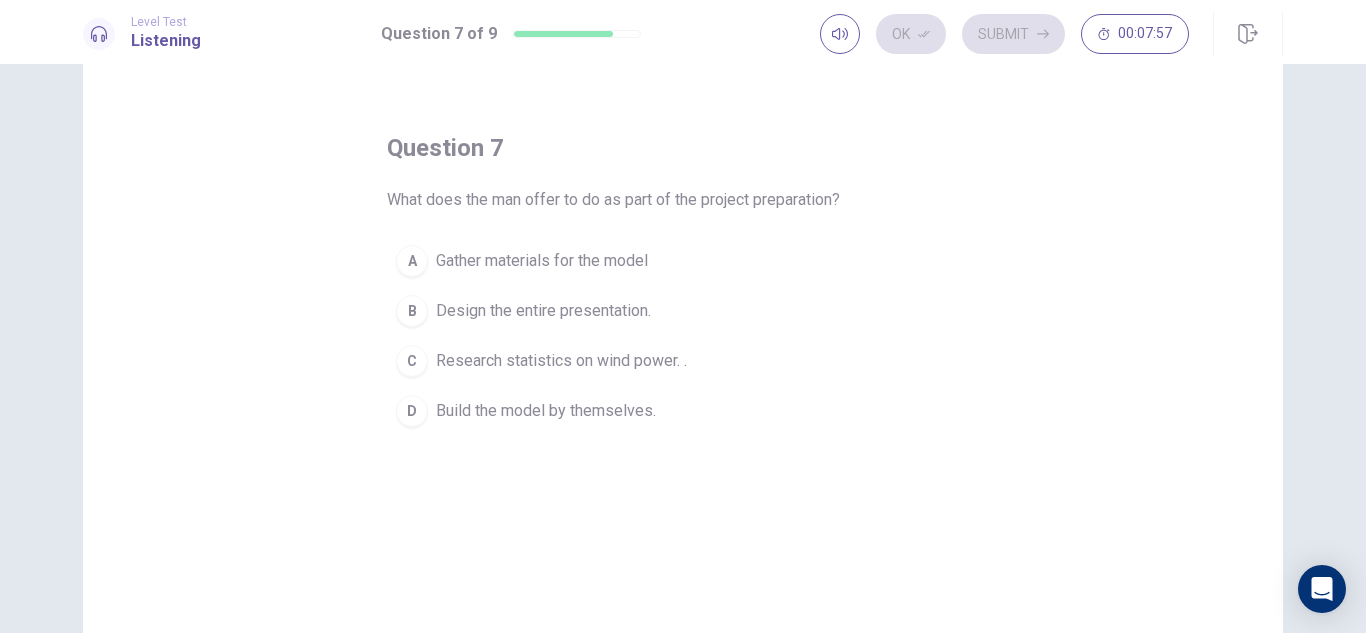 click on "Research statistics on wind power.
." at bounding box center [542, 261] 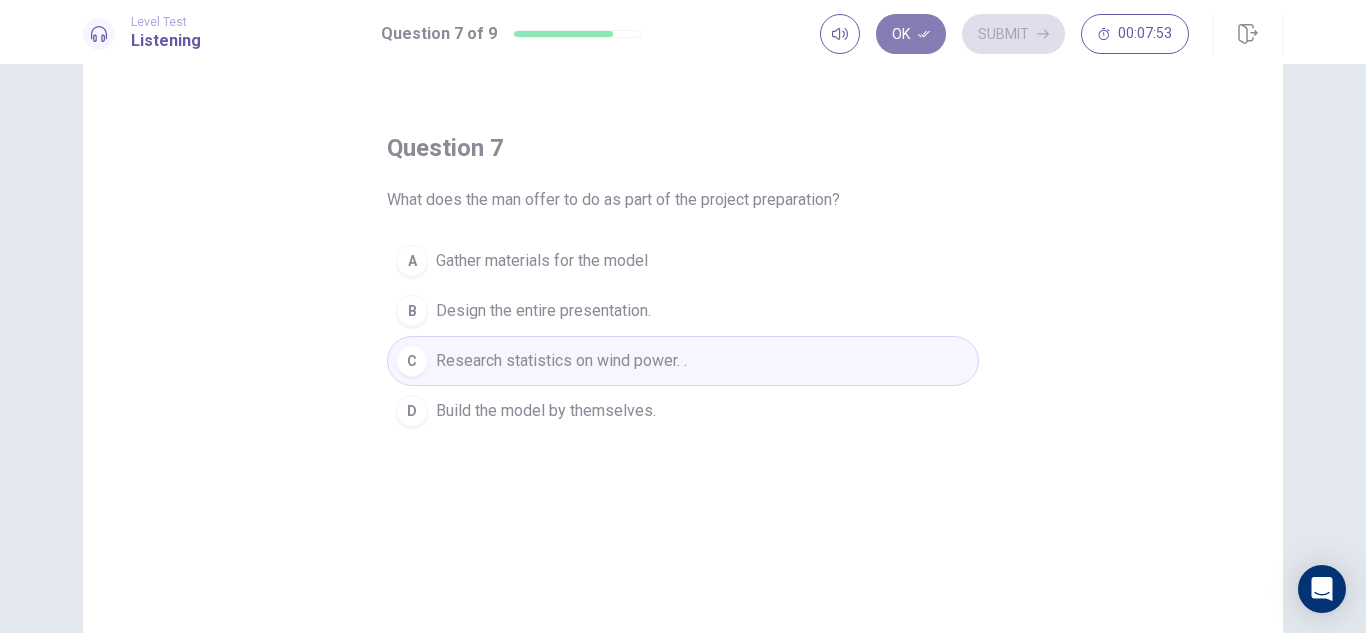 click at bounding box center (924, 34) 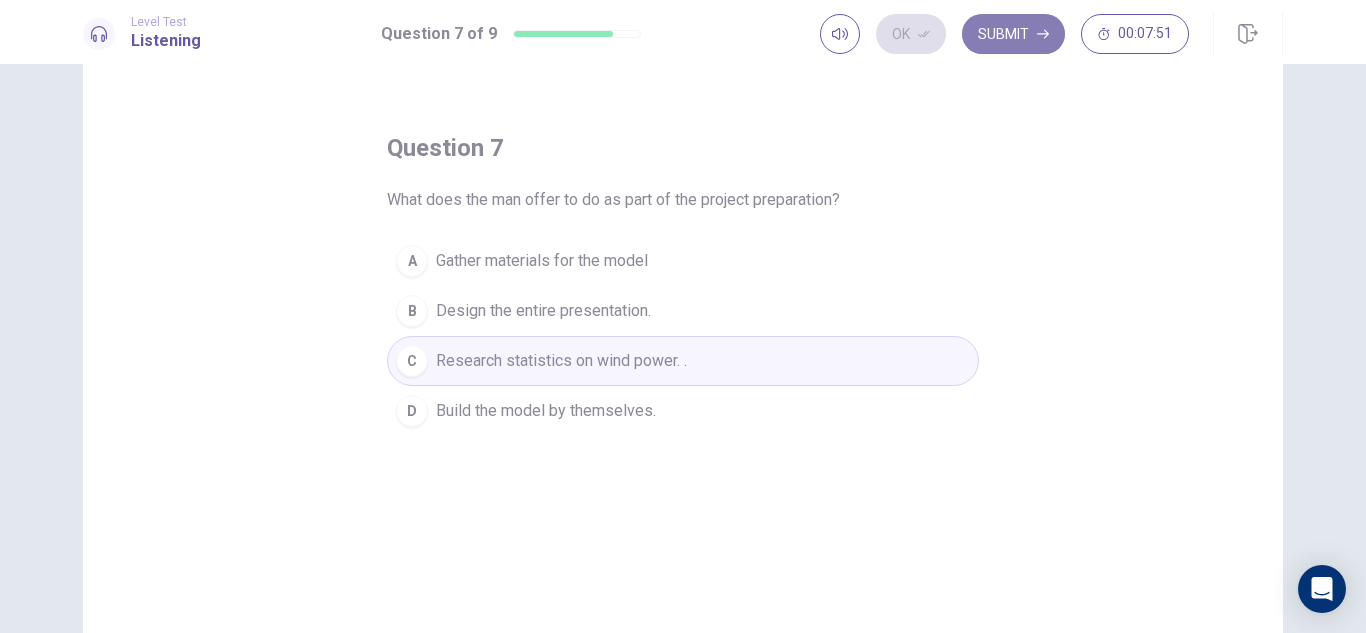 click on "Submit" at bounding box center (1013, 34) 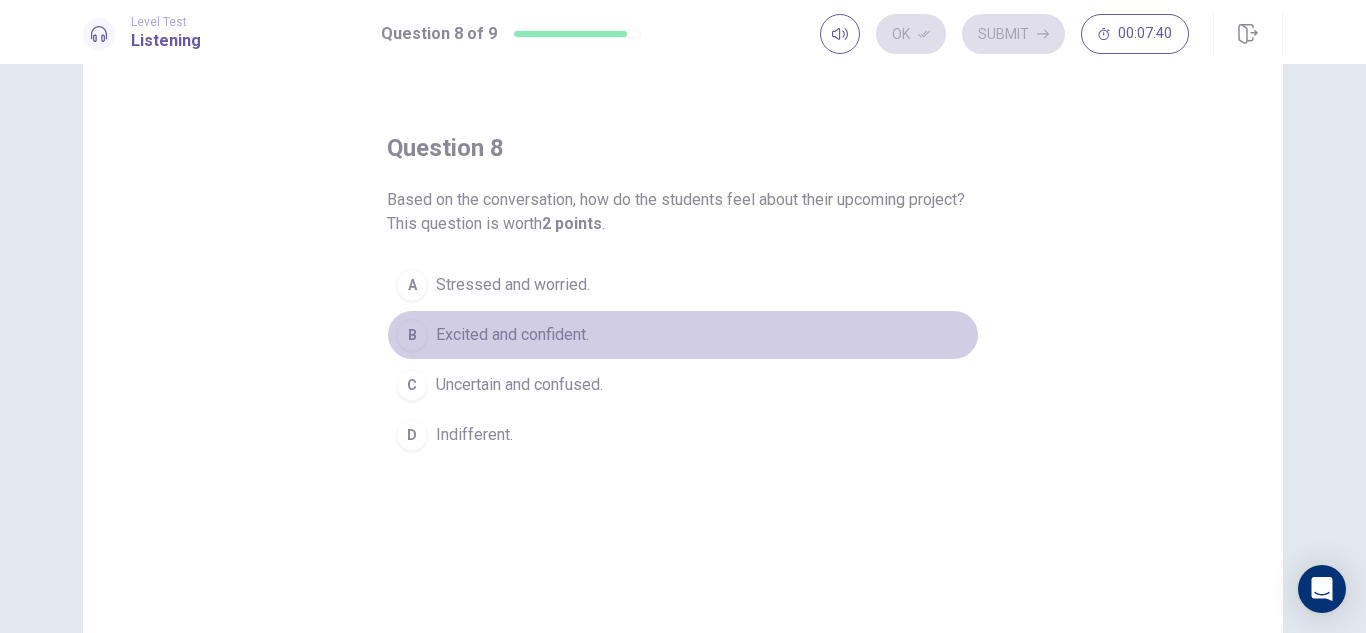 click on "Excited and confident." at bounding box center [513, 285] 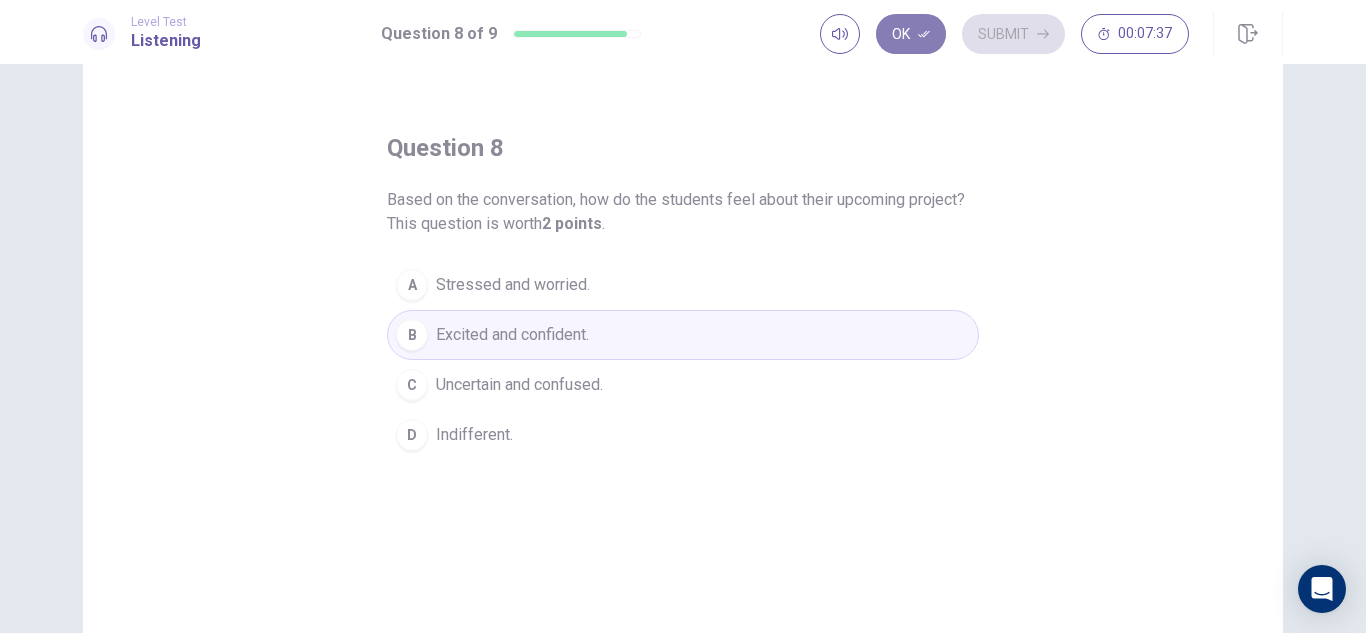 click at bounding box center [924, 34] 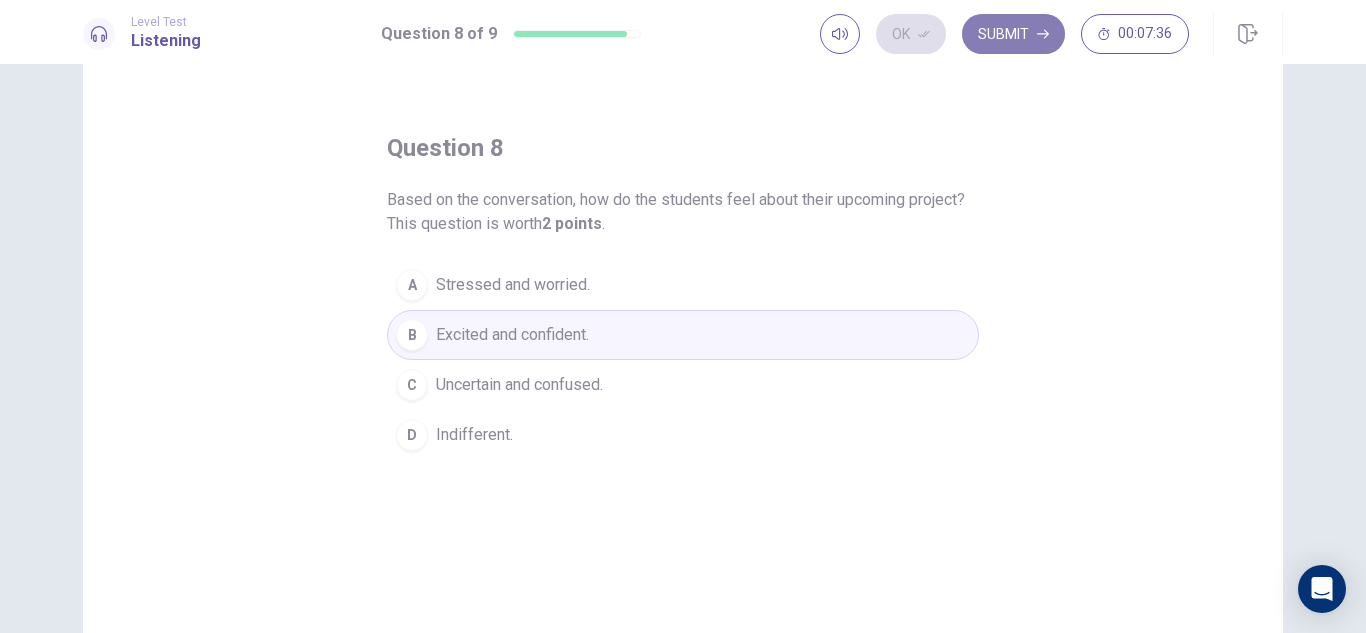 click on "Submit" at bounding box center [1013, 34] 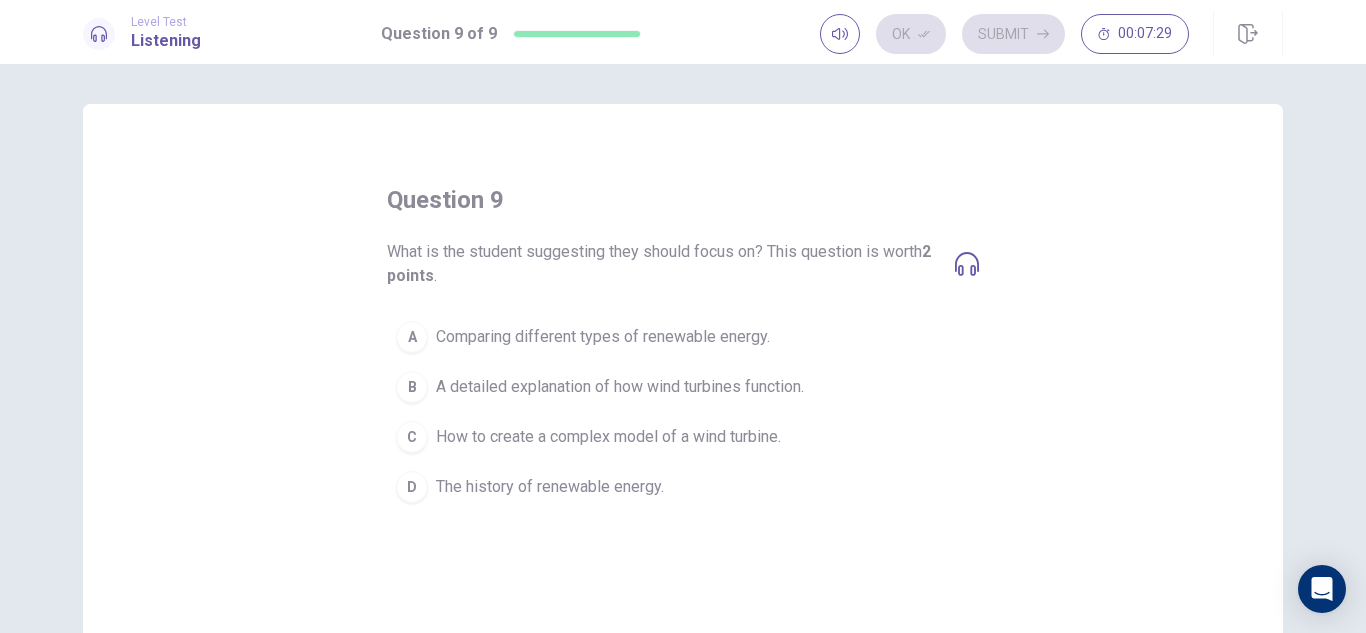 click on "How to create a complex model of a wind turbine." at bounding box center (603, 337) 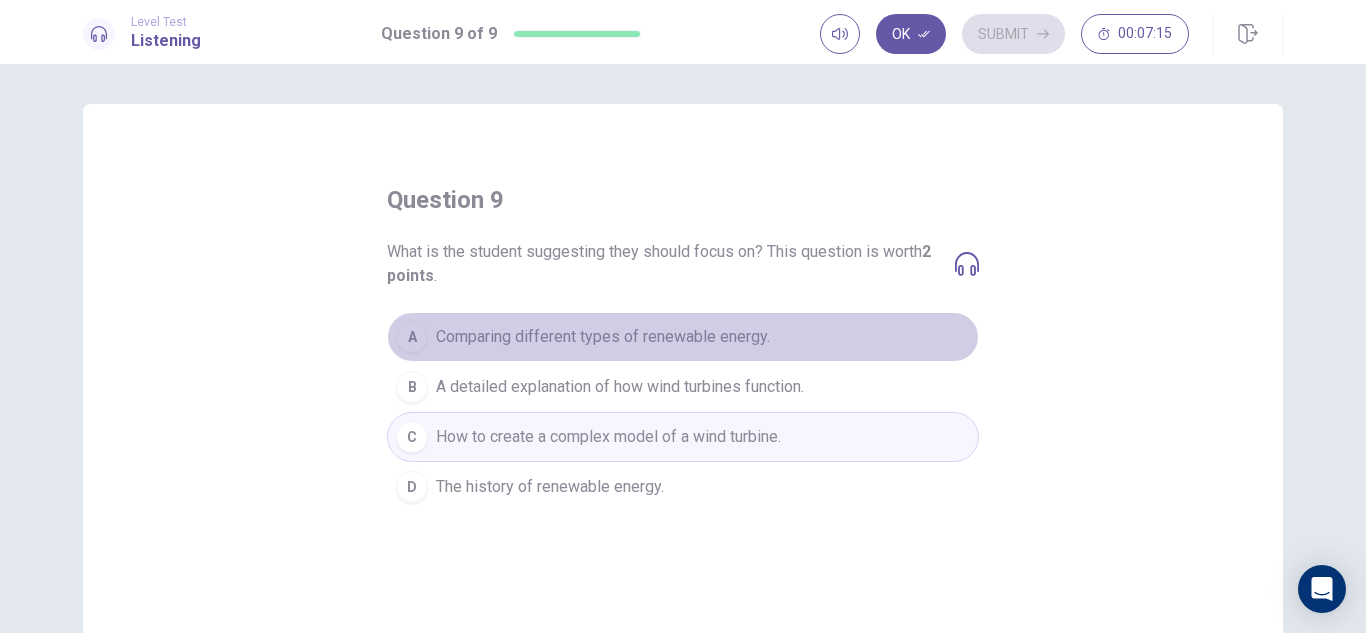 click on "Comparing different types of renewable energy." at bounding box center [603, 337] 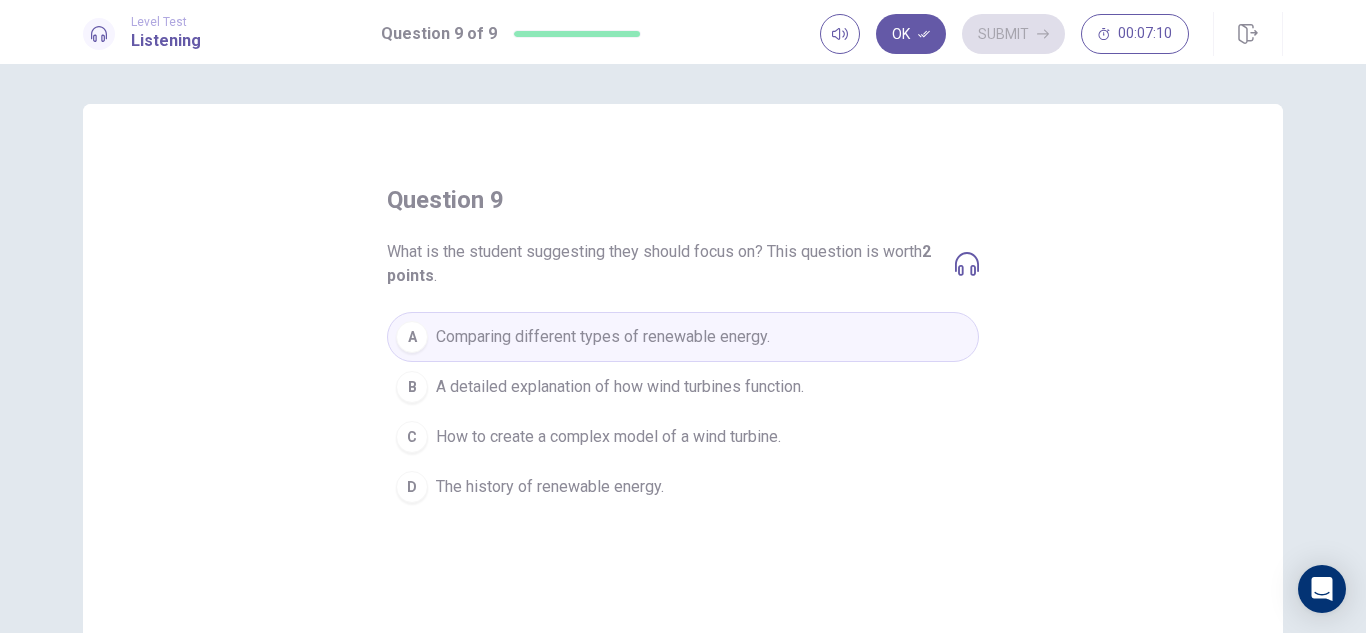 click on "A detailed explanation of how wind turbines function." at bounding box center (620, 387) 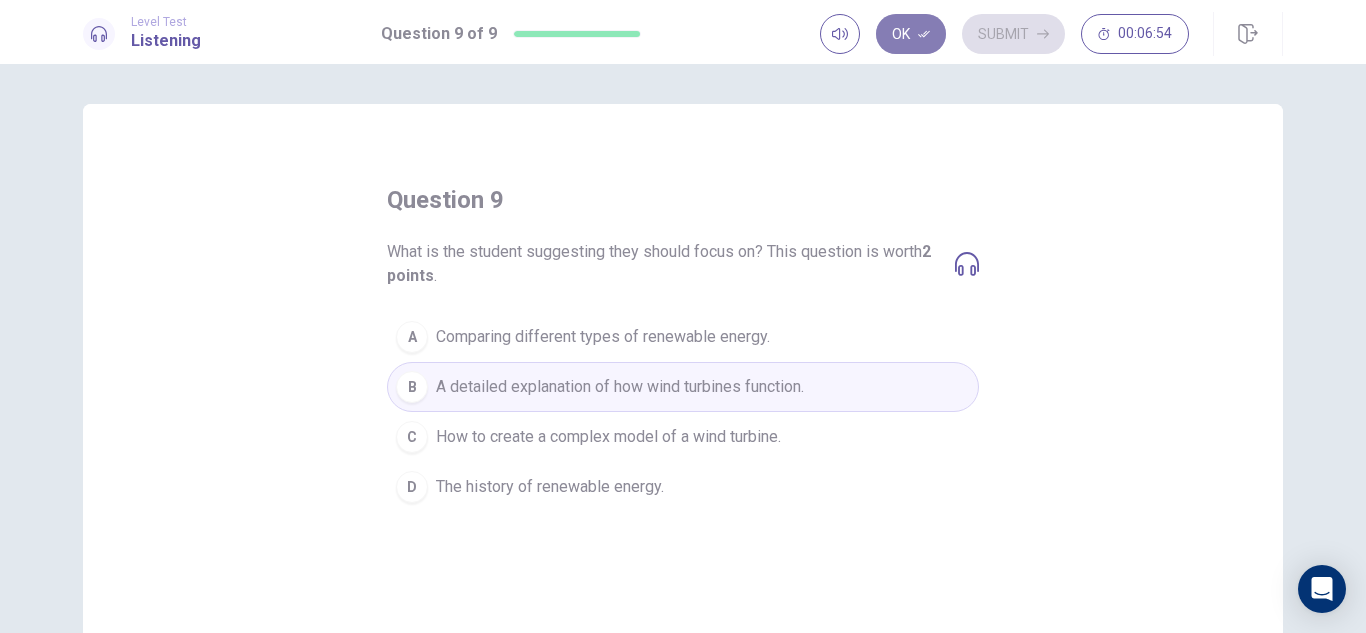click on "Ok" at bounding box center (911, 34) 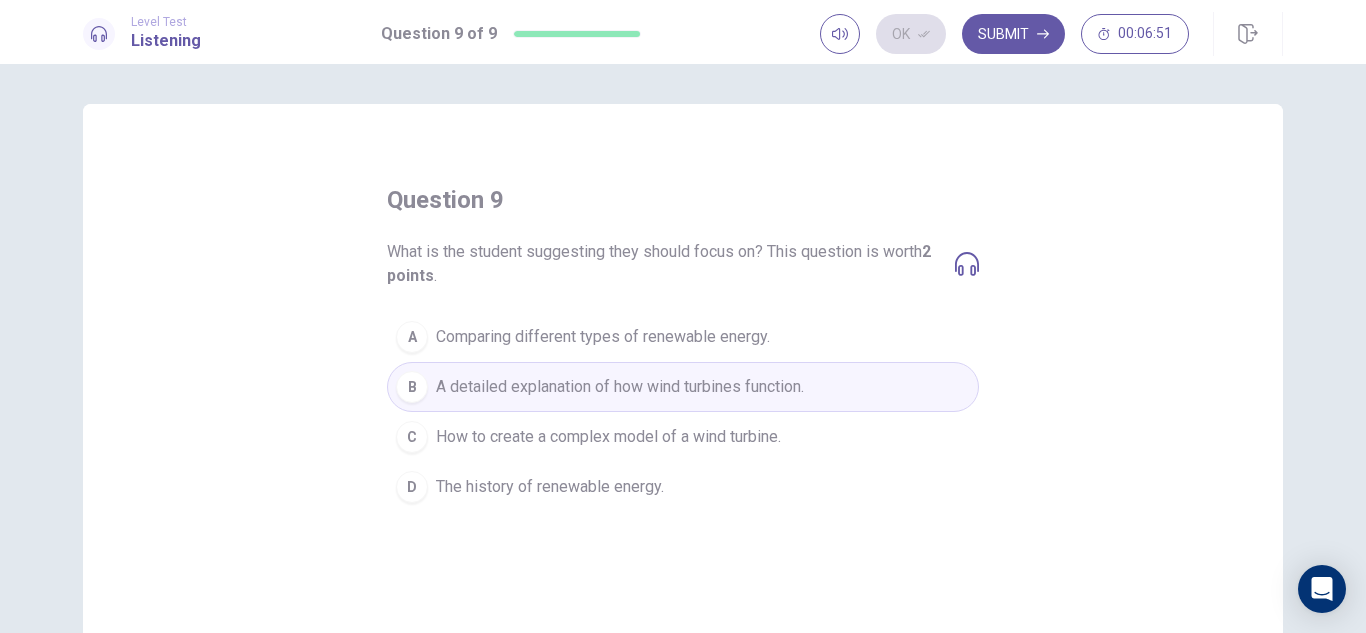 click on "A Comparing different types of renewable energy." at bounding box center (683, 337) 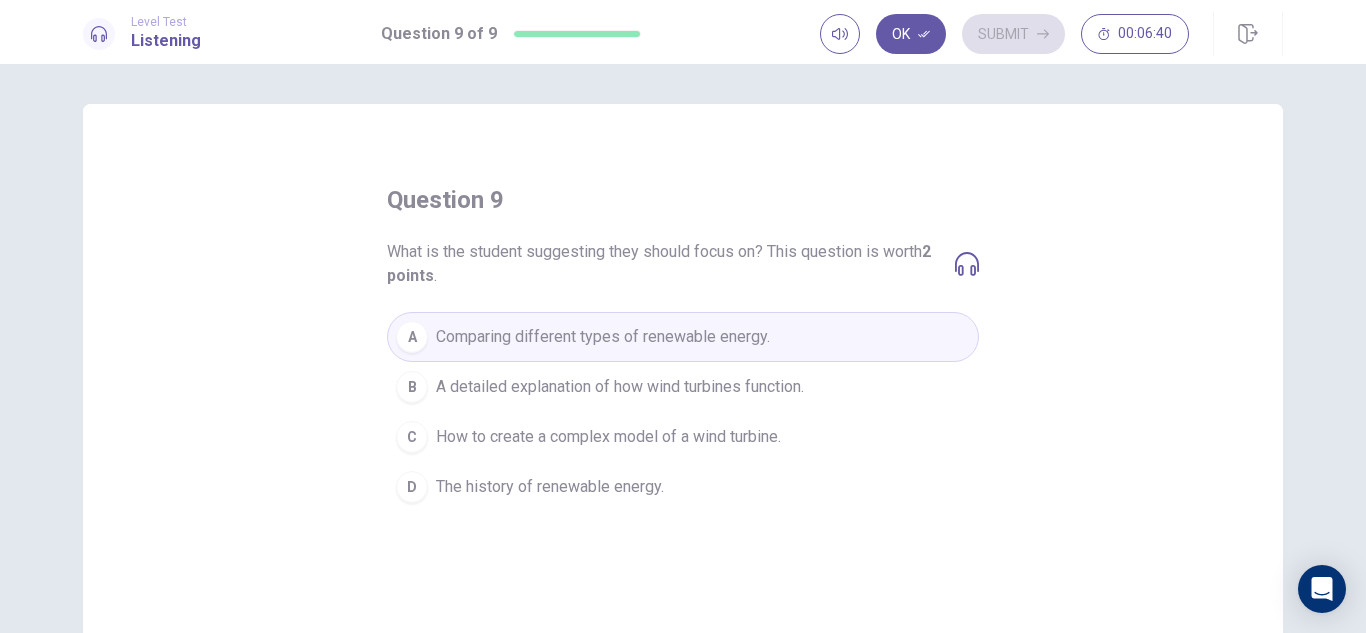 click on "B A detailed explanation of how wind turbines function." at bounding box center [683, 387] 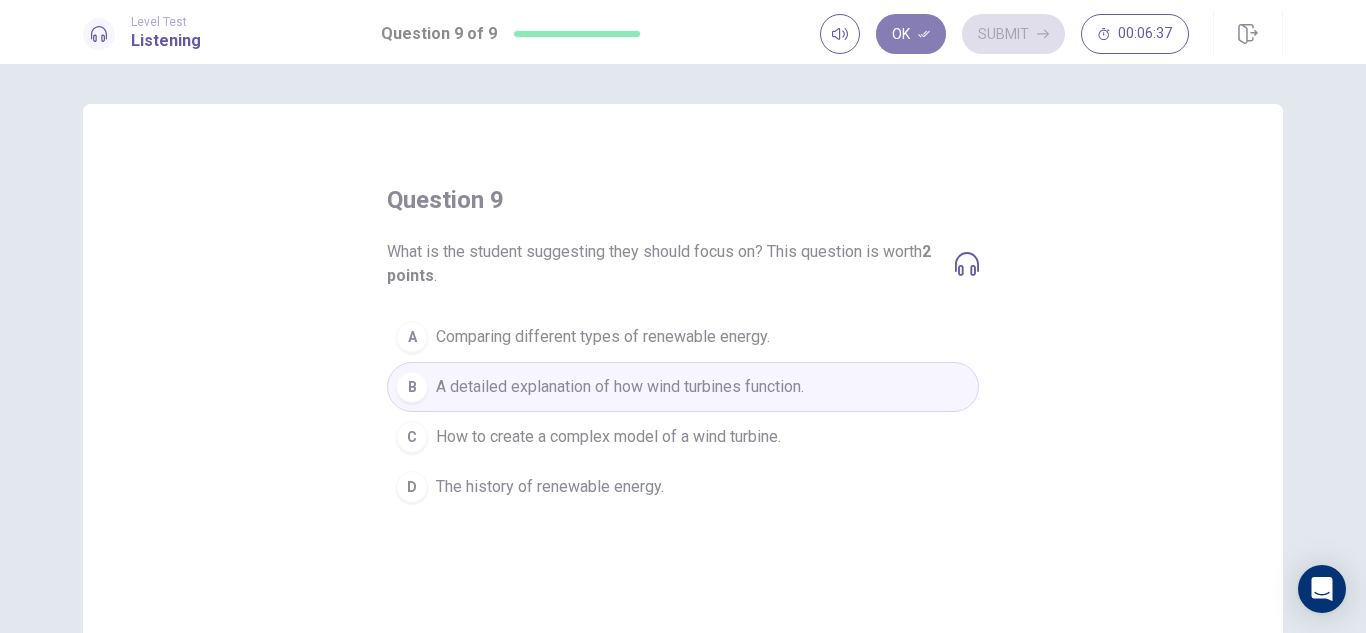 click on "Ok" at bounding box center [911, 34] 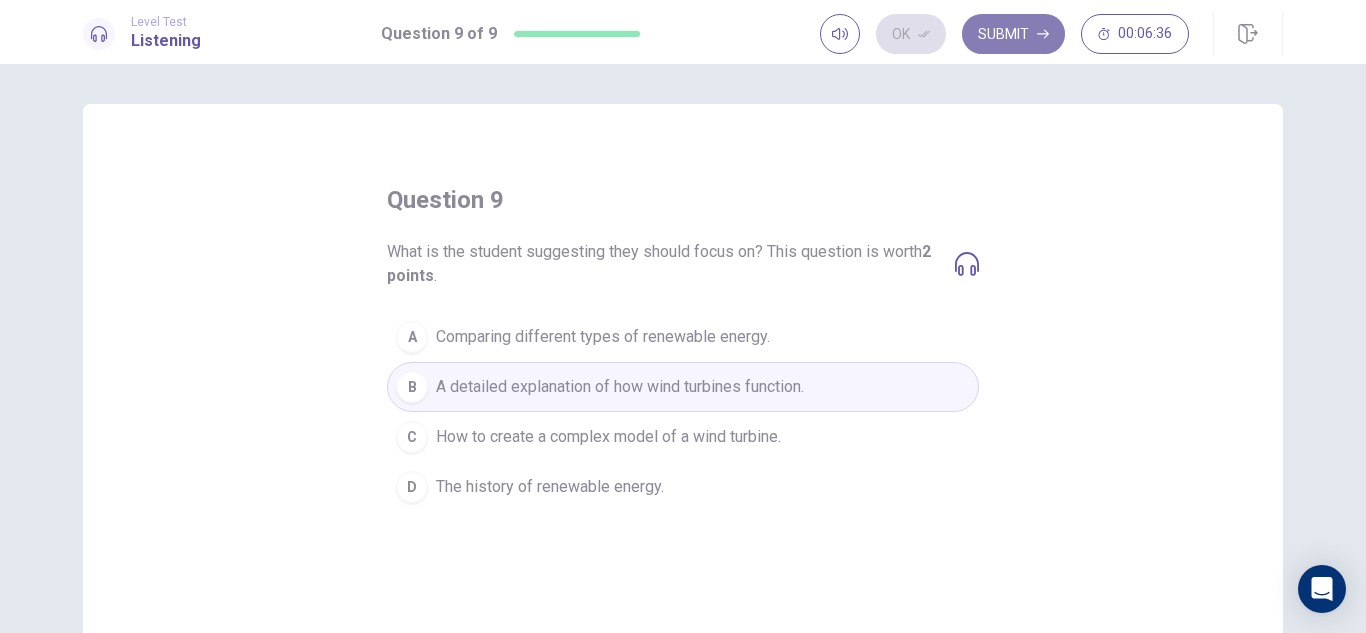 click on "Submit" at bounding box center (1013, 34) 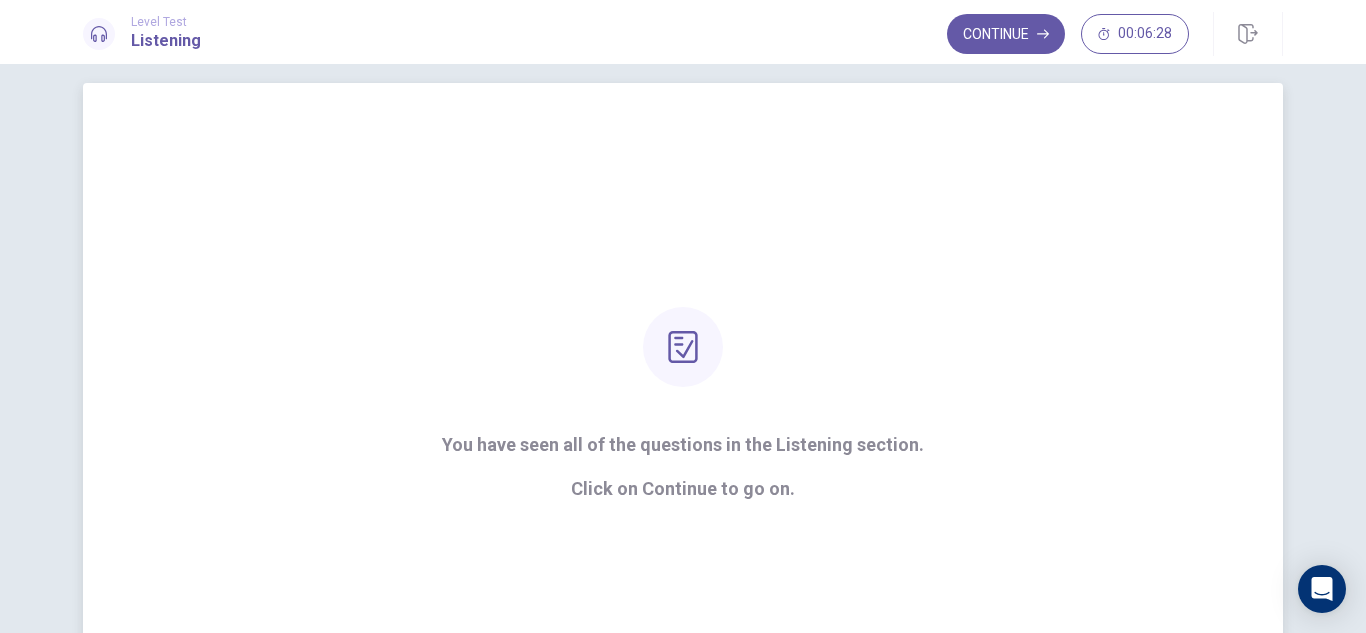 scroll, scrollTop: 0, scrollLeft: 0, axis: both 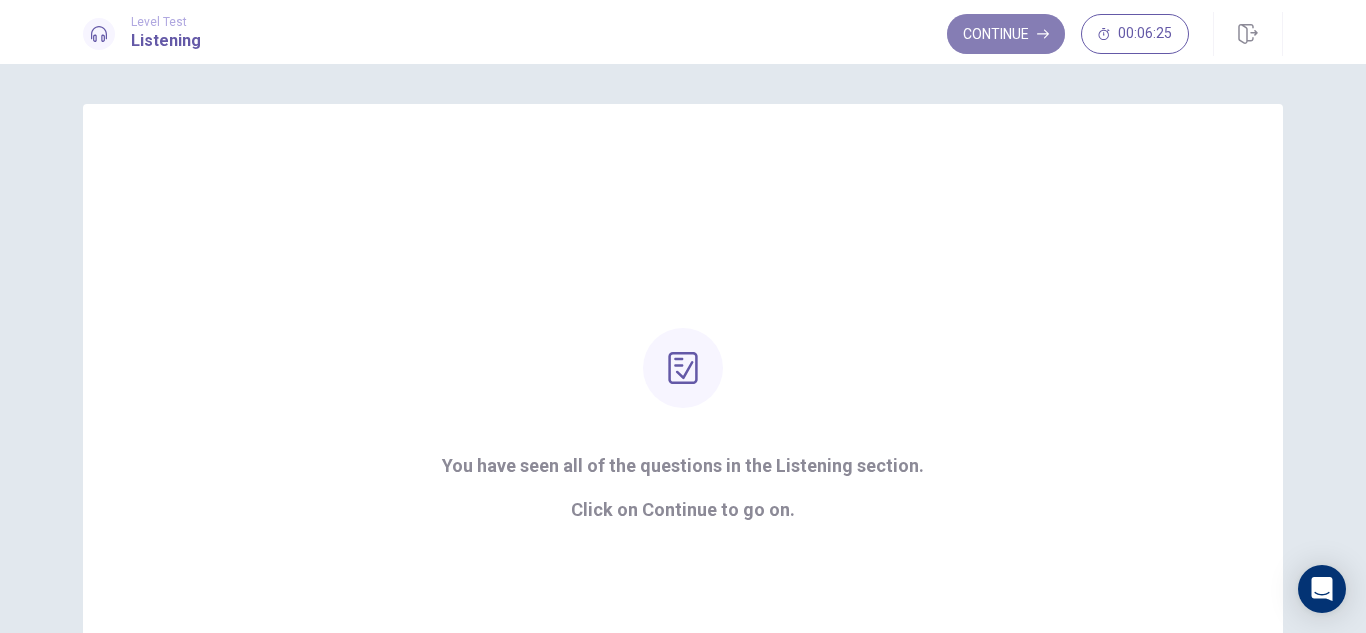 click on "Continue" at bounding box center [1006, 34] 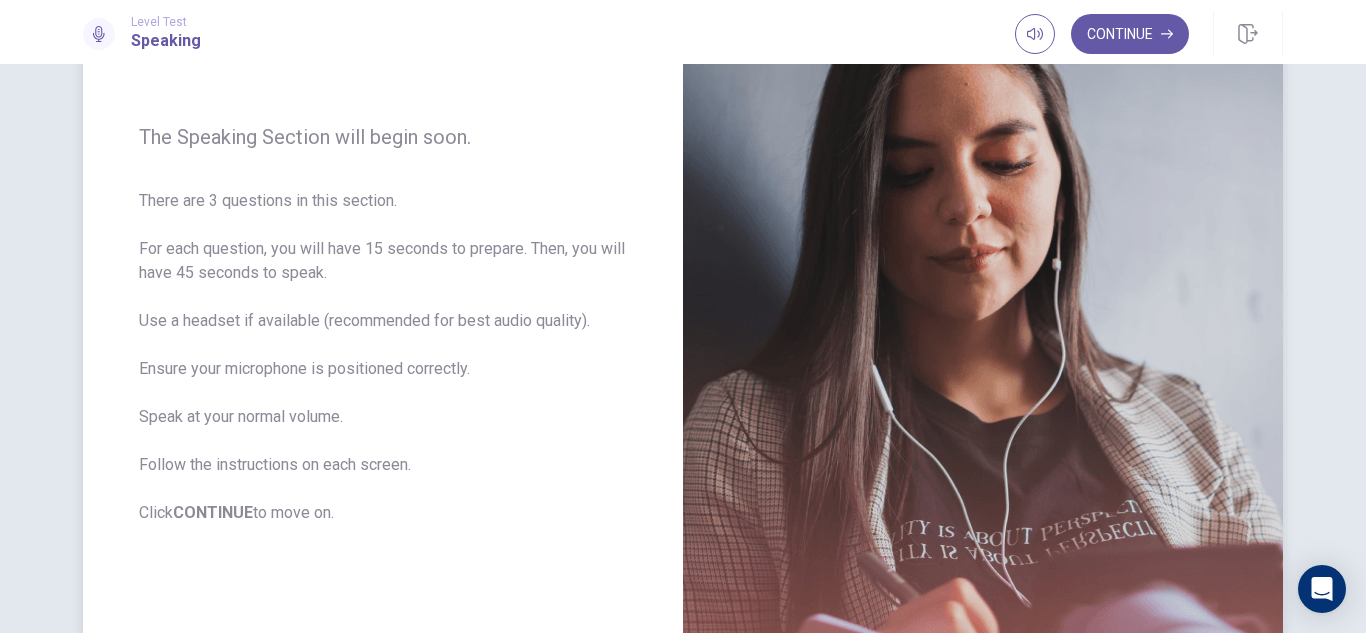 scroll, scrollTop: 216, scrollLeft: 0, axis: vertical 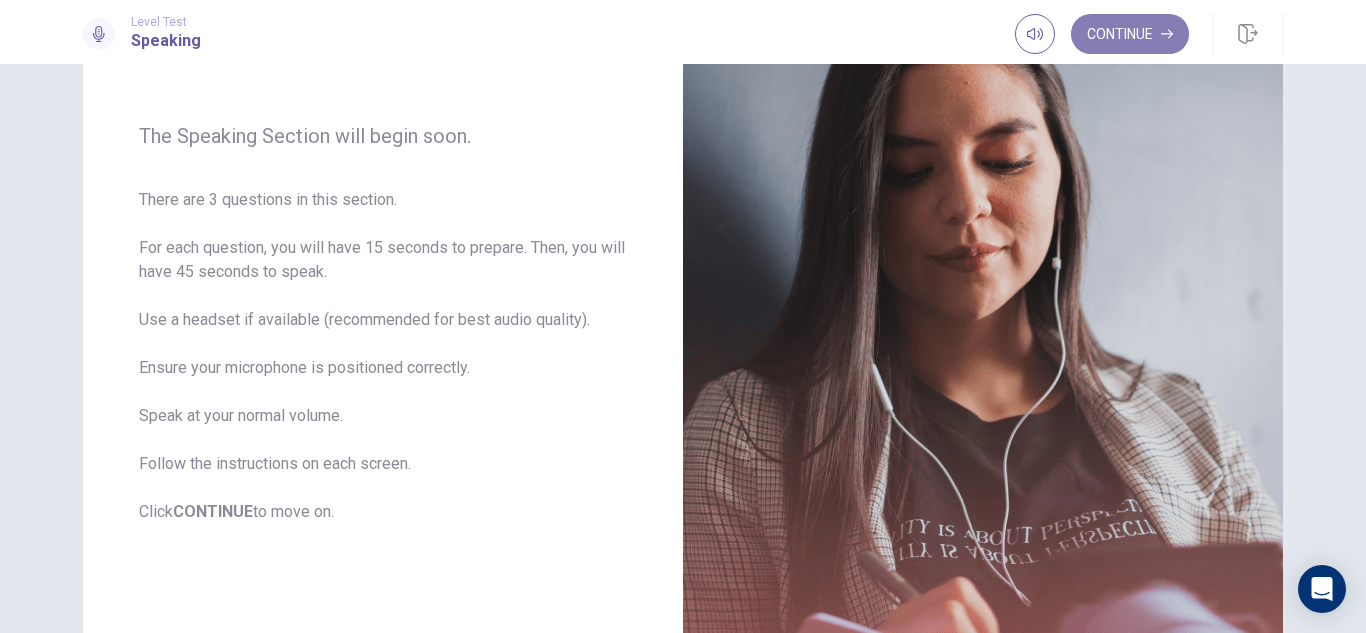 click at bounding box center (1167, 34) 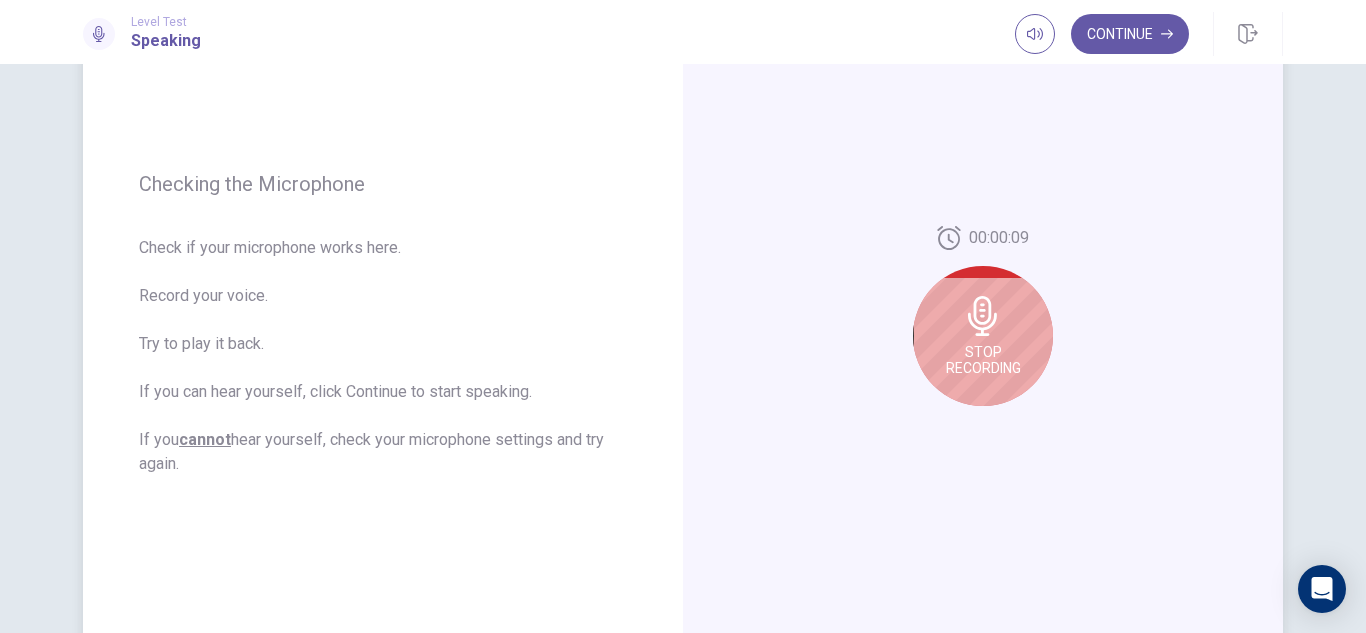 click on "Stop   Recording" at bounding box center (983, 336) 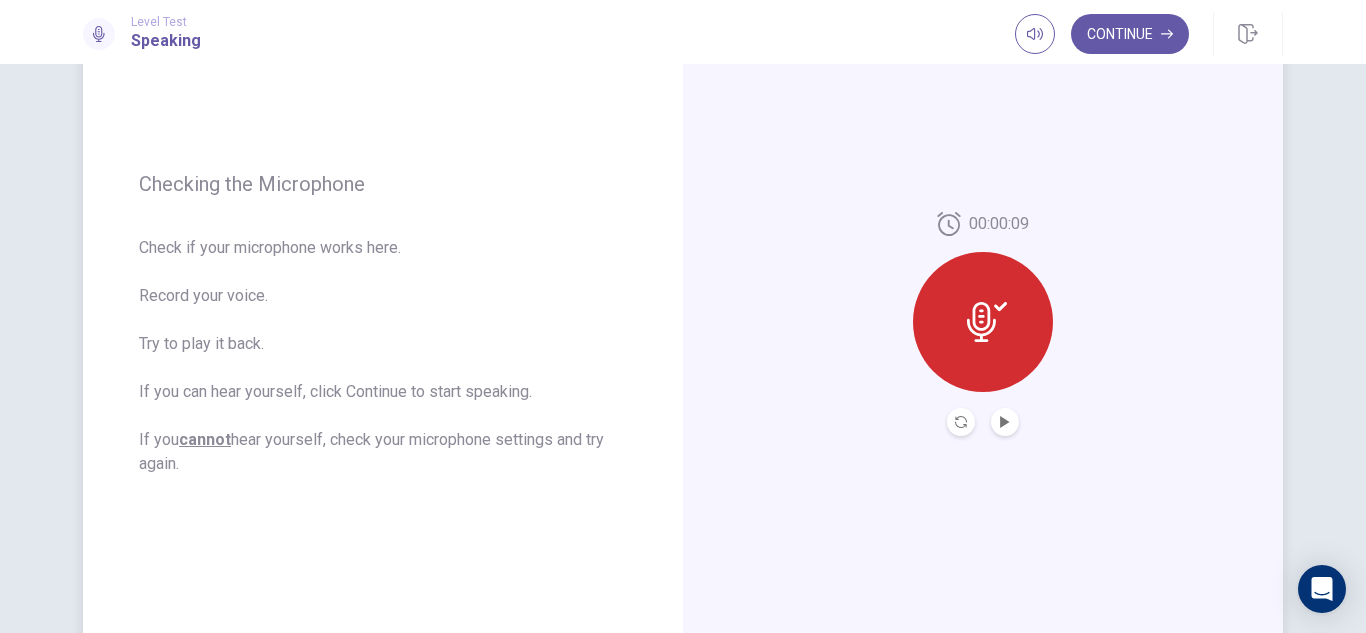 click at bounding box center (1005, 422) 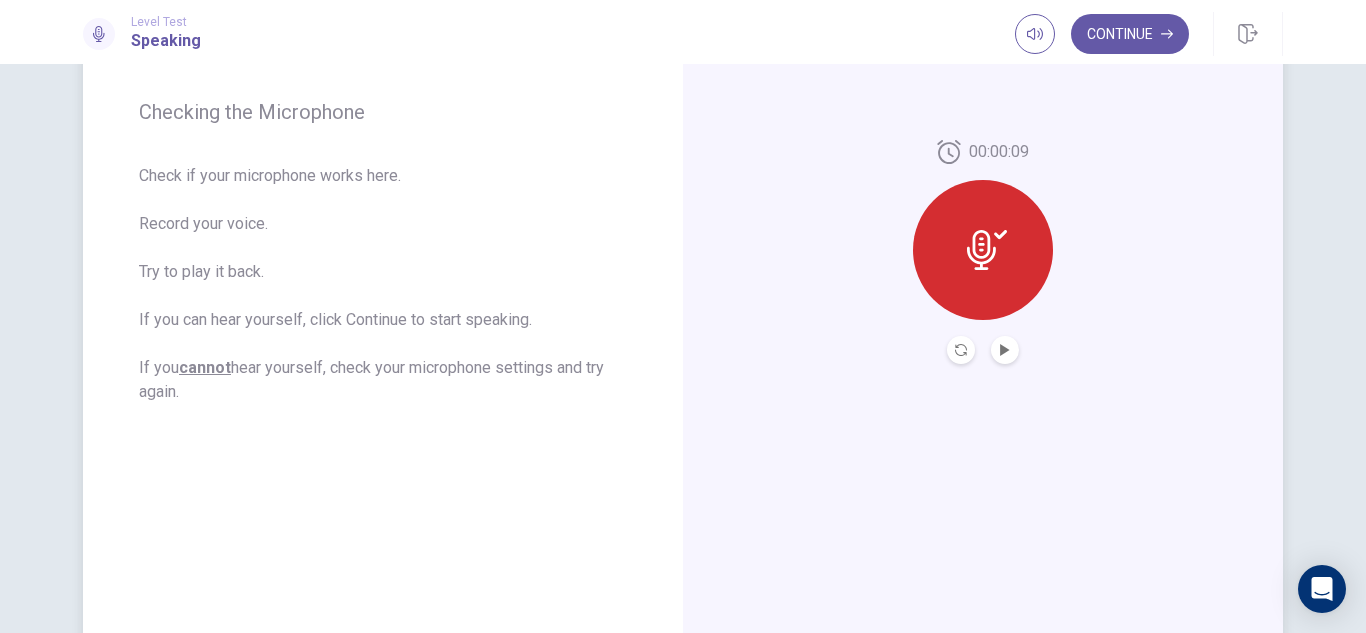 scroll, scrollTop: 107, scrollLeft: 0, axis: vertical 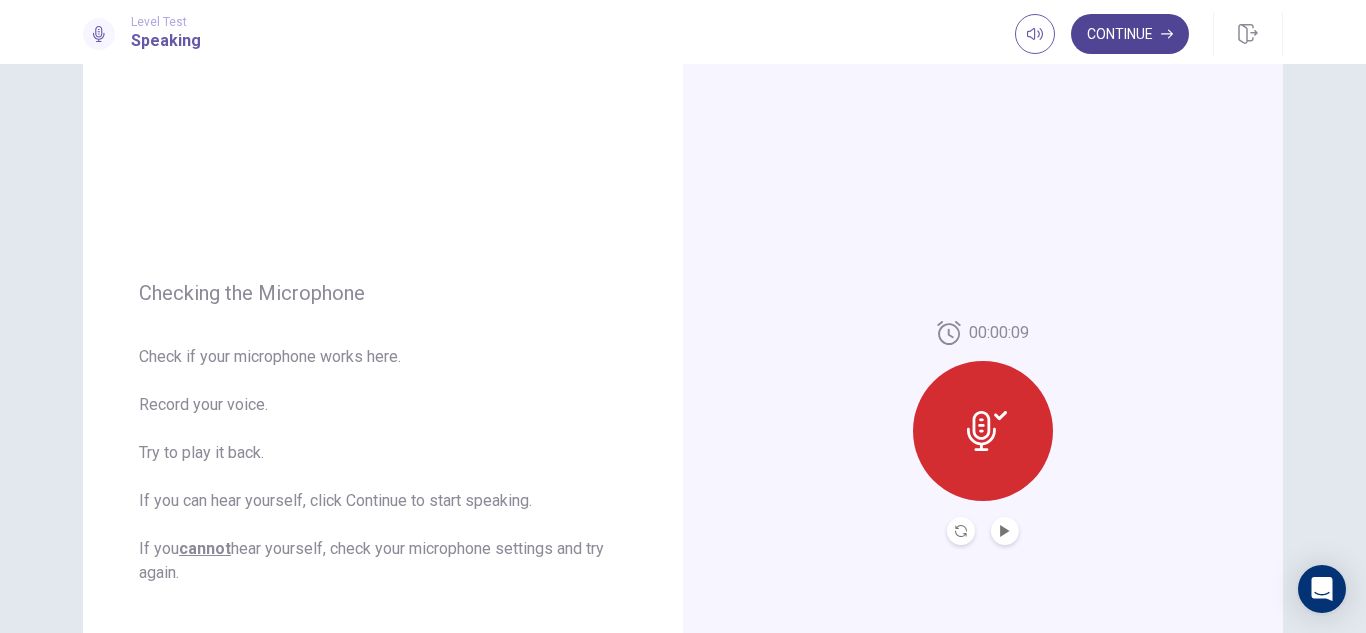 click on "Continue" at bounding box center [1130, 34] 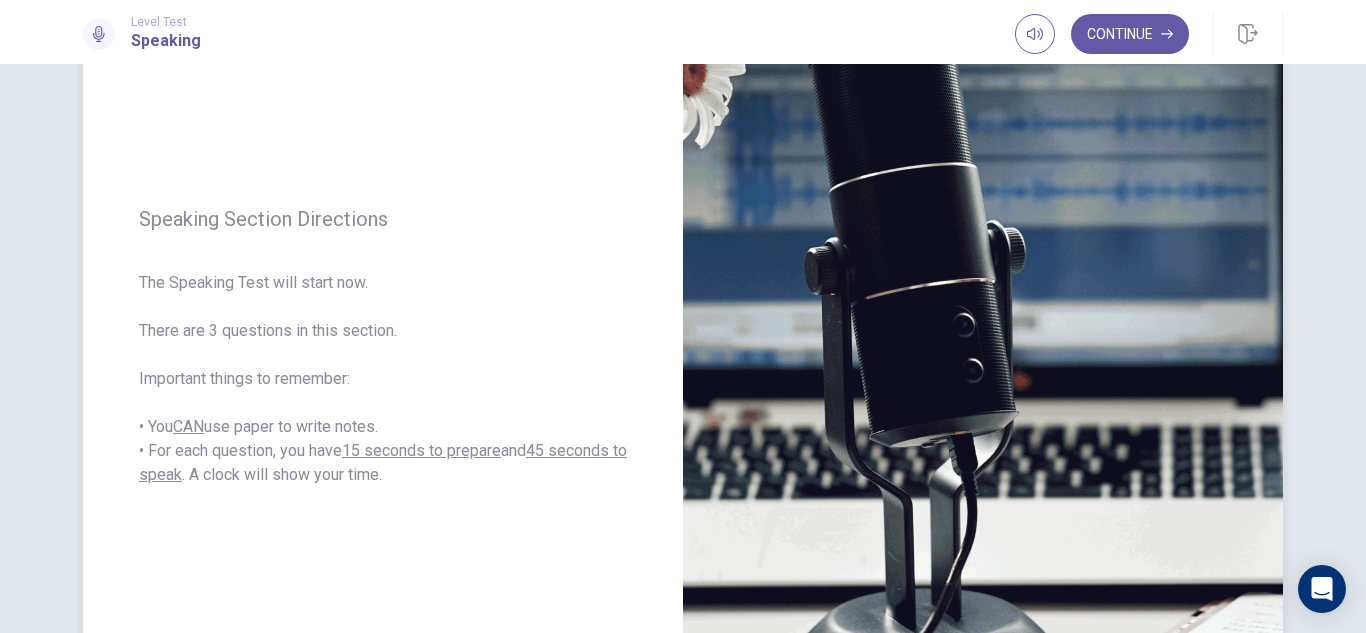 scroll, scrollTop: 194, scrollLeft: 0, axis: vertical 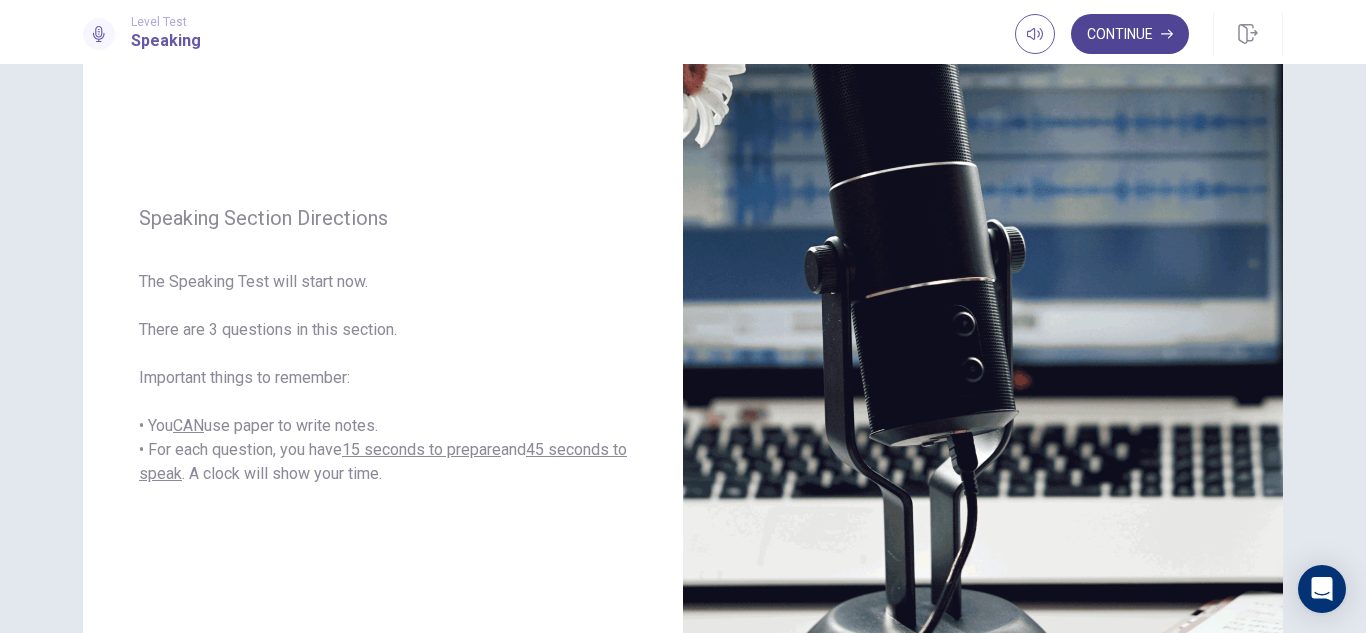 click on "Continue" at bounding box center [1130, 34] 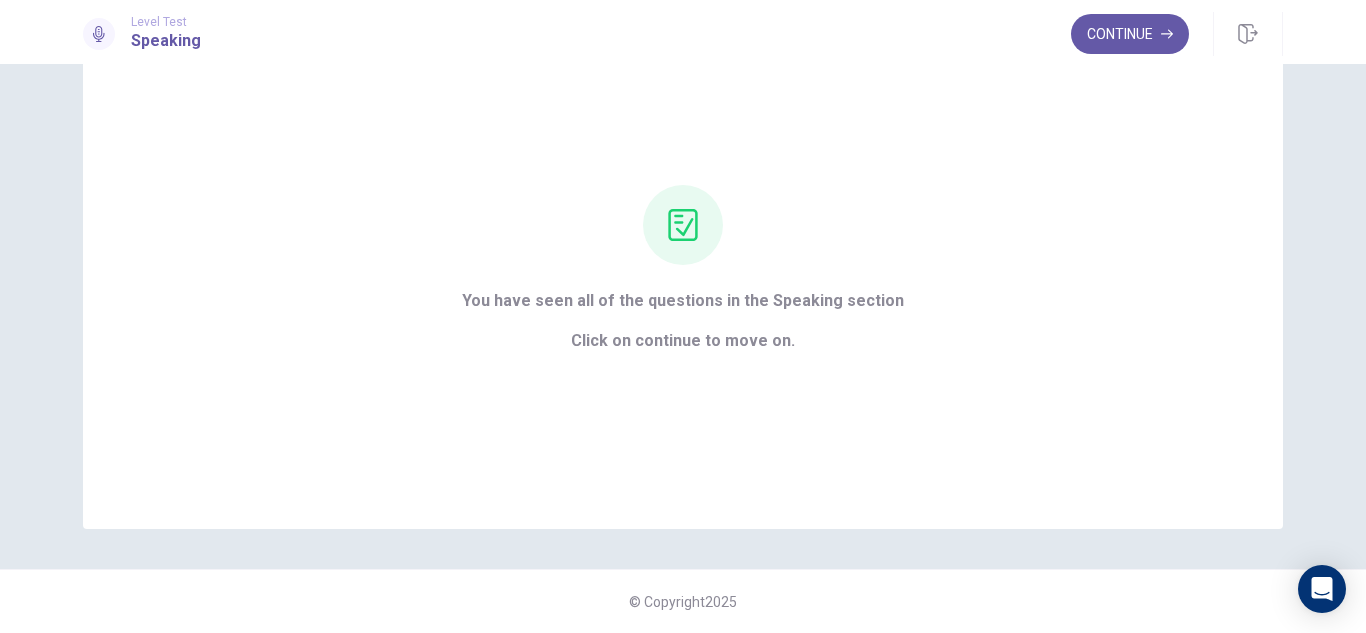 scroll, scrollTop: 95, scrollLeft: 0, axis: vertical 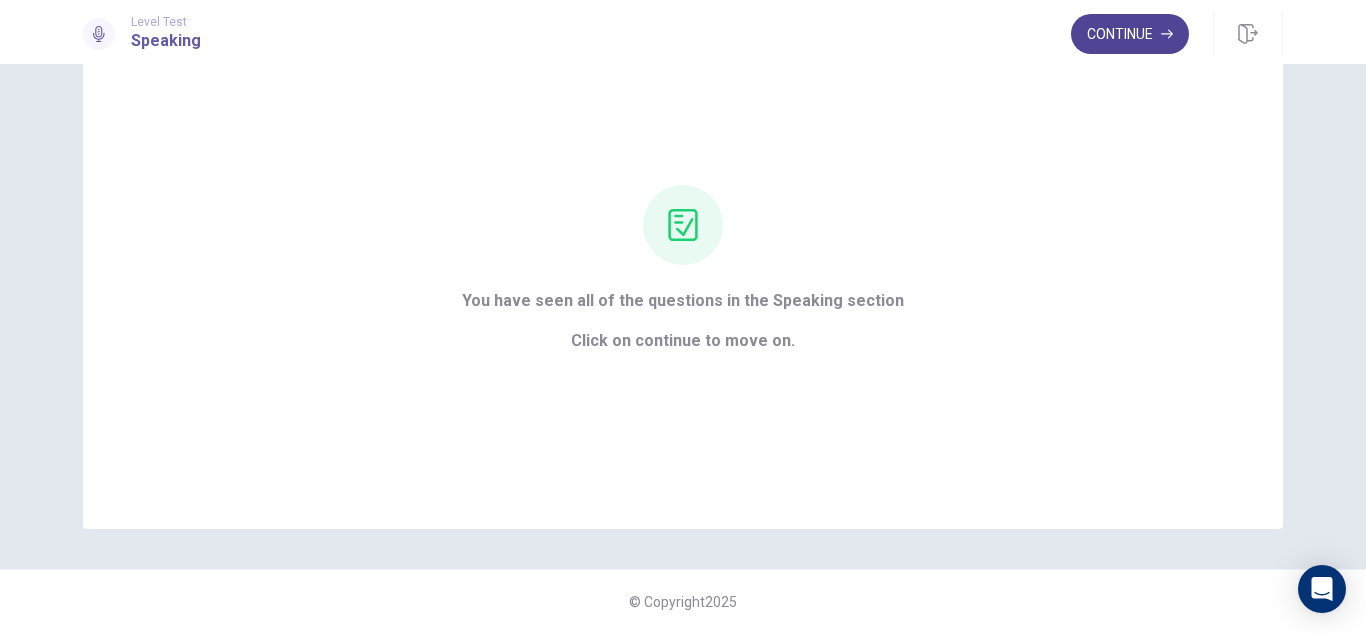 click on "Continue" at bounding box center [1130, 34] 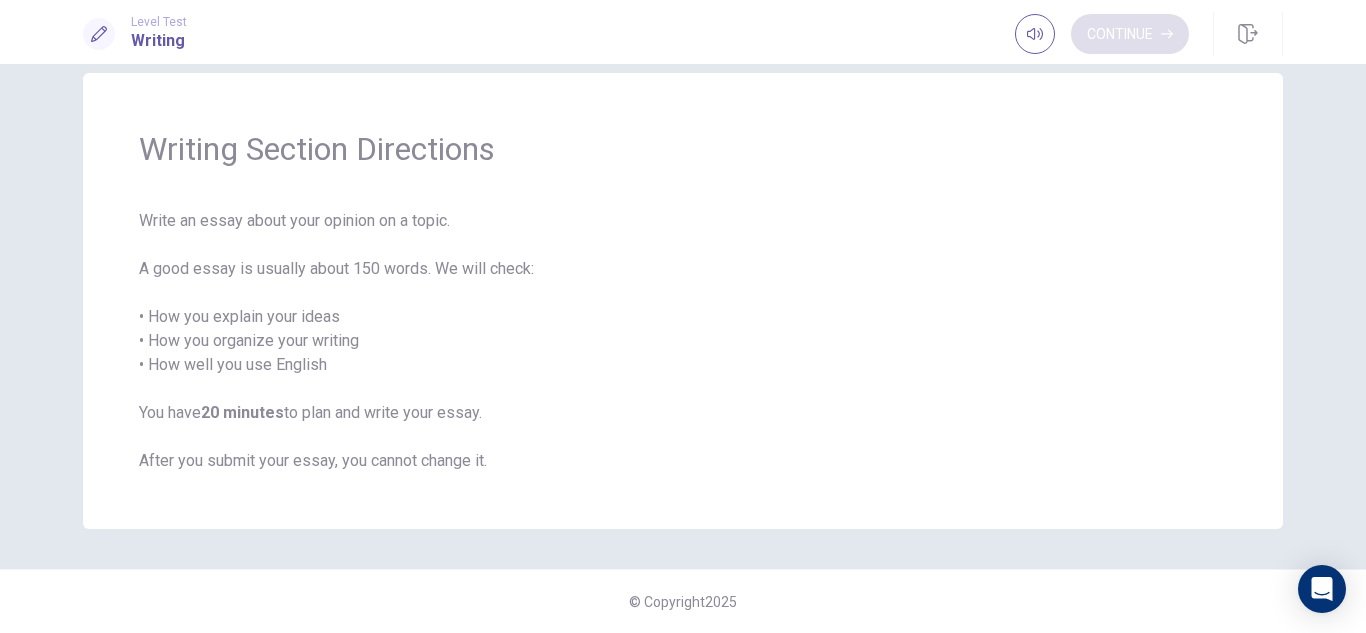 scroll, scrollTop: 31, scrollLeft: 0, axis: vertical 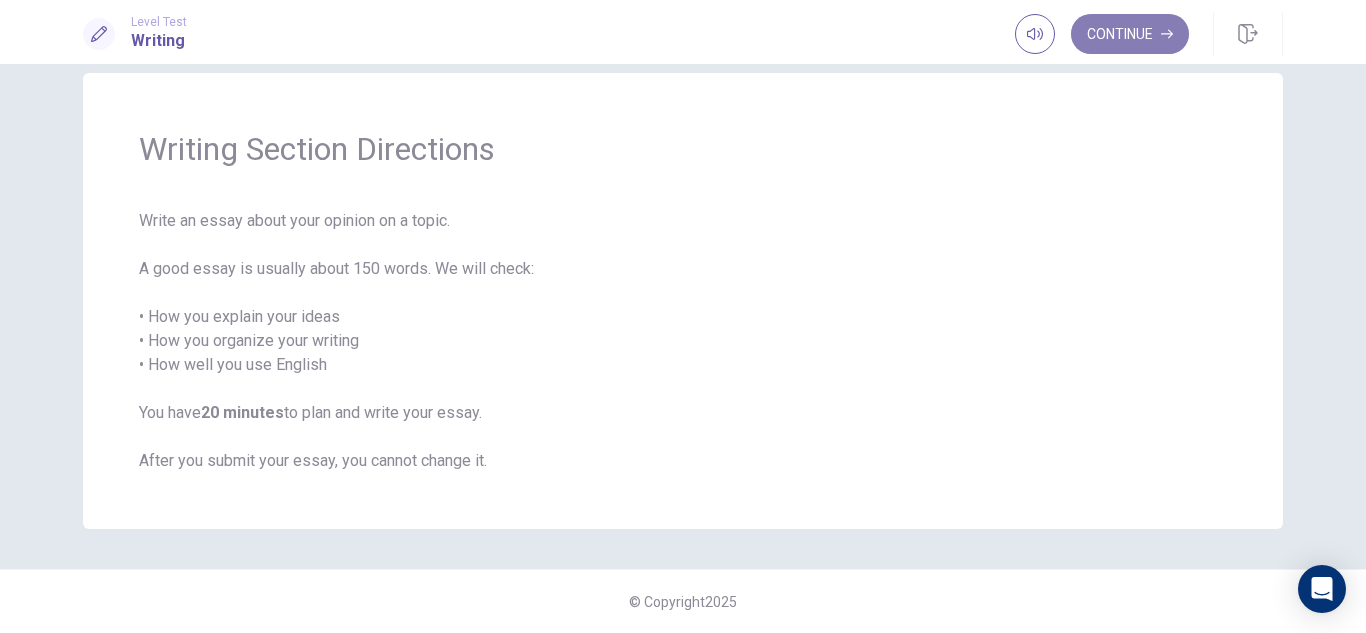 click on "Continue" at bounding box center [1130, 34] 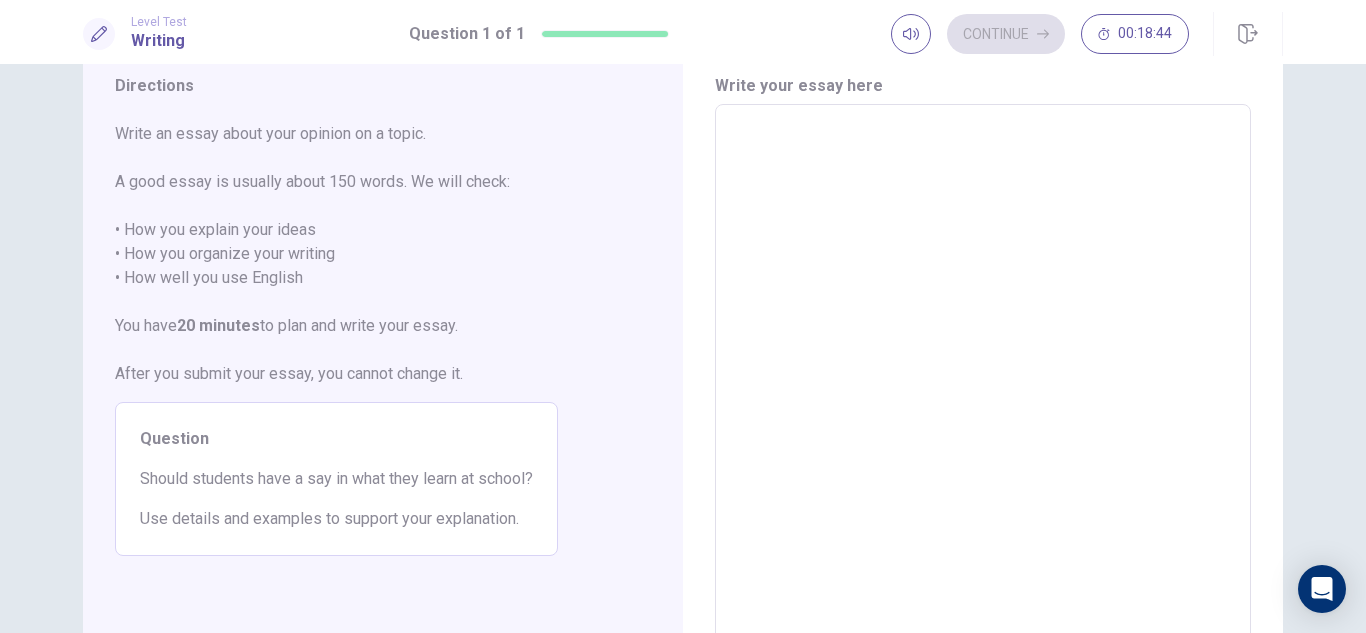 scroll, scrollTop: 0, scrollLeft: 0, axis: both 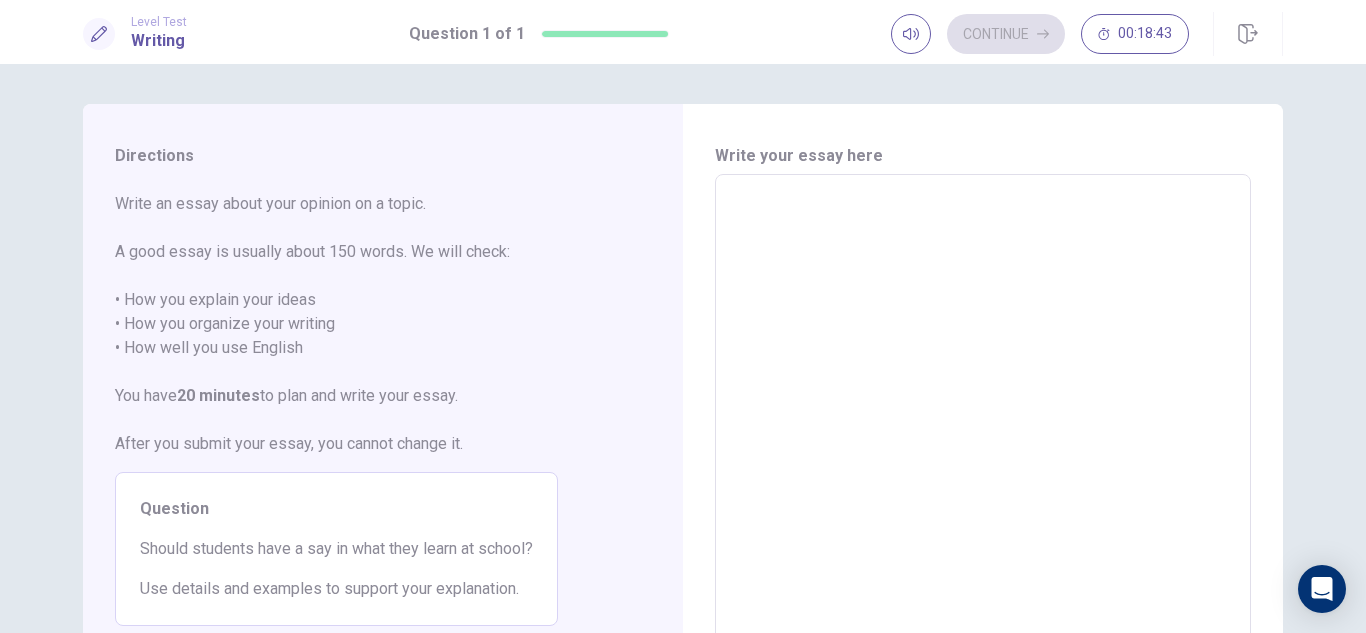 click at bounding box center (983, 451) 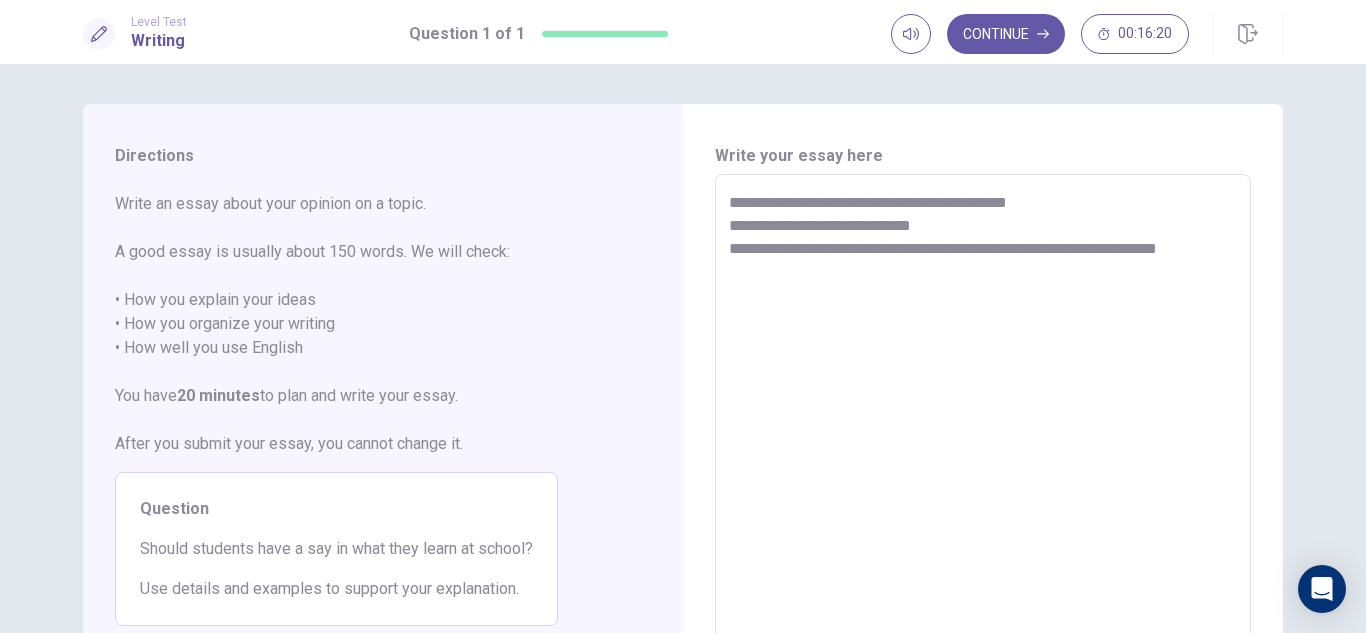 click on "**********" at bounding box center [983, 451] 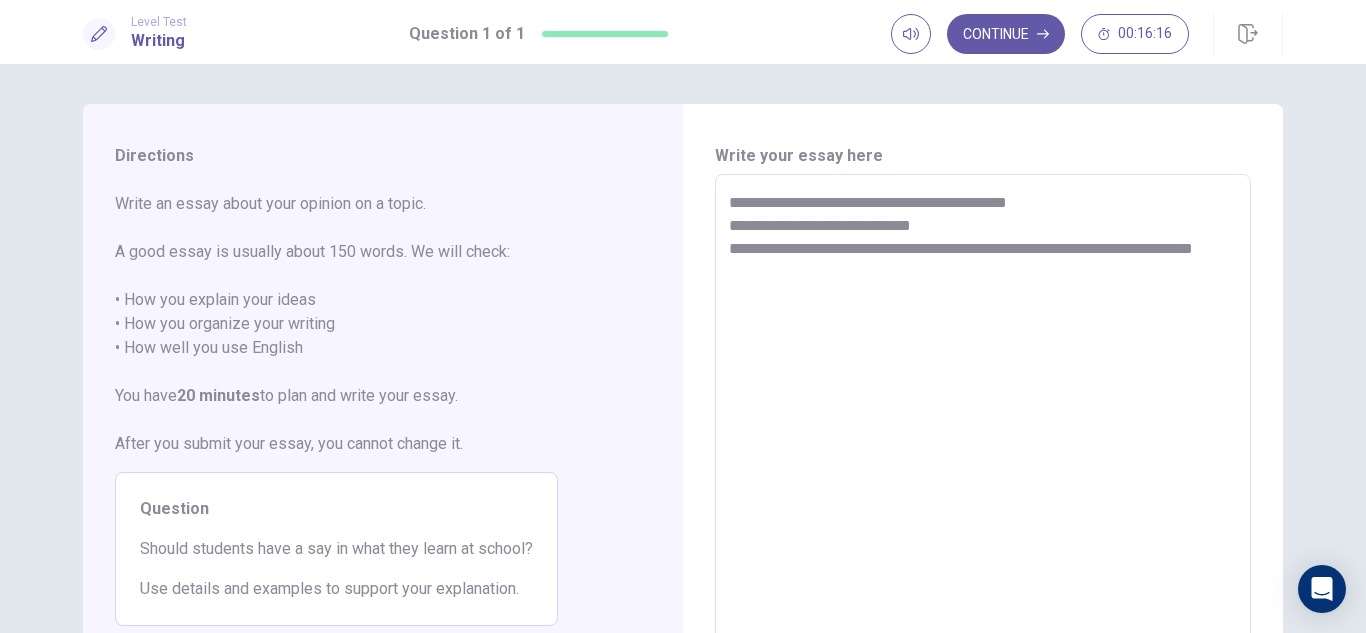 click on "**********" at bounding box center (983, 451) 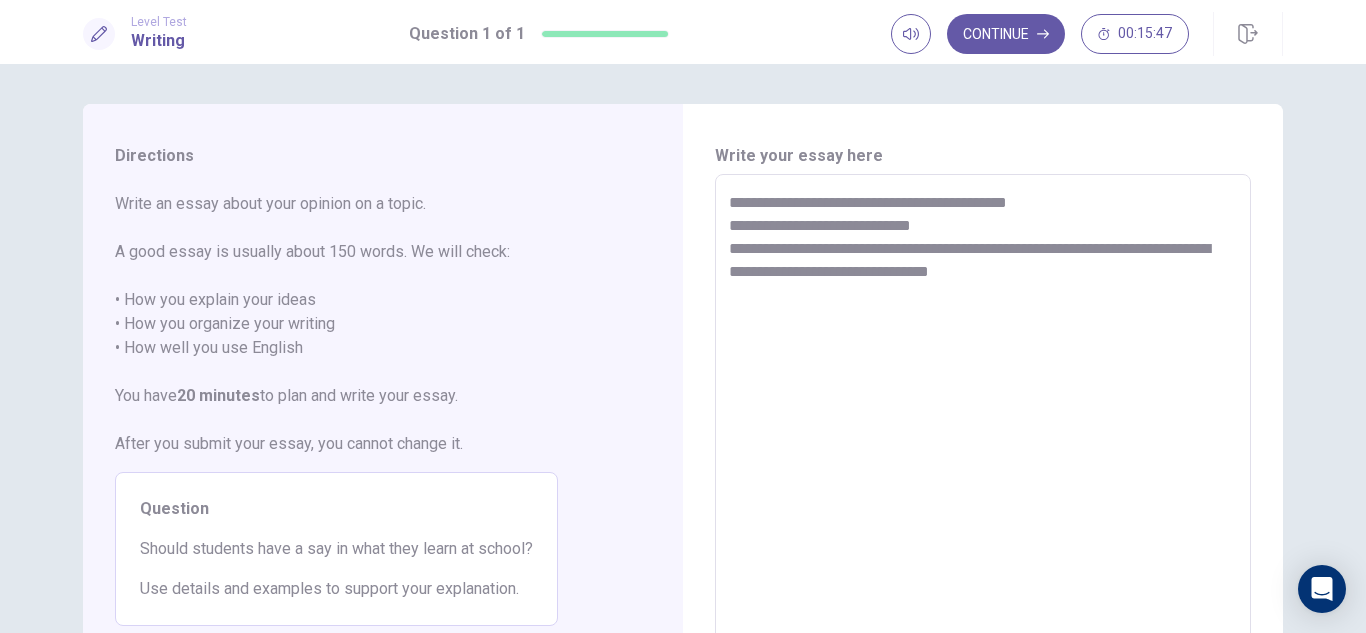 click on "**********" at bounding box center (983, 451) 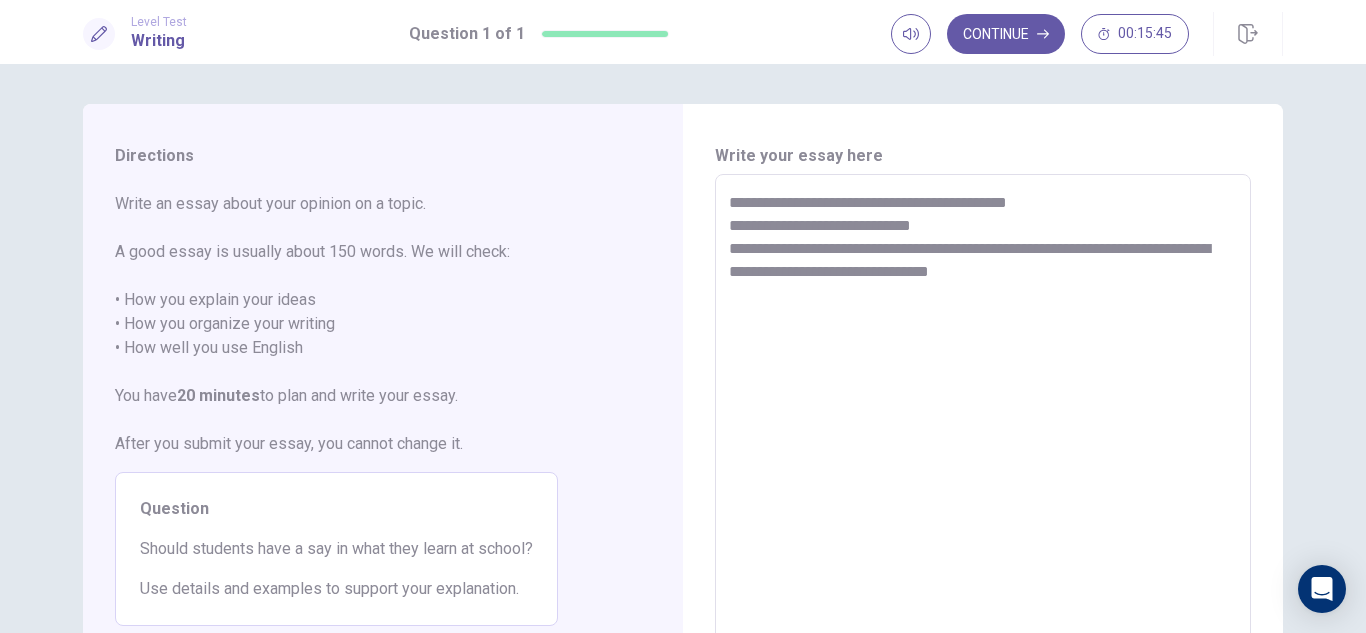 click on "**********" at bounding box center (983, 451) 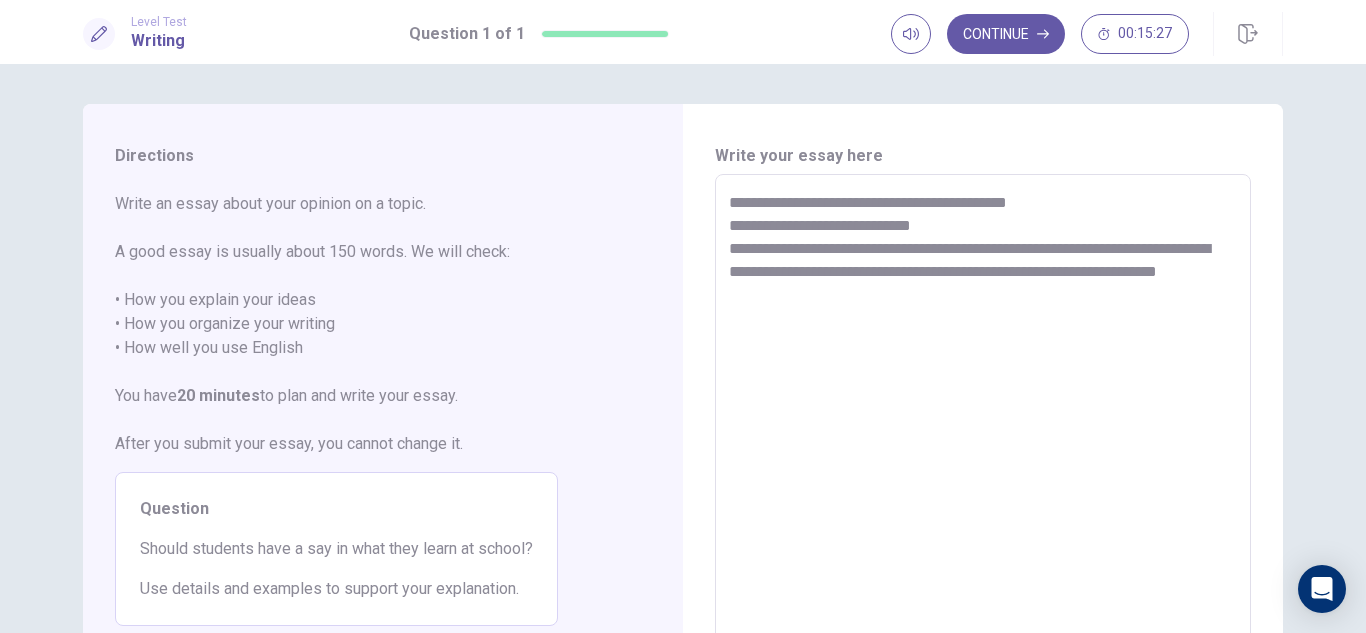 click on "**********" at bounding box center (983, 451) 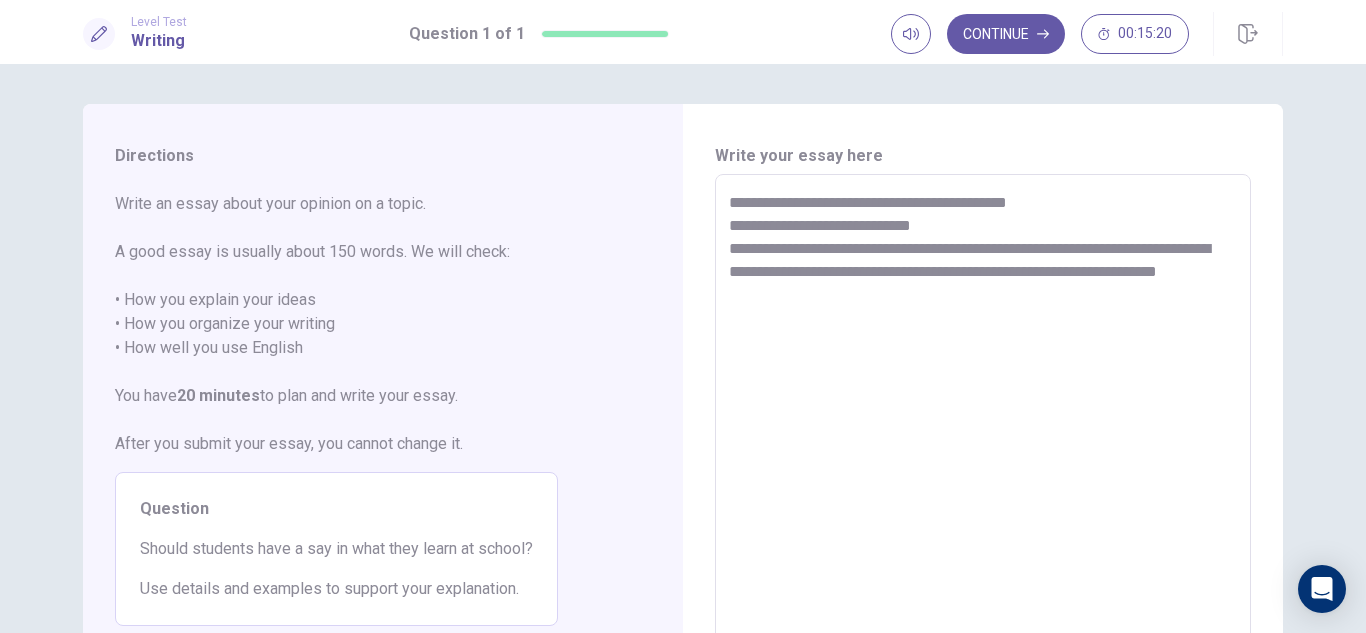 click on "**********" at bounding box center (983, 451) 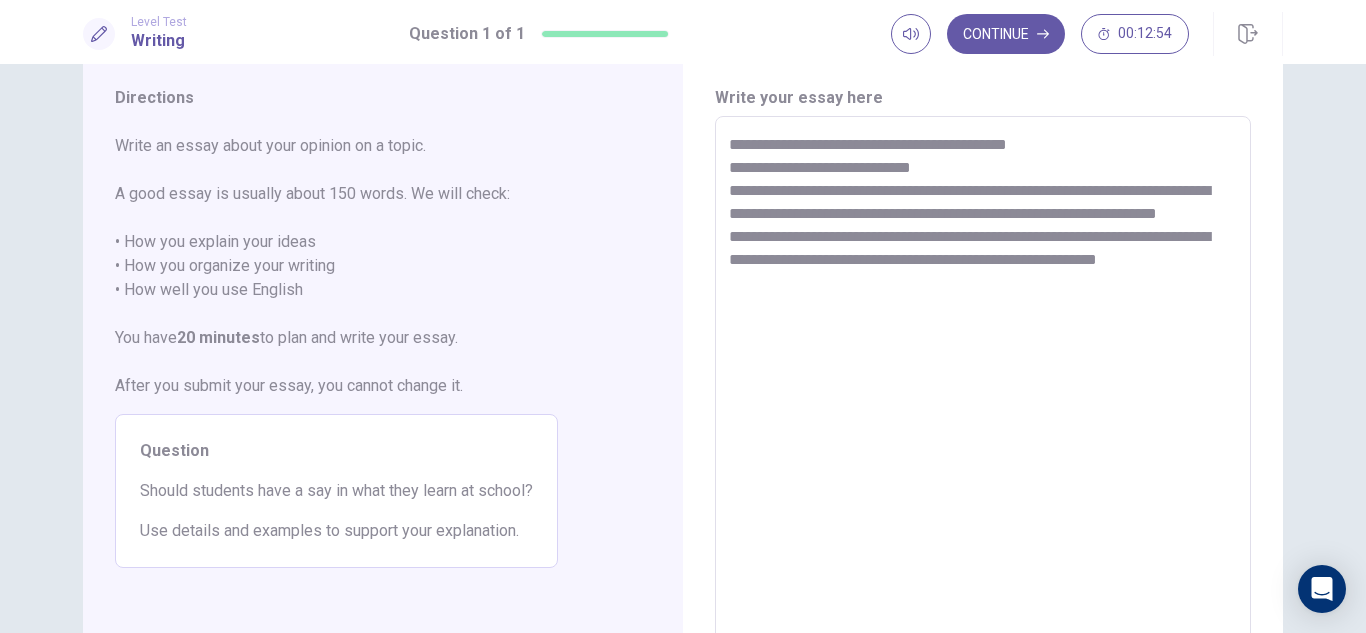 scroll, scrollTop: 55, scrollLeft: 0, axis: vertical 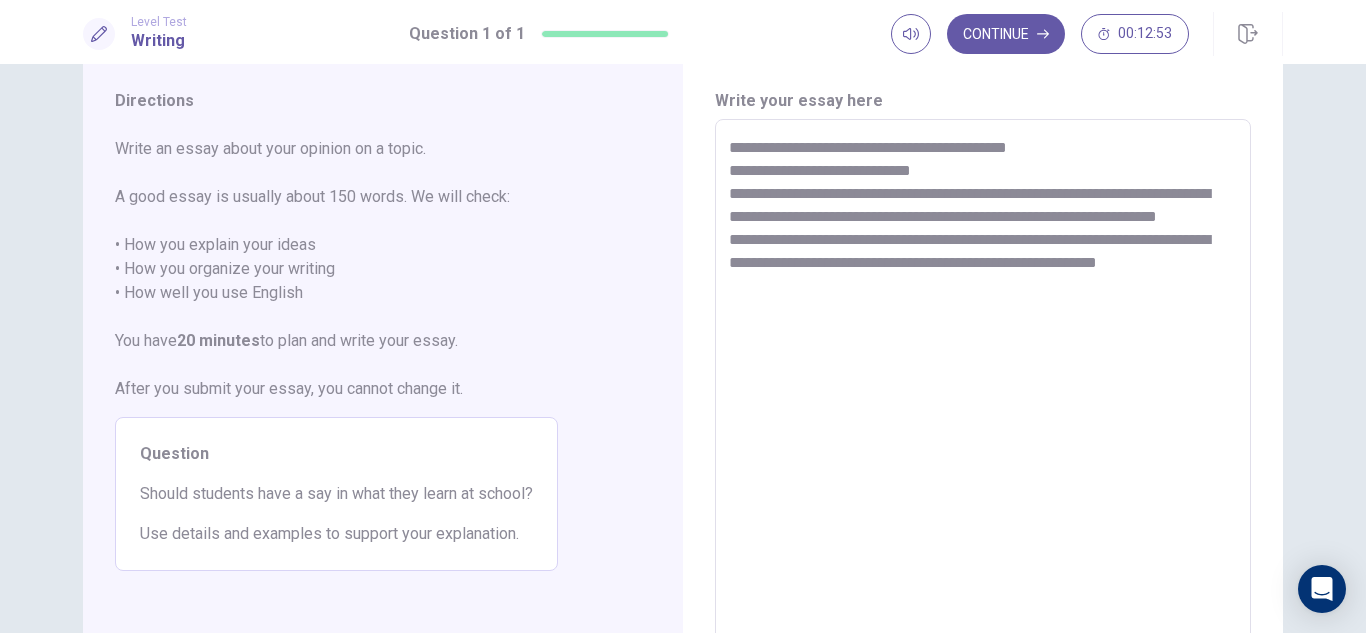 click on "**********" at bounding box center [983, 396] 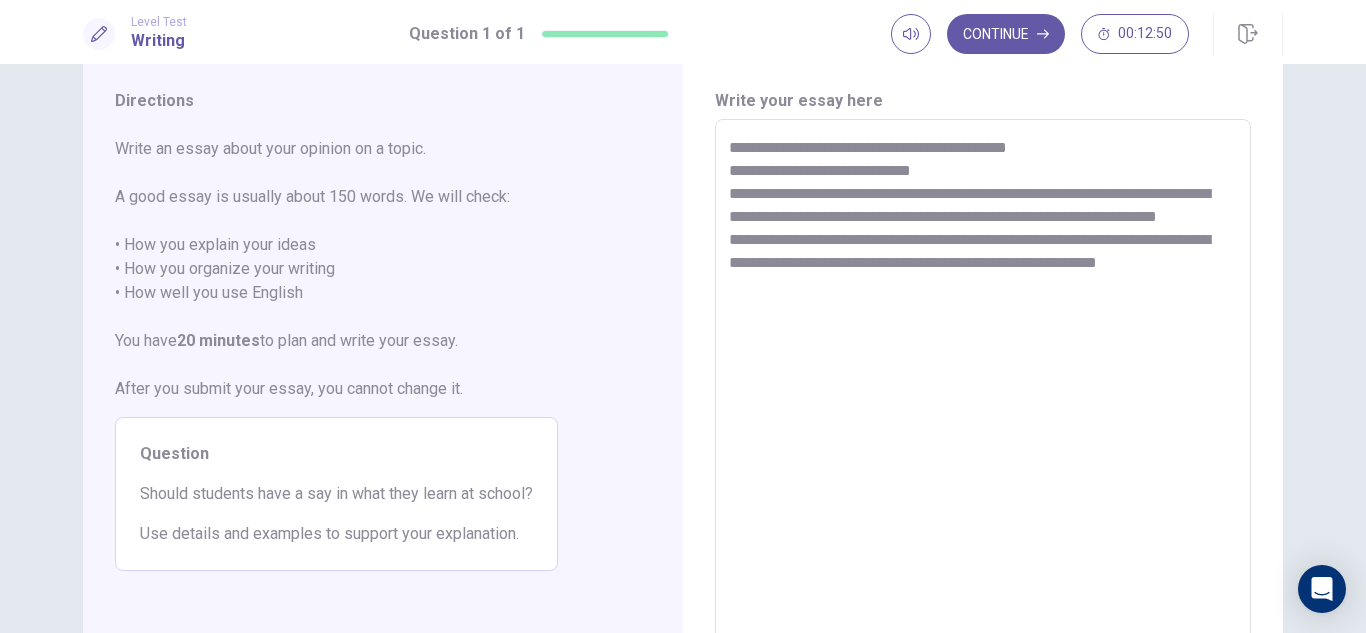 click on "**********" at bounding box center [983, 396] 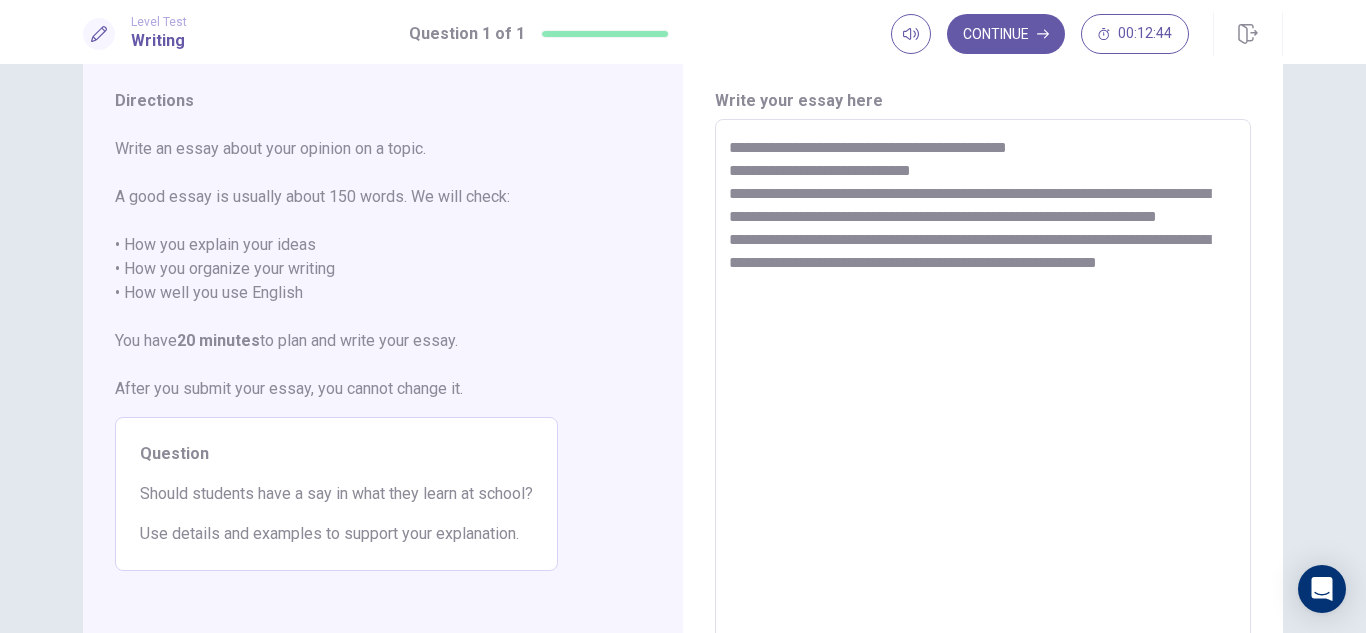 click on "**********" at bounding box center [983, 396] 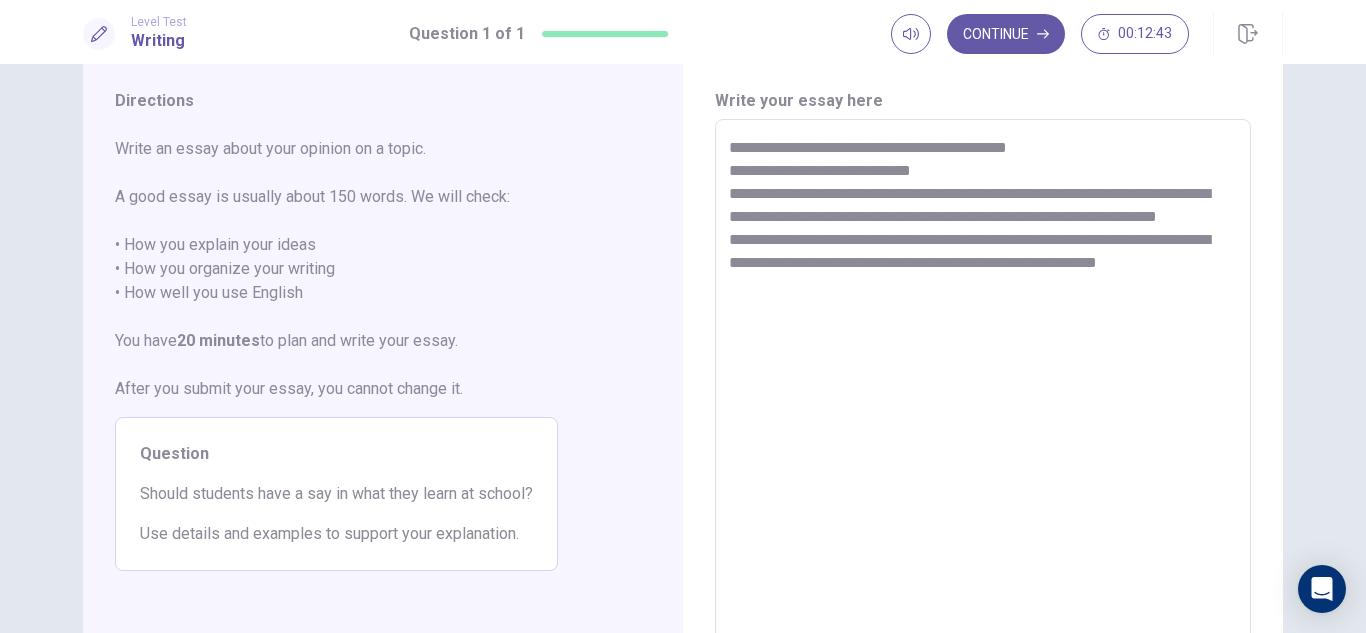 click on "**********" at bounding box center [983, 396] 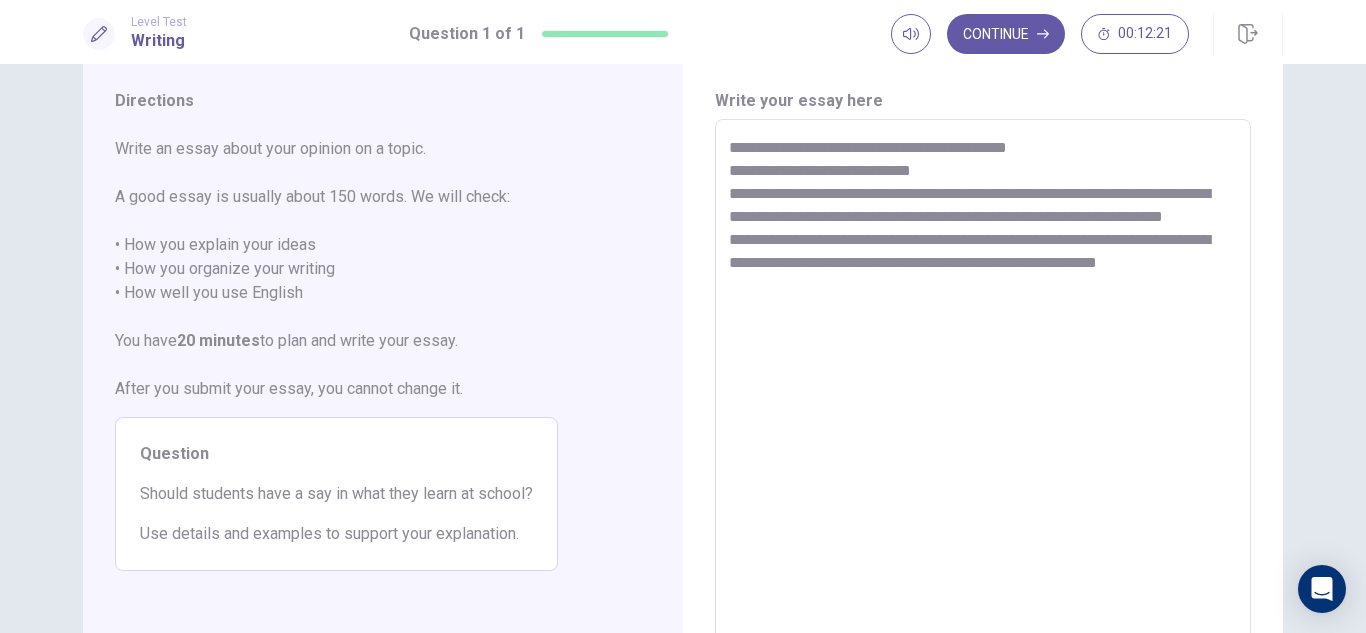 click on "**********" at bounding box center [983, 396] 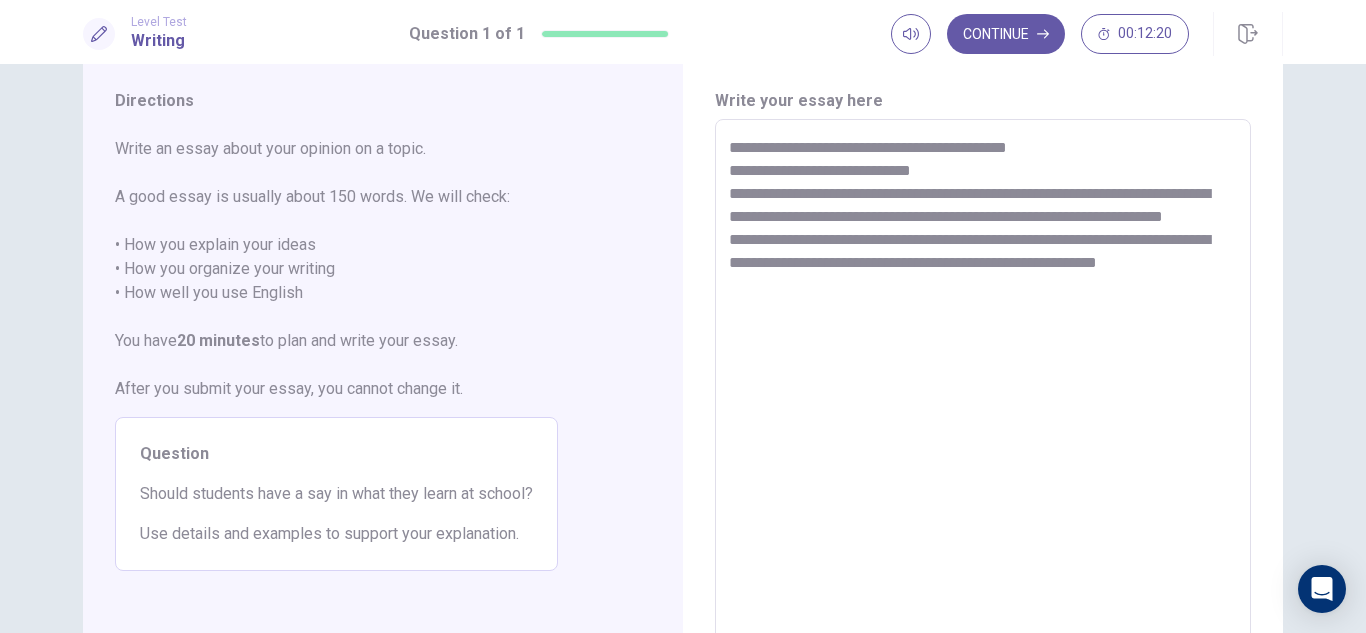 click on "**********" at bounding box center (983, 396) 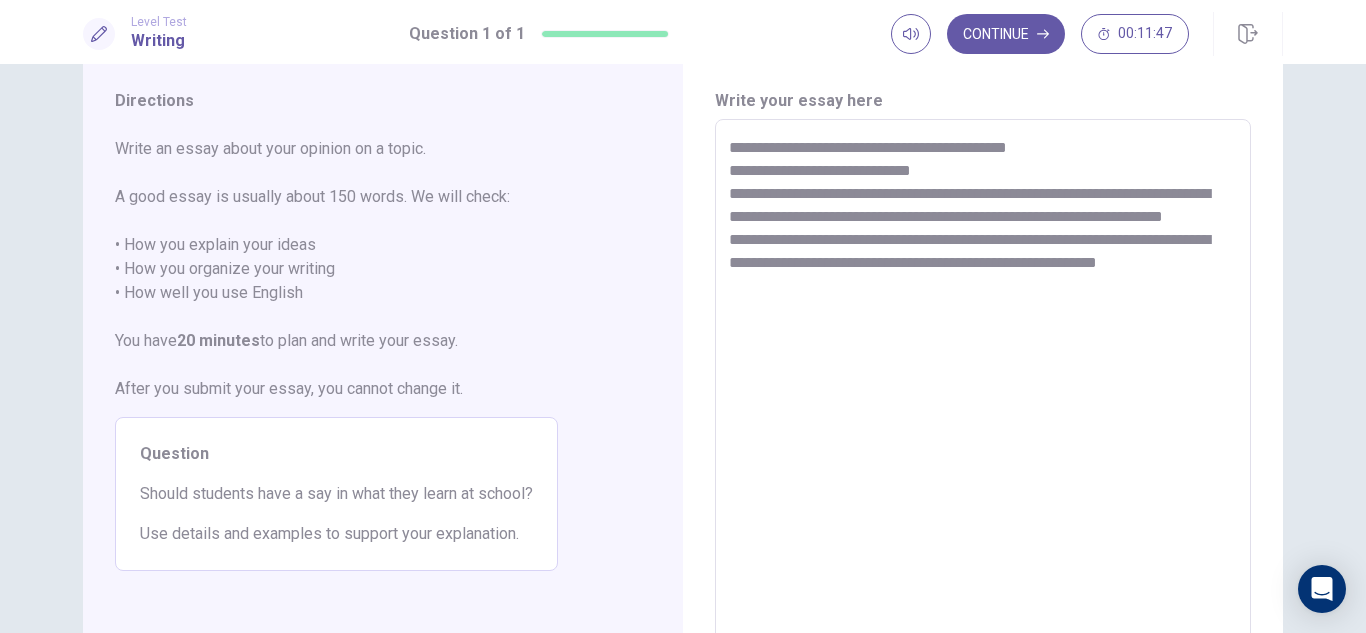 drag, startPoint x: 882, startPoint y: 284, endPoint x: 819, endPoint y: 279, distance: 63.1981 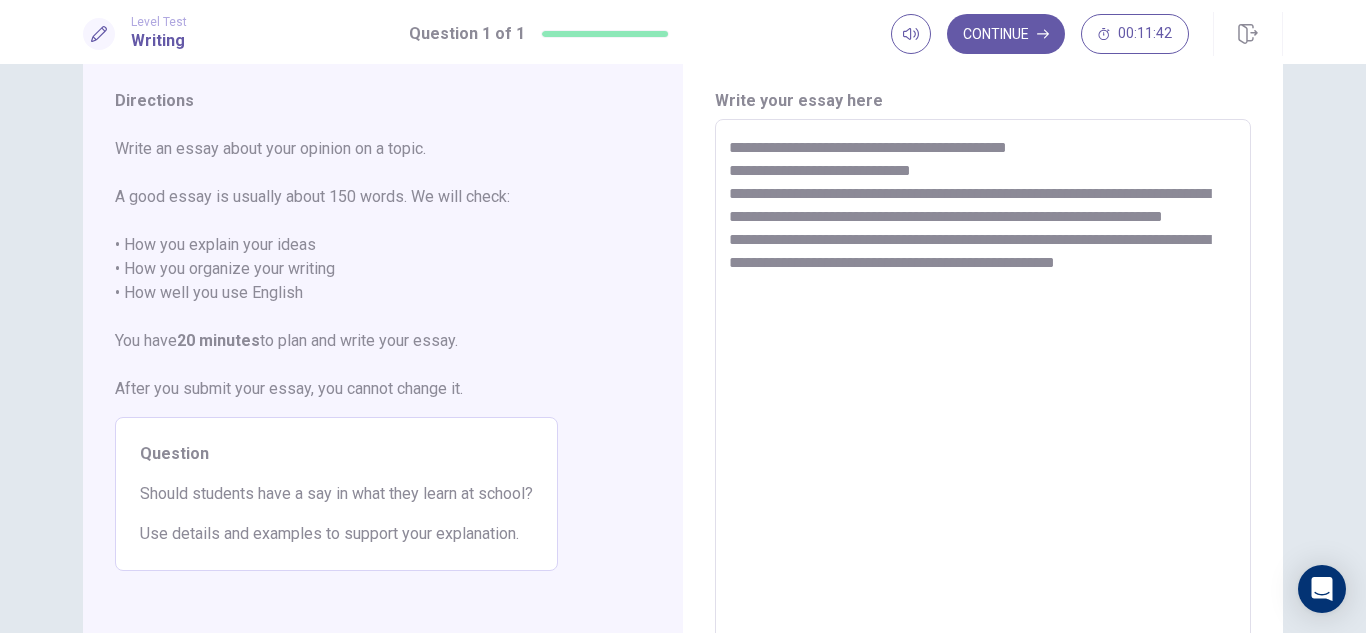 click on "**********" at bounding box center [983, 396] 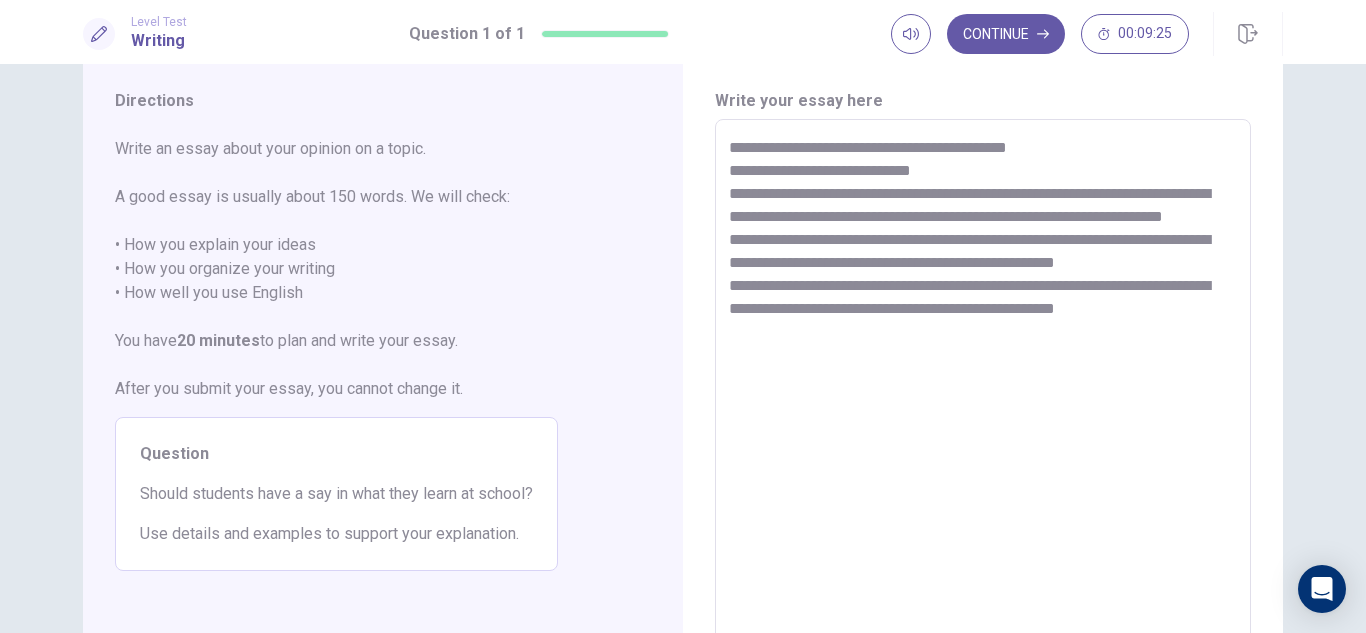 drag, startPoint x: 1167, startPoint y: 333, endPoint x: 1037, endPoint y: 327, distance: 130.13838 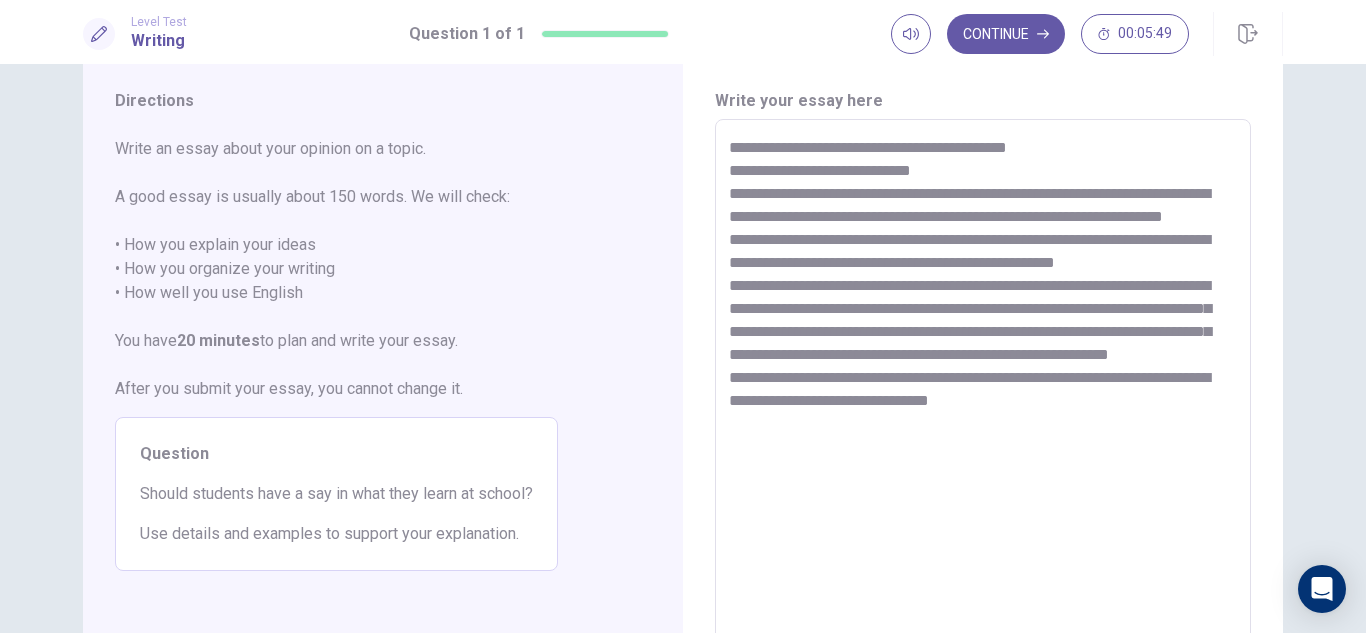 click on "**********" at bounding box center [983, 396] 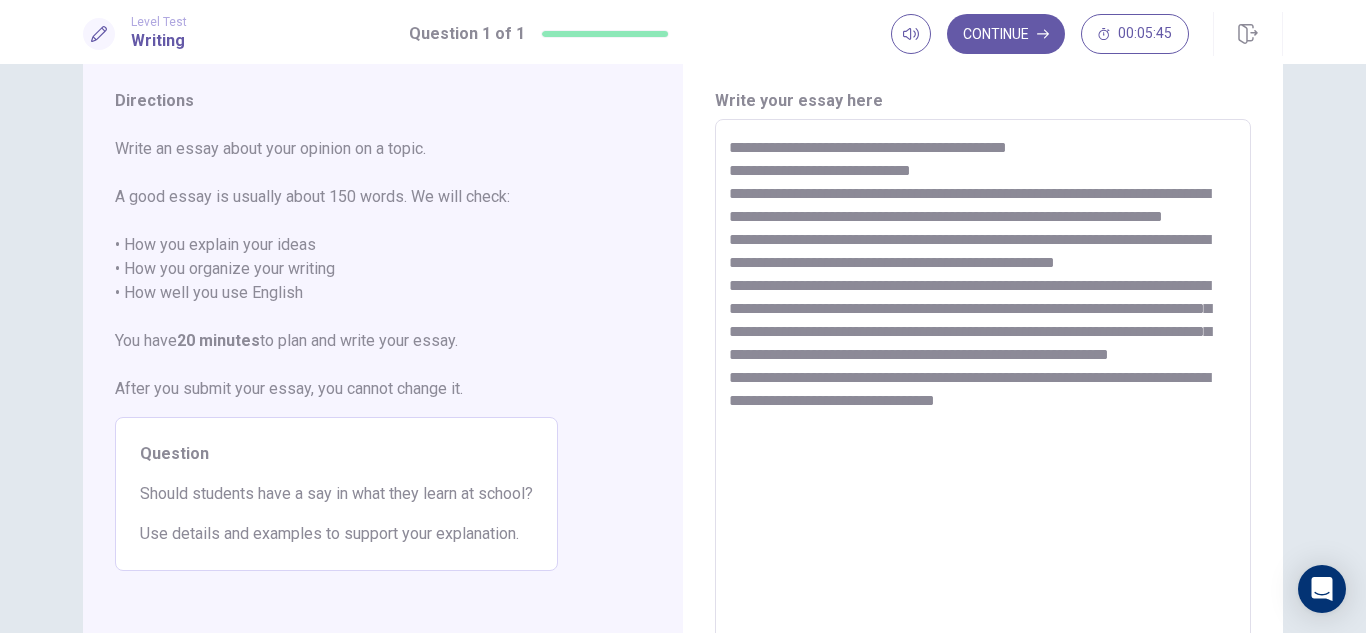 click on "**********" at bounding box center (983, 396) 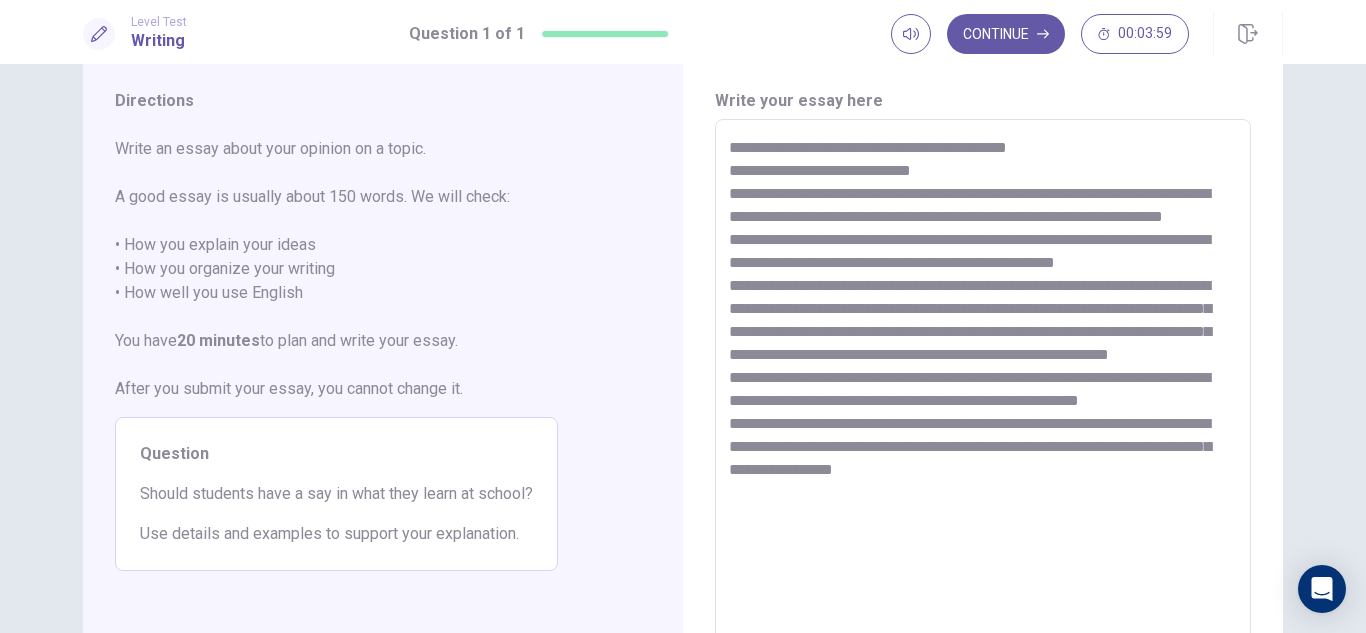 click on "**********" at bounding box center [983, 396] 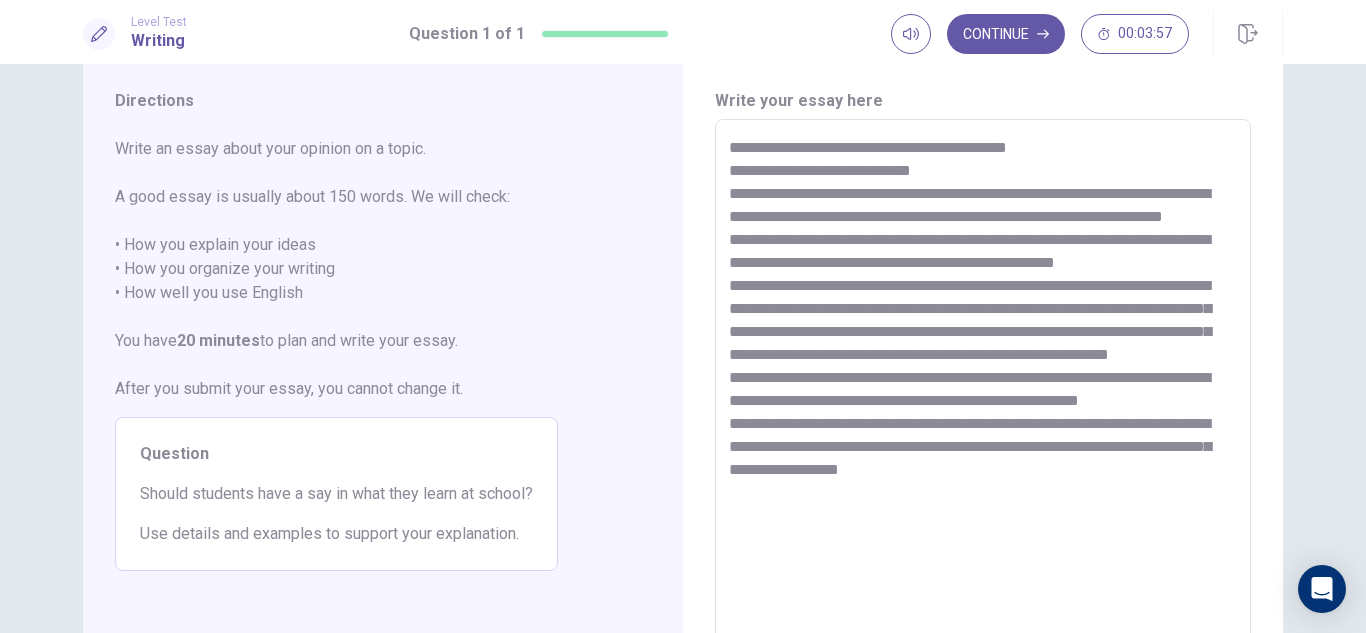 click on "**********" at bounding box center [983, 396] 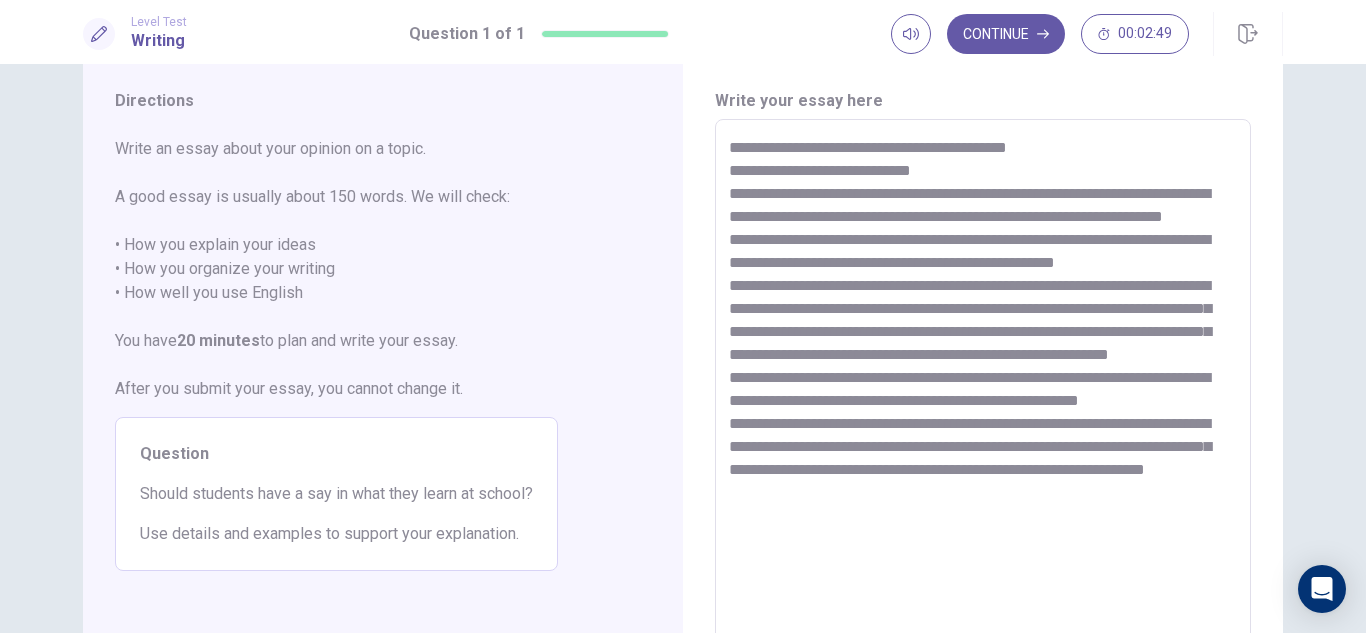 click at bounding box center [983, 396] 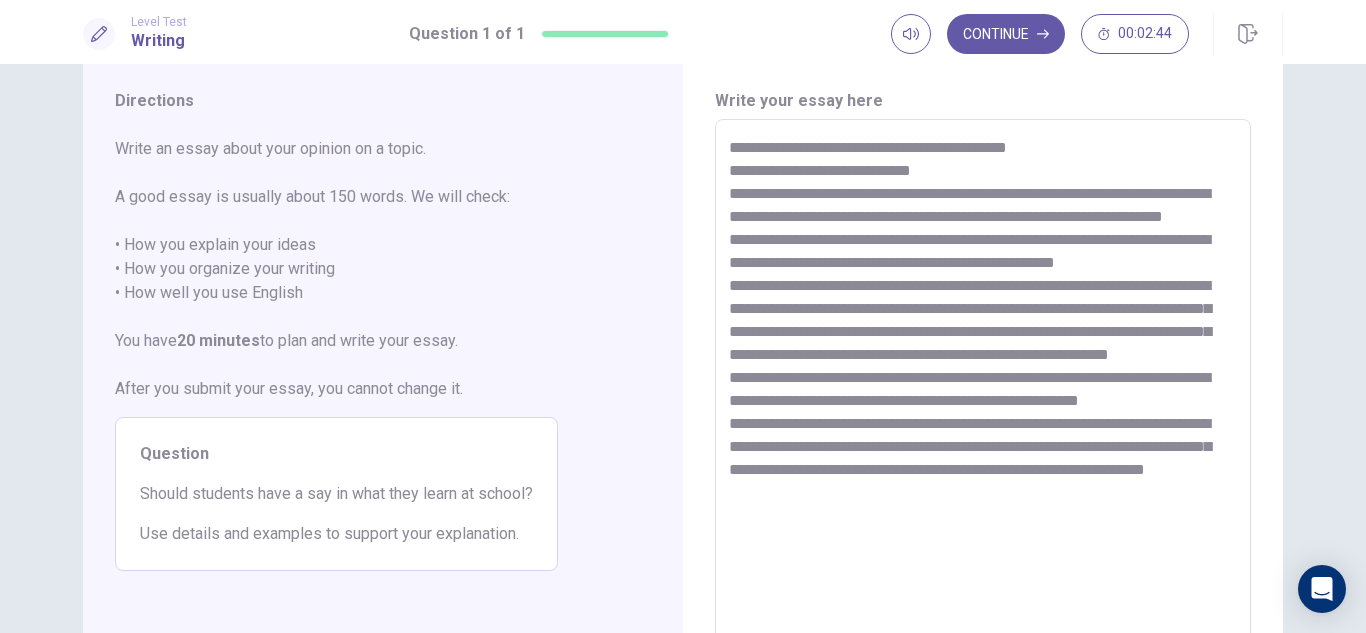 click at bounding box center [983, 396] 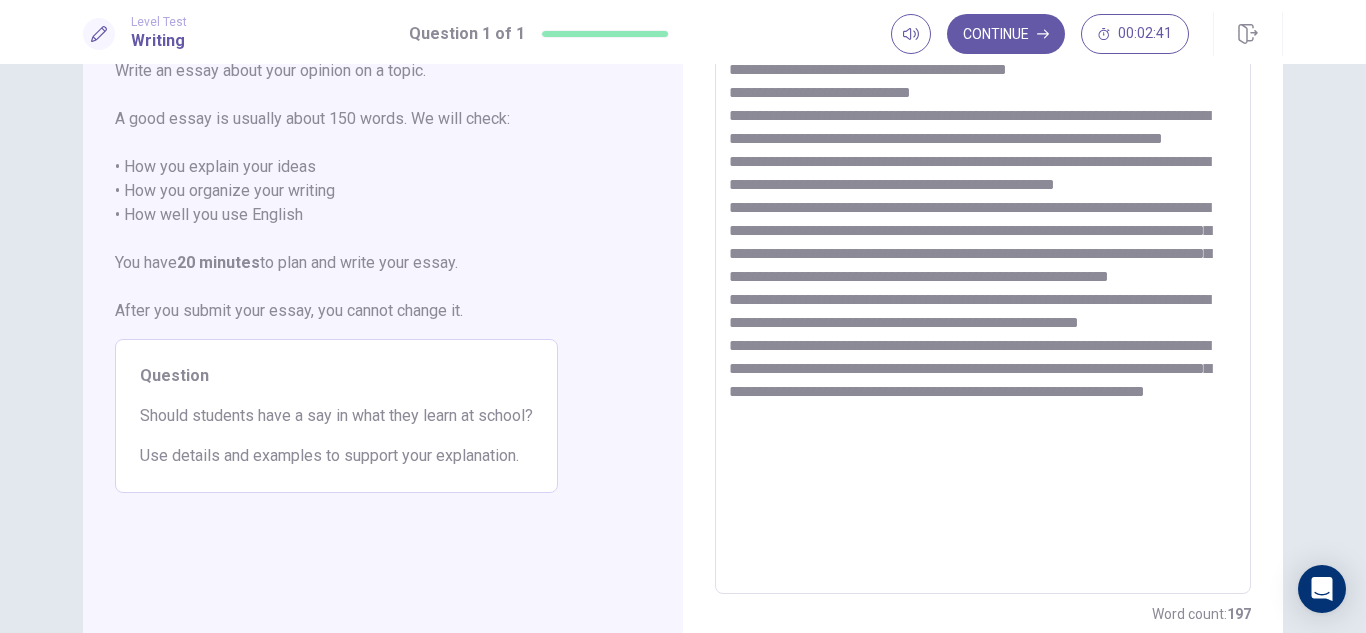 scroll, scrollTop: 148, scrollLeft: 0, axis: vertical 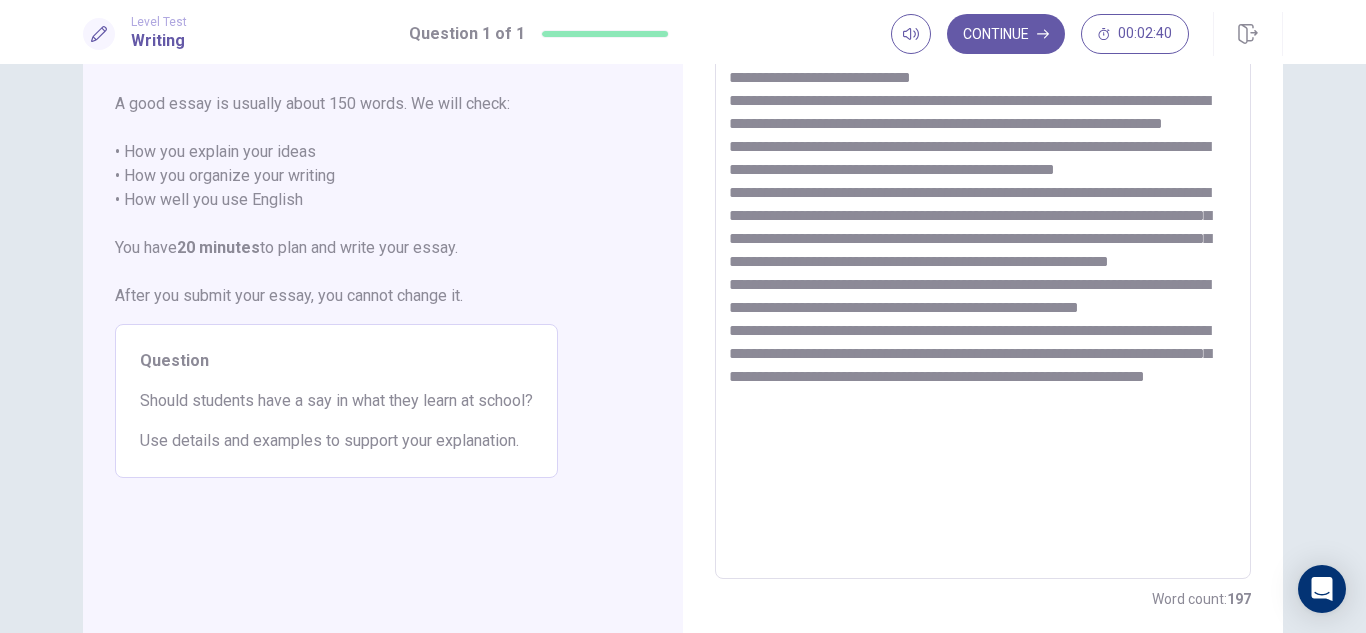 click at bounding box center [983, 303] 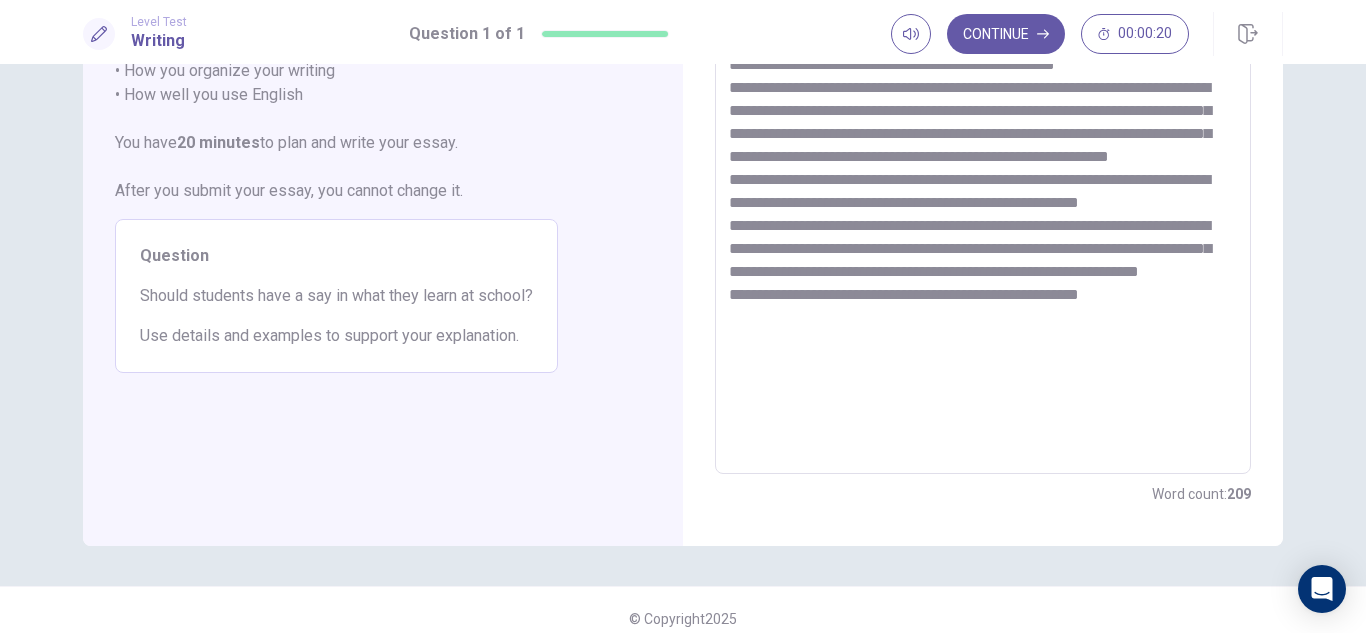 scroll, scrollTop: 270, scrollLeft: 0, axis: vertical 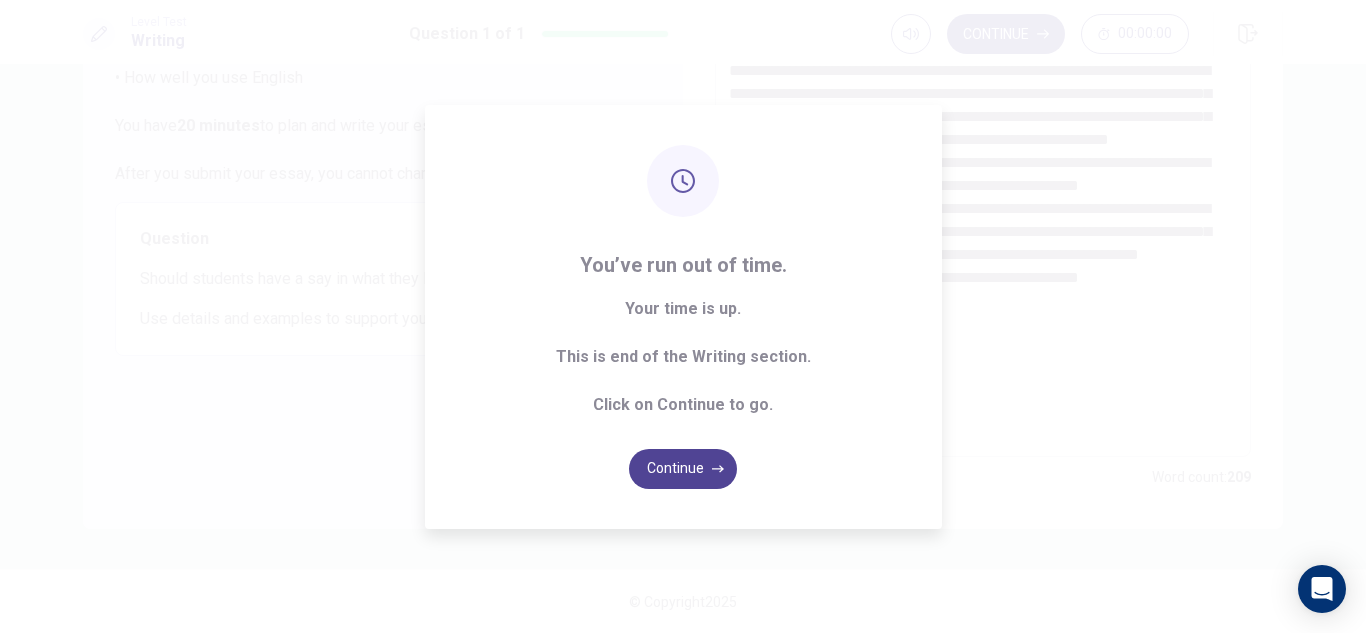 type on "**********" 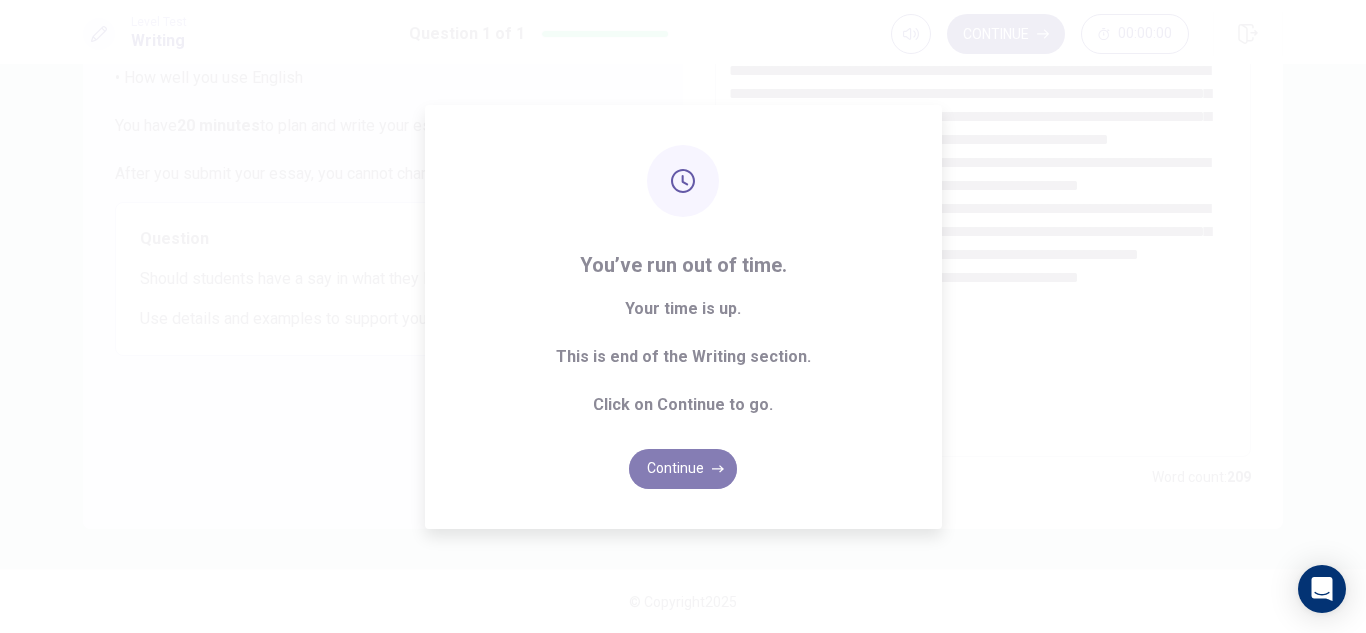 click on "Continue" at bounding box center (683, 469) 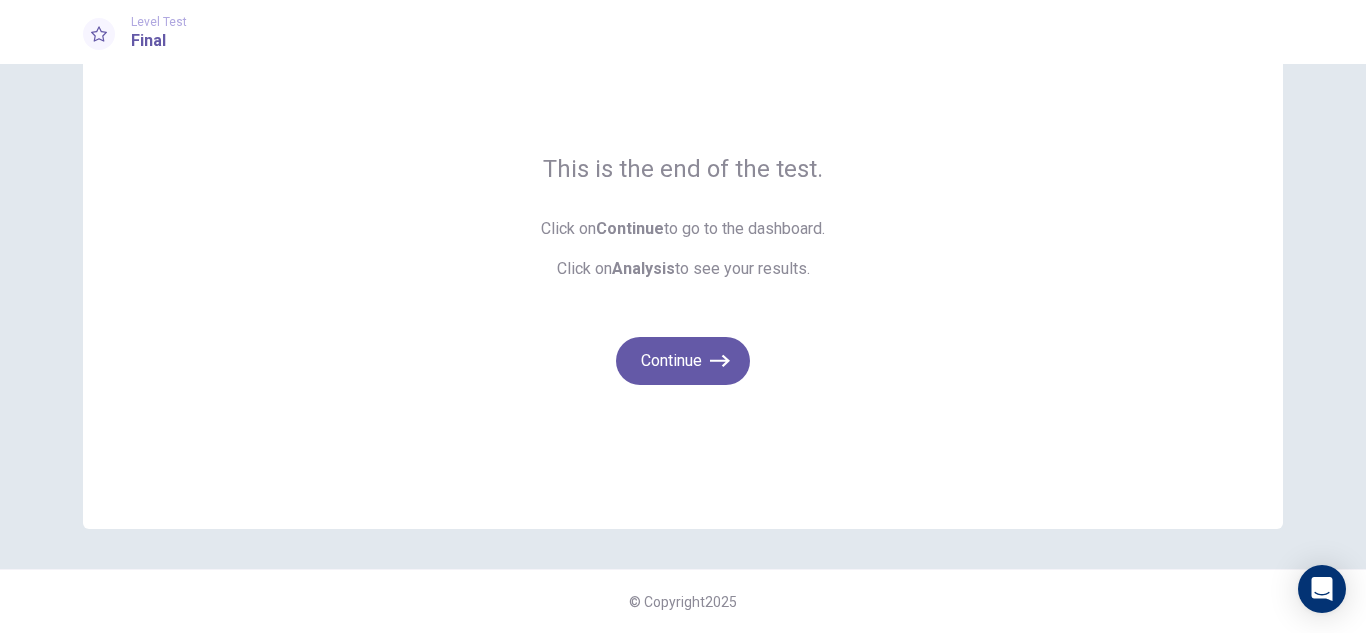 scroll, scrollTop: 95, scrollLeft: 0, axis: vertical 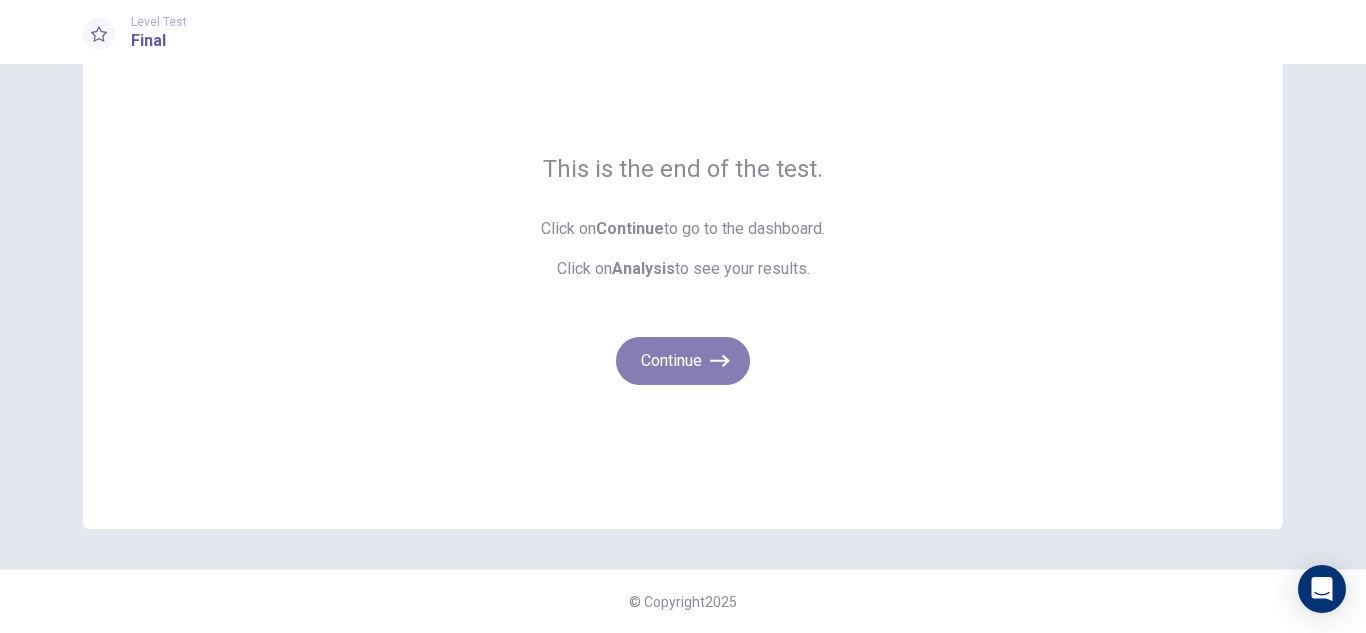 click at bounding box center [720, 361] 